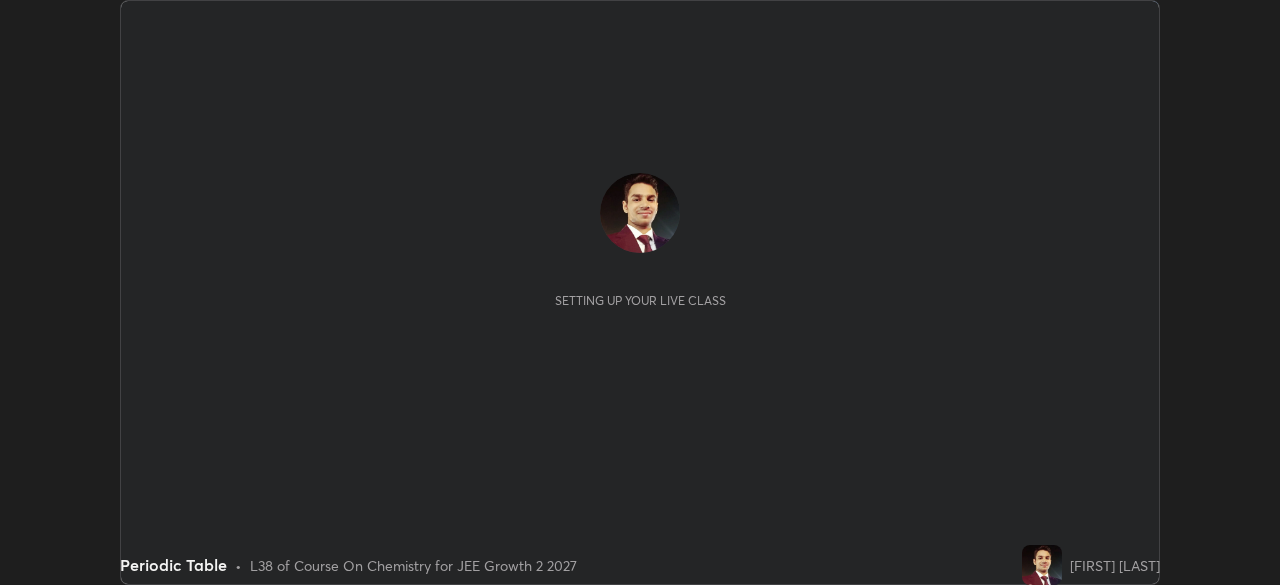 scroll, scrollTop: 0, scrollLeft: 0, axis: both 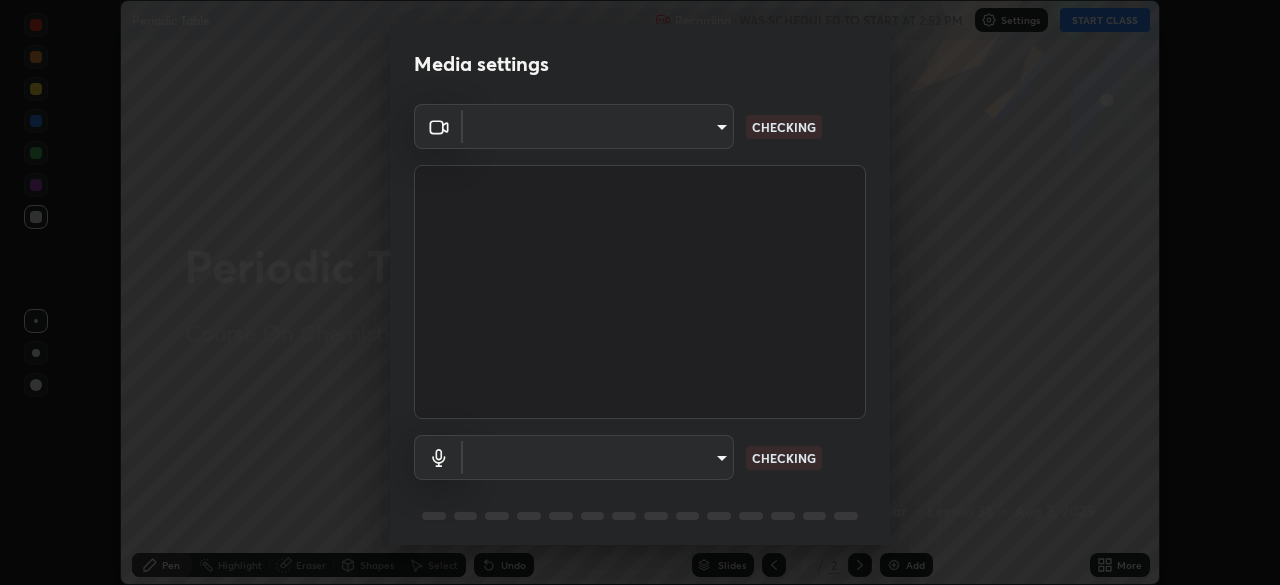 type on "[HASH]" 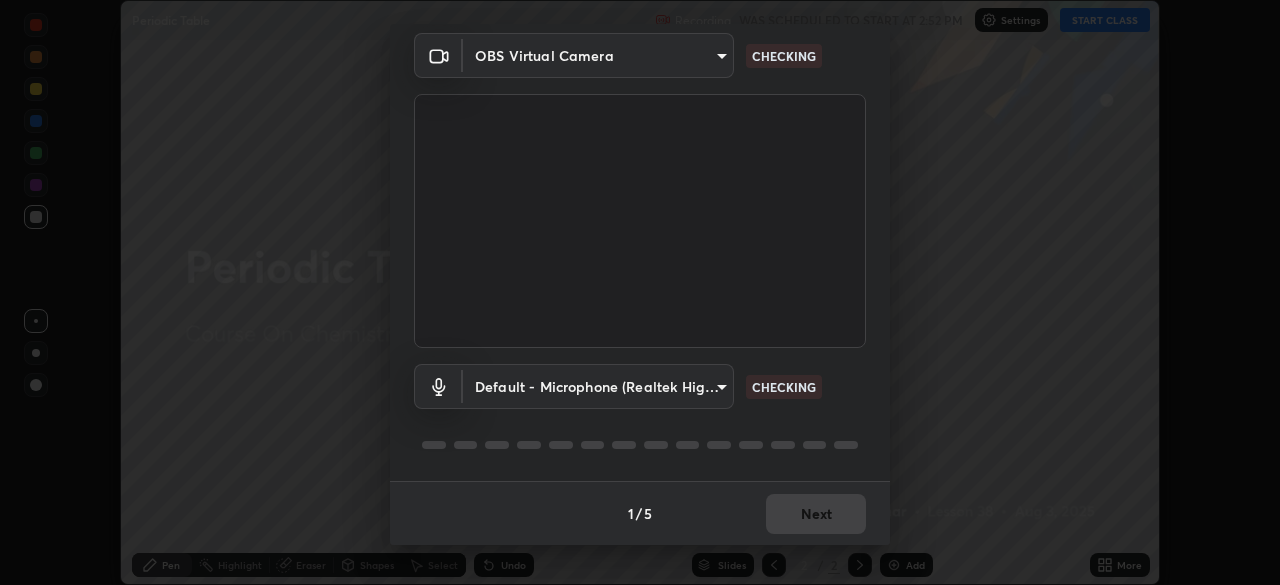 scroll, scrollTop: 0, scrollLeft: 0, axis: both 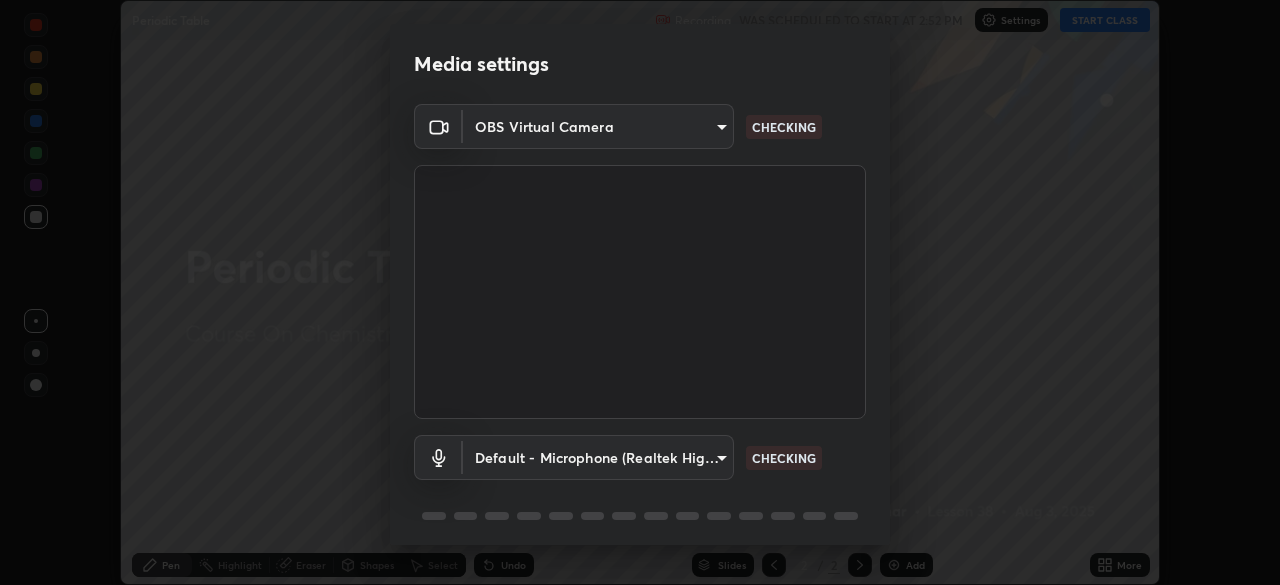 click on "Erase all Periodic Table Recording WAS SCHEDULED TO START AT  2:52 PM Settings START CLASS Setting up your live class Periodic Table • L38 of Course On Chemistry for JEE Growth 2 2027 [FIRST] [LAST] Pen Highlight Eraser Shapes Select Undo Slides 2 / 2 Add More No doubts shared Encourage your learners to ask a doubt for better clarity Report an issue Reason for reporting Buffering Chat not working Audio - Video sync issue Educator video quality low ​ Attach an image Report Media settings OBS Virtual Camera [HASH] CHECKING Default - Microphone (Realtek High Definition Audio) default CHECKING 1 / 5 Next" at bounding box center (640, 292) 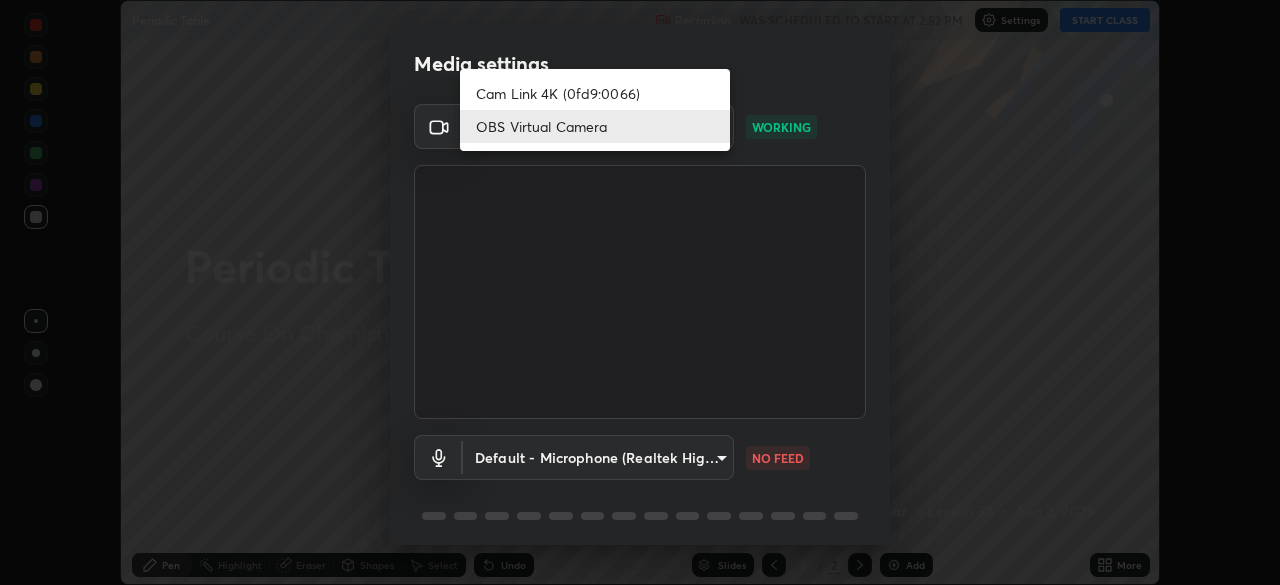 click on "Cam Link 4K ([HASH]) OBS Virtual Camera" at bounding box center (595, 110) 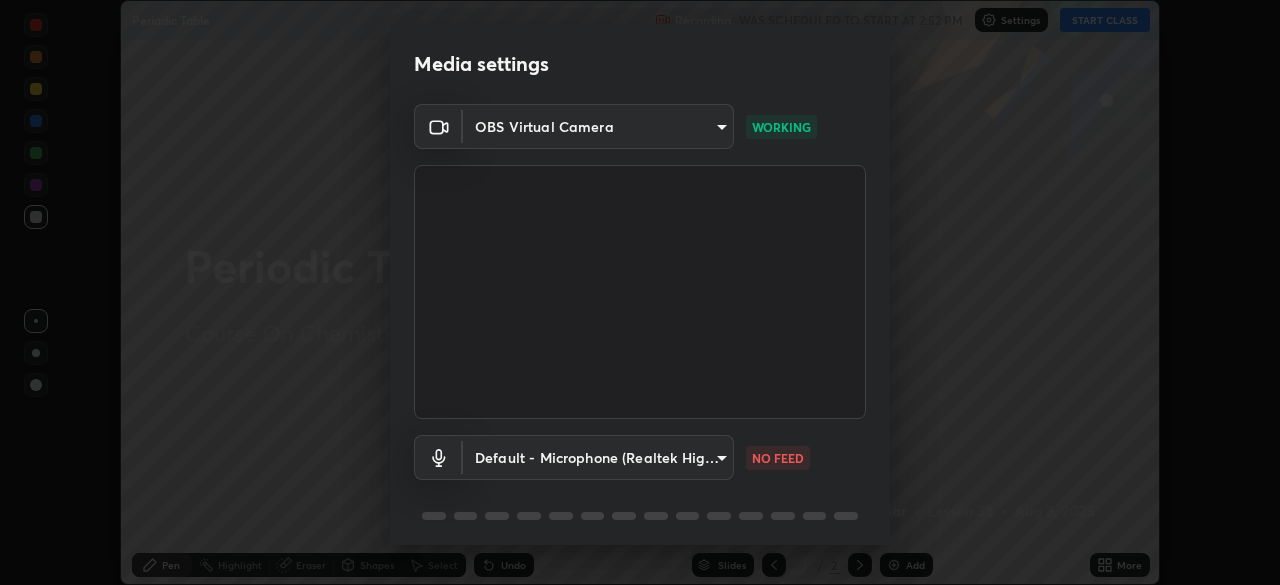 click on "Erase all Periodic Table Recording WAS SCHEDULED TO START AT  2:52 PM Settings START CLASS Setting up your live class Periodic Table • L38 of Course On Chemistry for JEE Growth 2 2027 [FIRST] [LAST] Pen Highlight Eraser Shapes Select Undo Slides 2 / 2 Add More No doubts shared Encourage your learners to ask a doubt for better clarity Report an issue Reason for reporting Buffering Chat not working Audio - Video sync issue Educator video quality low ​ Attach an image Report Media settings OBS Virtual Camera [HASH] WORKING Default - Microphone (Realtek High Definition Audio) default NO FEED 1 / 5 Next" at bounding box center [640, 292] 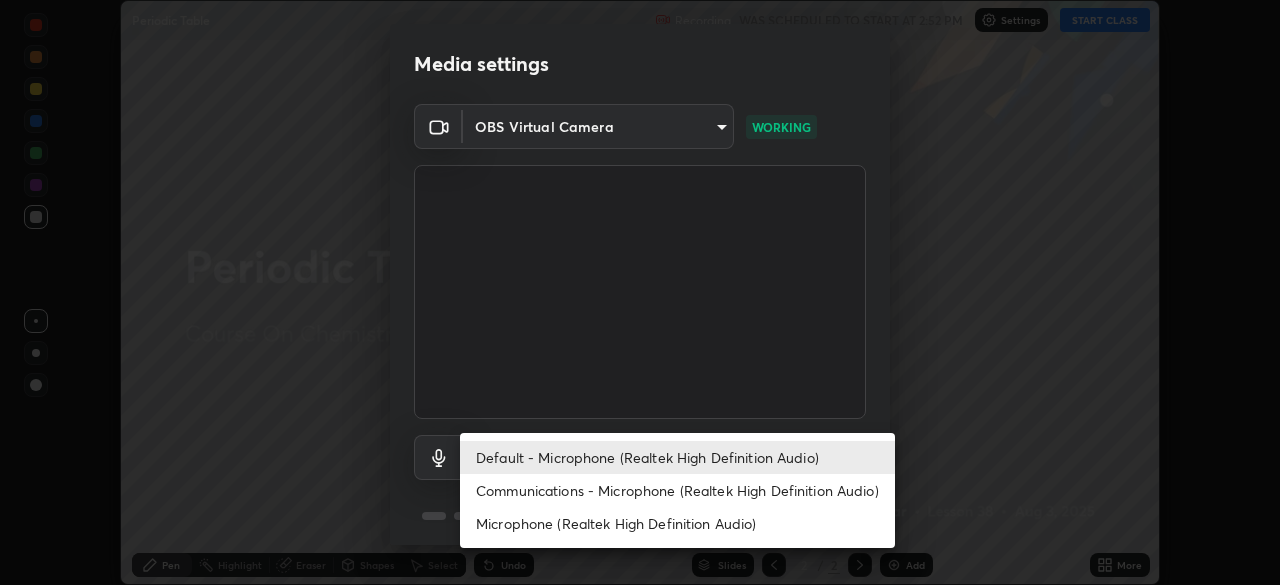 click on "Default - Microphone (Realtek High Definition Audio)" at bounding box center (677, 457) 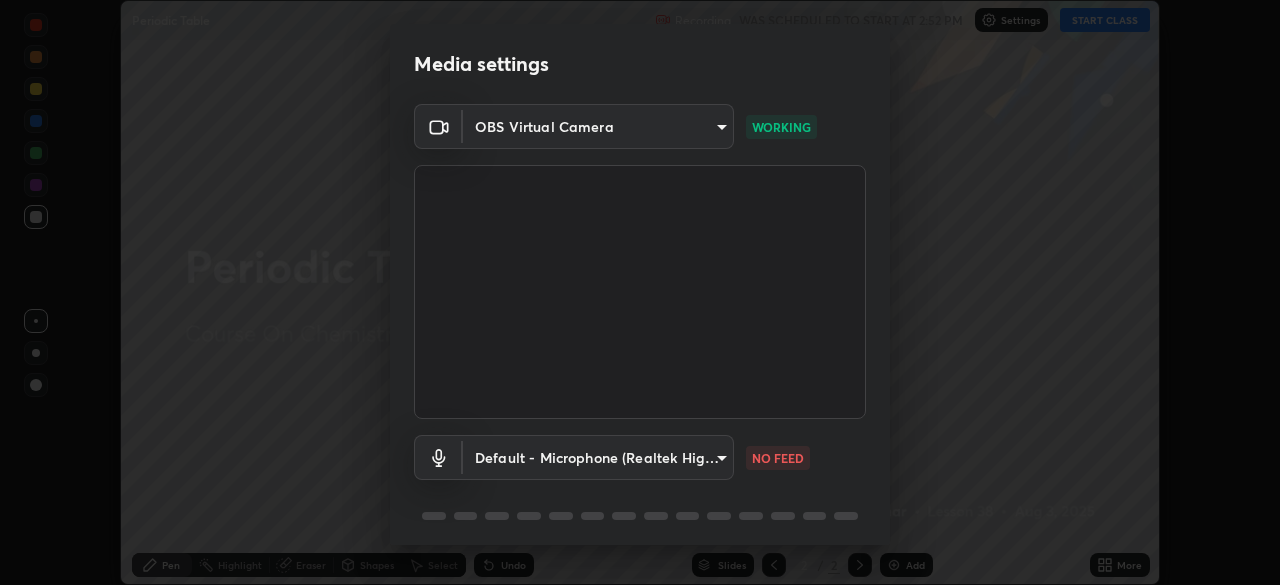 click on "Erase all Periodic Table Recording WAS SCHEDULED TO START AT  2:52 PM Settings START CLASS Setting up your live class Periodic Table • L38 of Course On Chemistry for JEE Growth 2 2027 [FIRST] [LAST] Pen Highlight Eraser Shapes Select Undo Slides 2 / 2 Add More No doubts shared Encourage your learners to ask a doubt for better clarity Report an issue Reason for reporting Buffering Chat not working Audio - Video sync issue Educator video quality low ​ Attach an image Report Media settings OBS Virtual Camera [HASH] WORKING Default - Microphone (Realtek High Definition Audio) default NO FEED 1 / 5 Next" at bounding box center (640, 292) 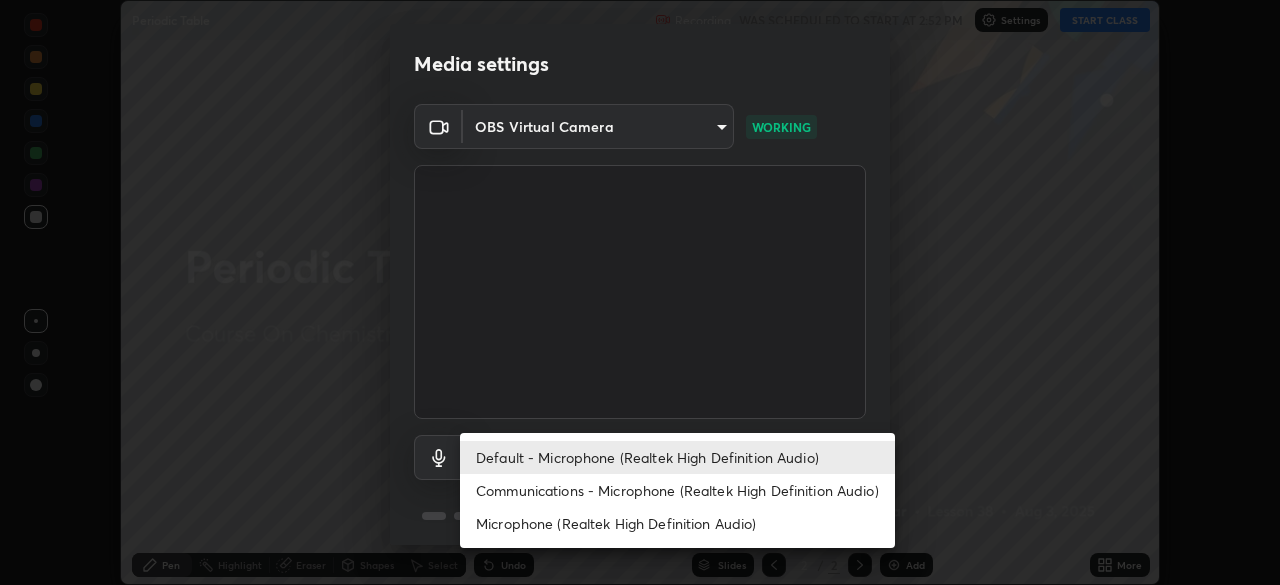 click on "Default - Microphone (Realtek High Definition Audio)" at bounding box center [677, 457] 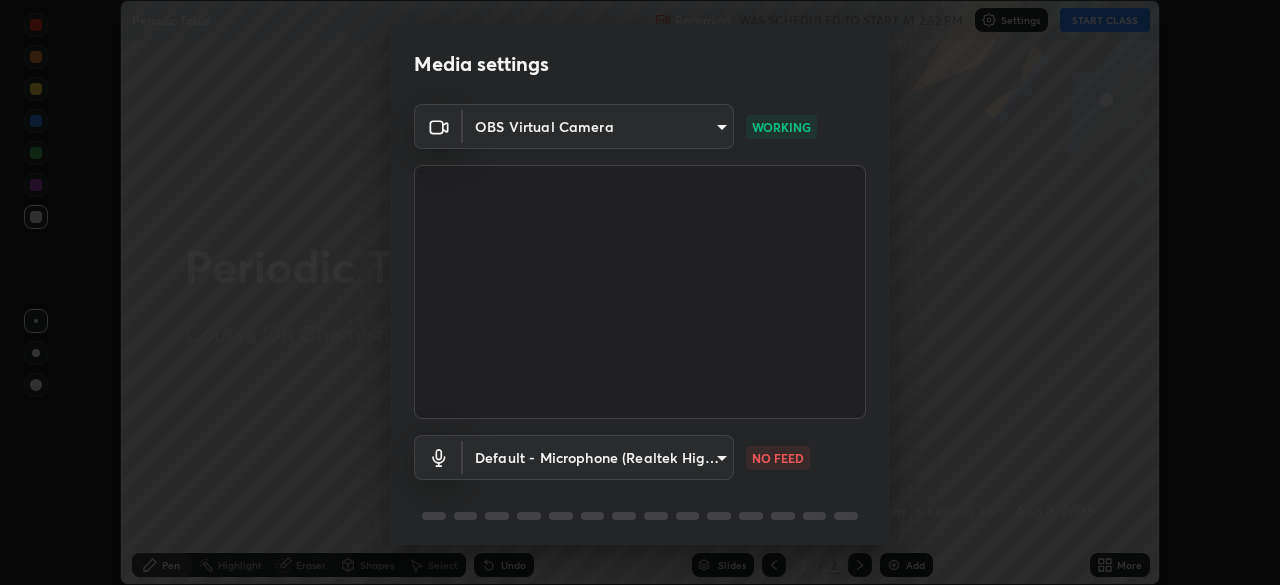 click on "Erase all Periodic Table Recording WAS SCHEDULED TO START AT  2:52 PM Settings START CLASS Setting up your live class Periodic Table • L38 of Course On Chemistry for JEE Growth 2 2027 [FIRST] [LAST] Pen Highlight Eraser Shapes Select Undo Slides 2 / 2 Add More No doubts shared Encourage your learners to ask a doubt for better clarity Report an issue Reason for reporting Buffering Chat not working Audio - Video sync issue Educator video quality low ​ Attach an image Report Media settings OBS Virtual Camera [HASH] WORKING Default - Microphone (Realtek High Definition Audio) default NO FEED 1 / 5 Next" at bounding box center (640, 292) 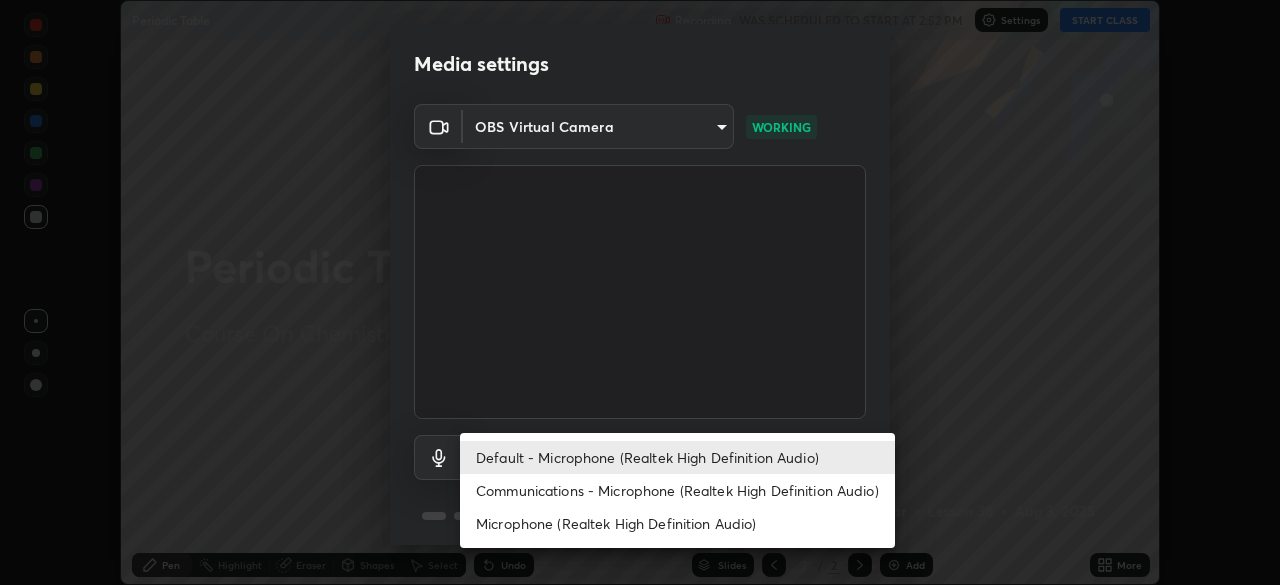click on "Communications - Microphone (Realtek High Definition Audio)" at bounding box center [677, 490] 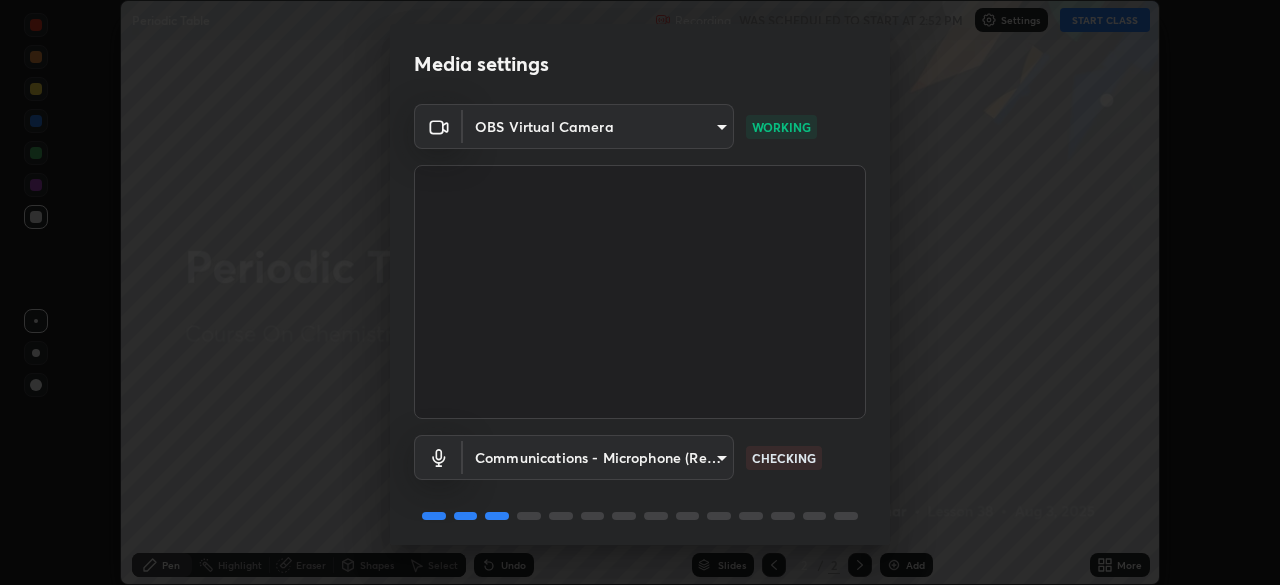 scroll, scrollTop: 71, scrollLeft: 0, axis: vertical 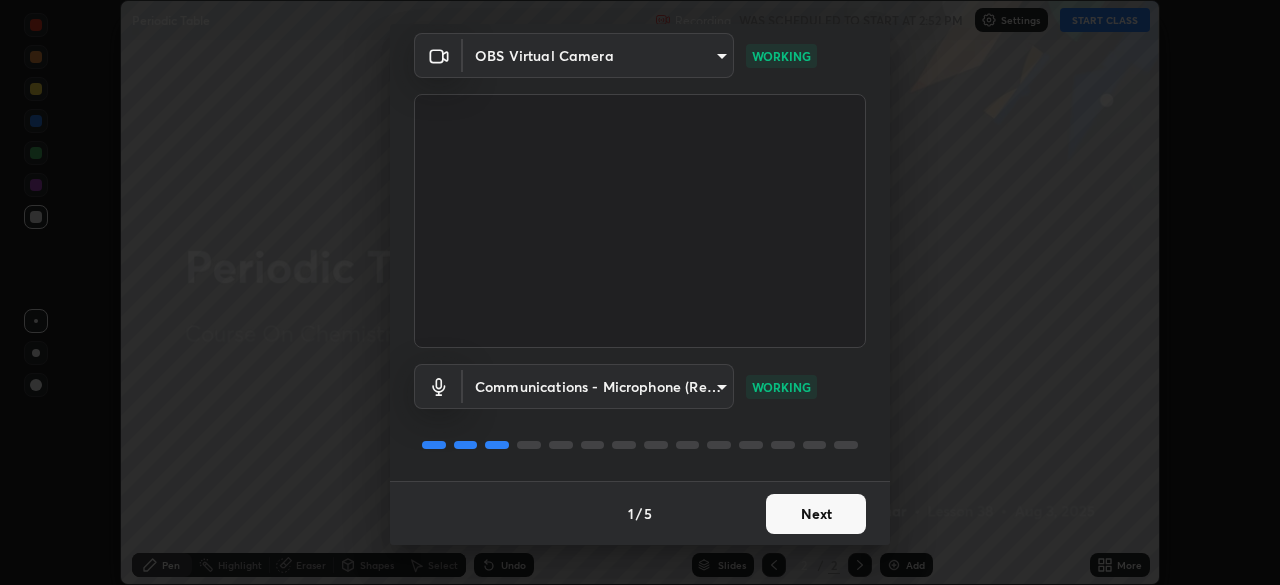 click on "Next" at bounding box center (816, 514) 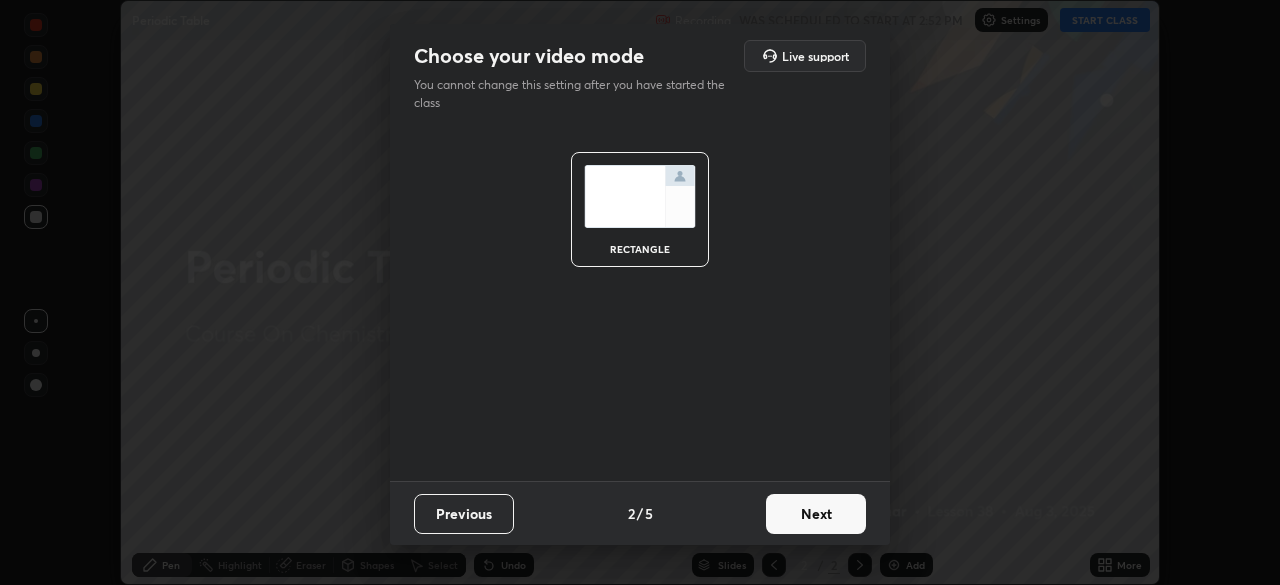 scroll, scrollTop: 0, scrollLeft: 0, axis: both 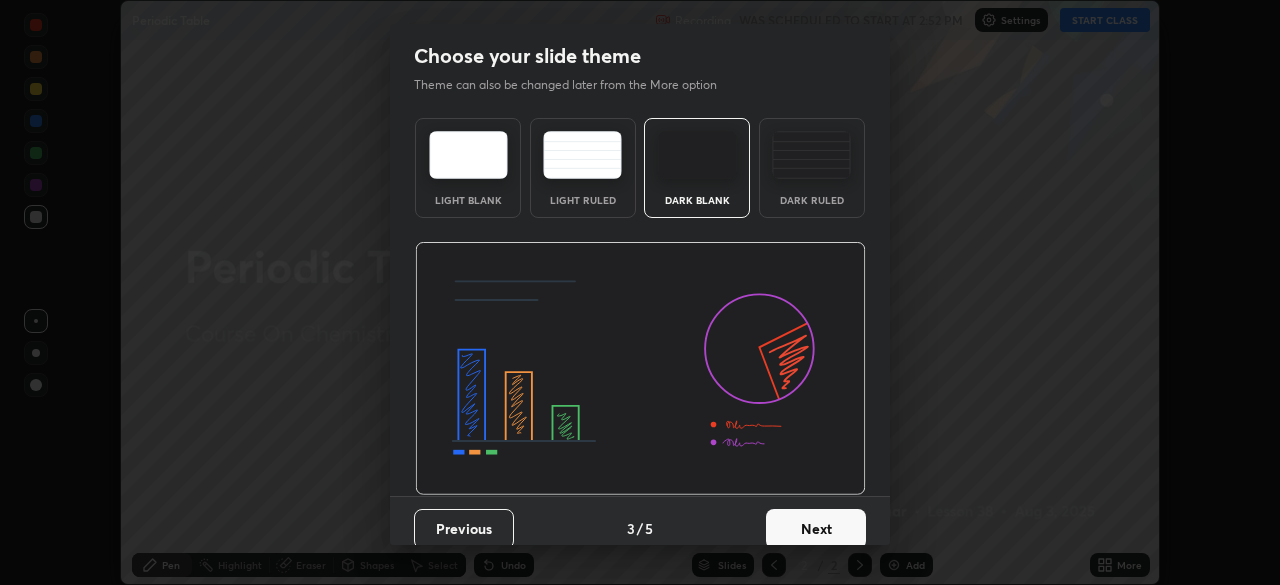 click on "Next" at bounding box center (816, 529) 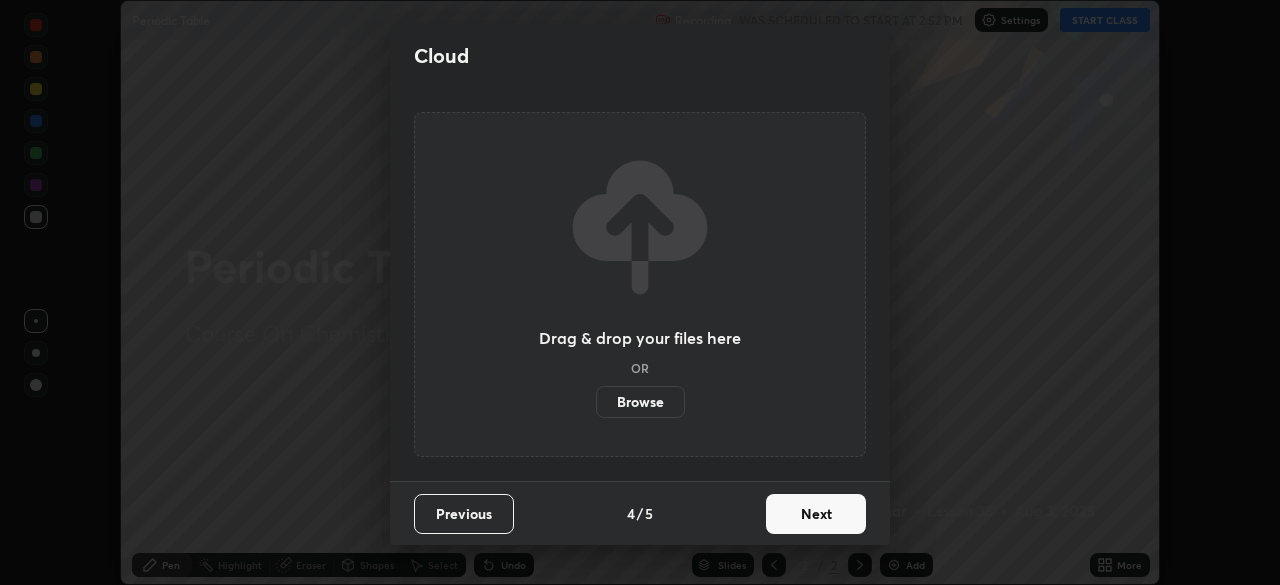 click on "Next" at bounding box center (816, 514) 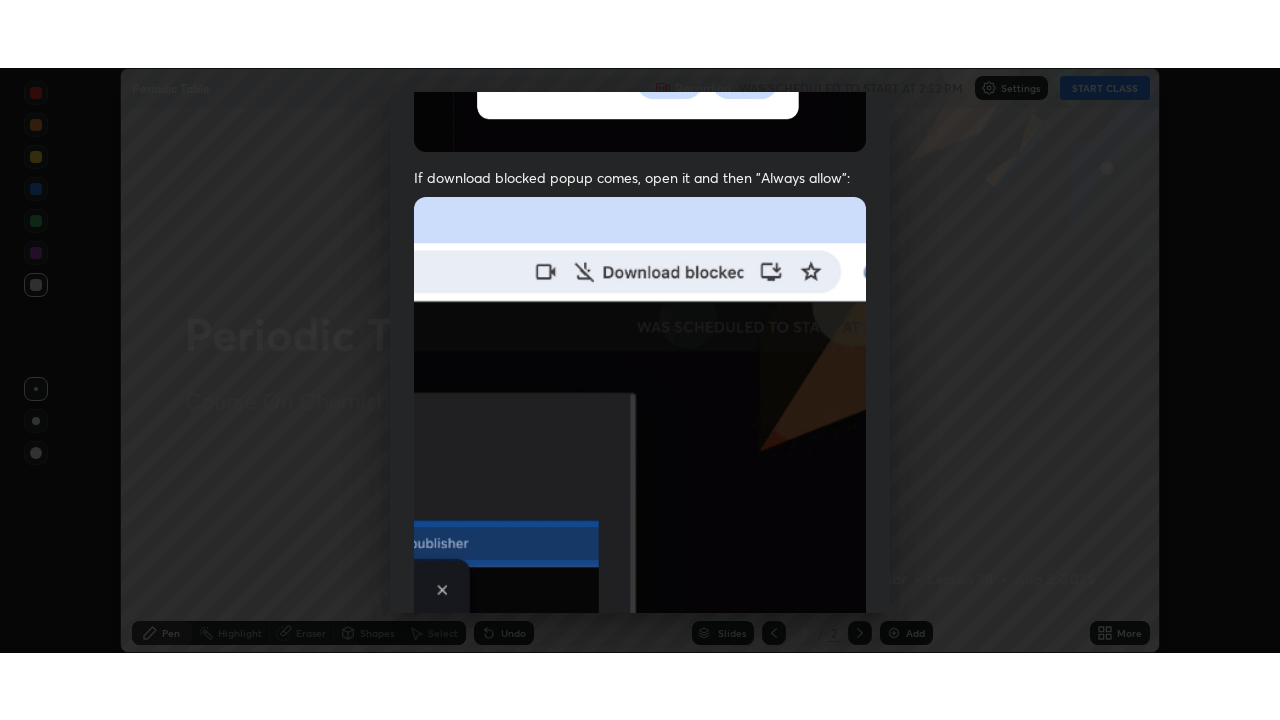 scroll, scrollTop: 479, scrollLeft: 0, axis: vertical 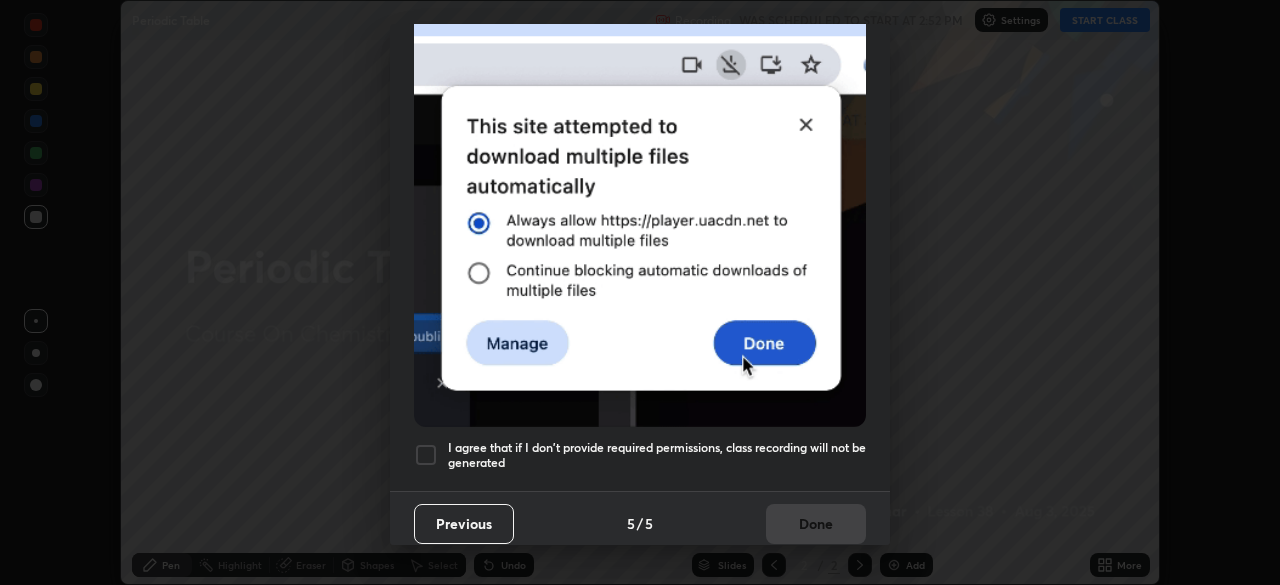 click at bounding box center [426, 455] 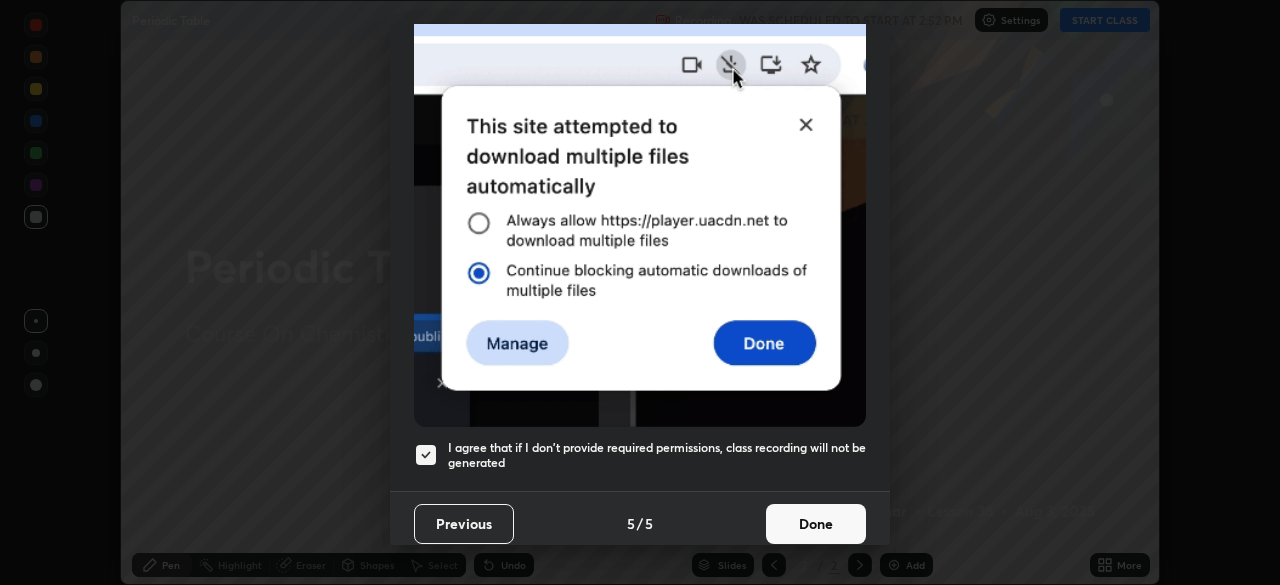 click on "Done" at bounding box center [816, 524] 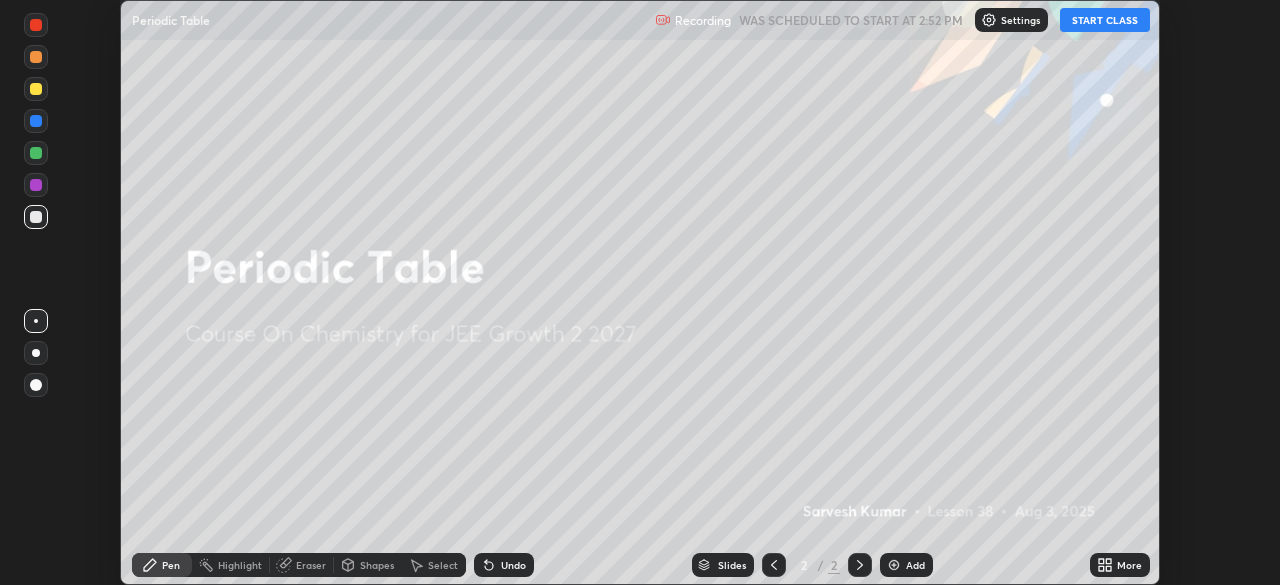 click on "START CLASS" at bounding box center [1105, 20] 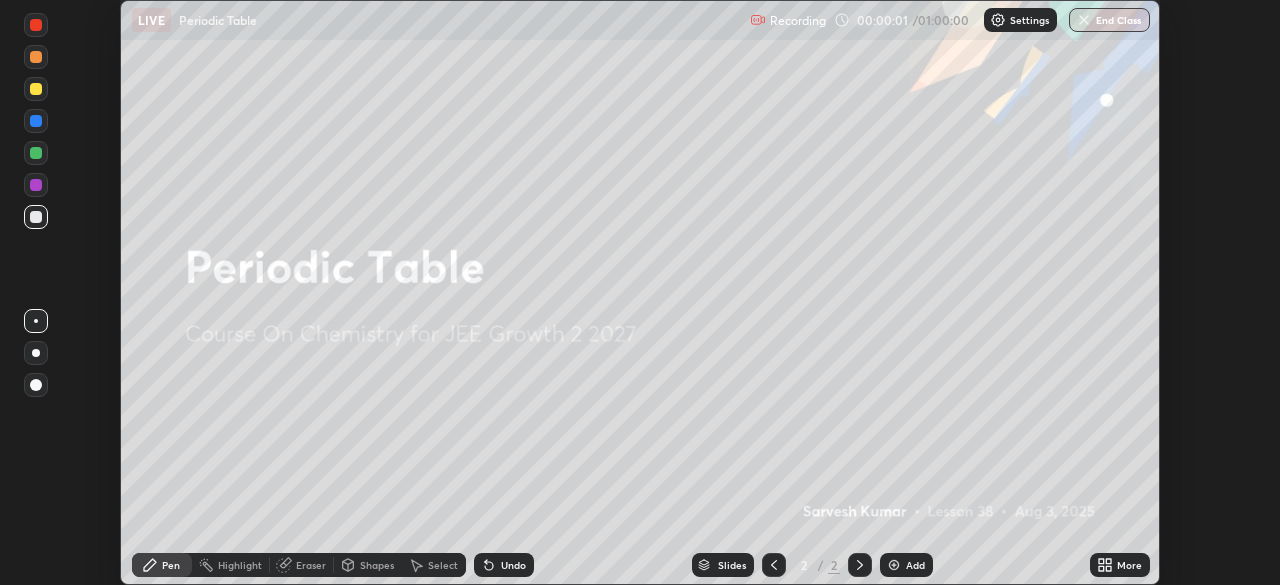 click on "More" at bounding box center [1129, 565] 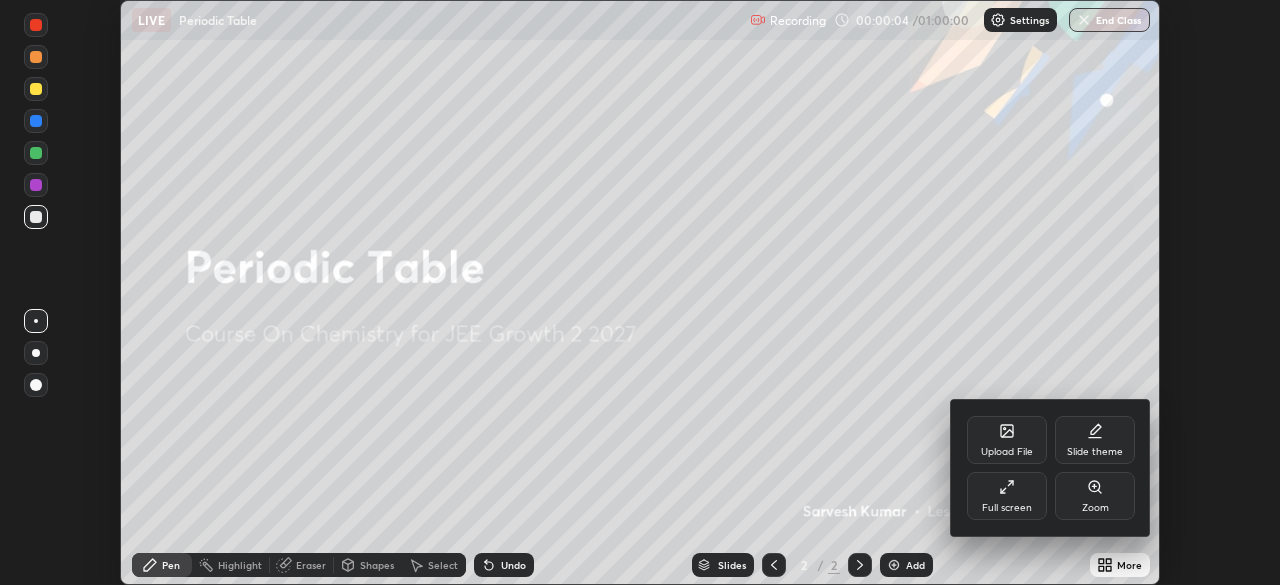 click on "Upload File" at bounding box center [1007, 440] 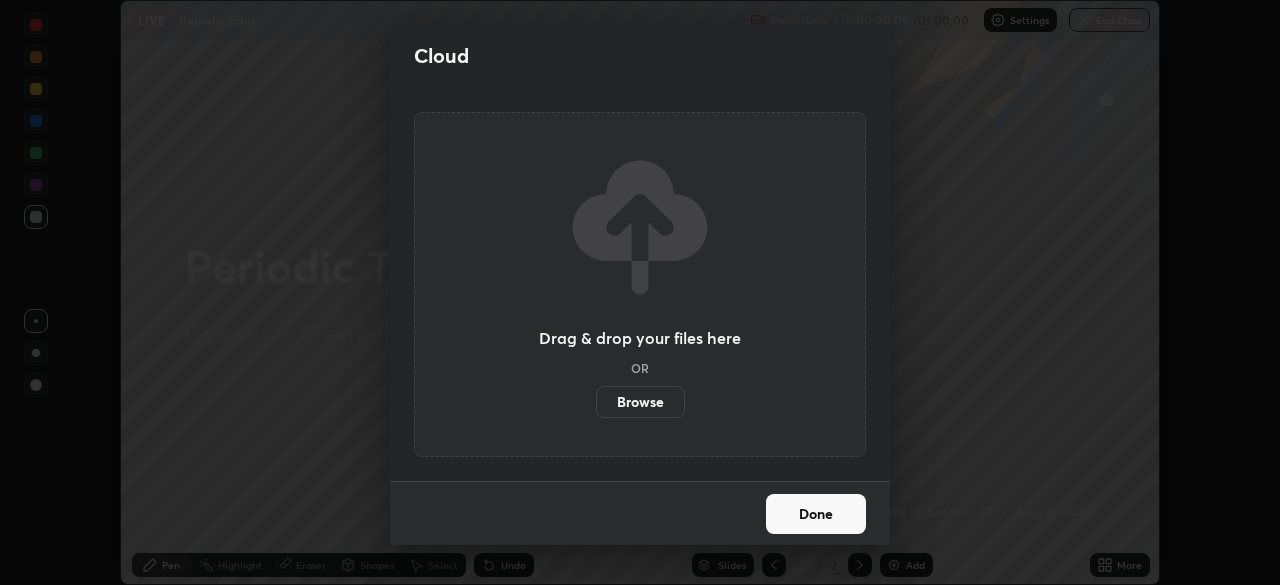 click on "Browse" at bounding box center (640, 402) 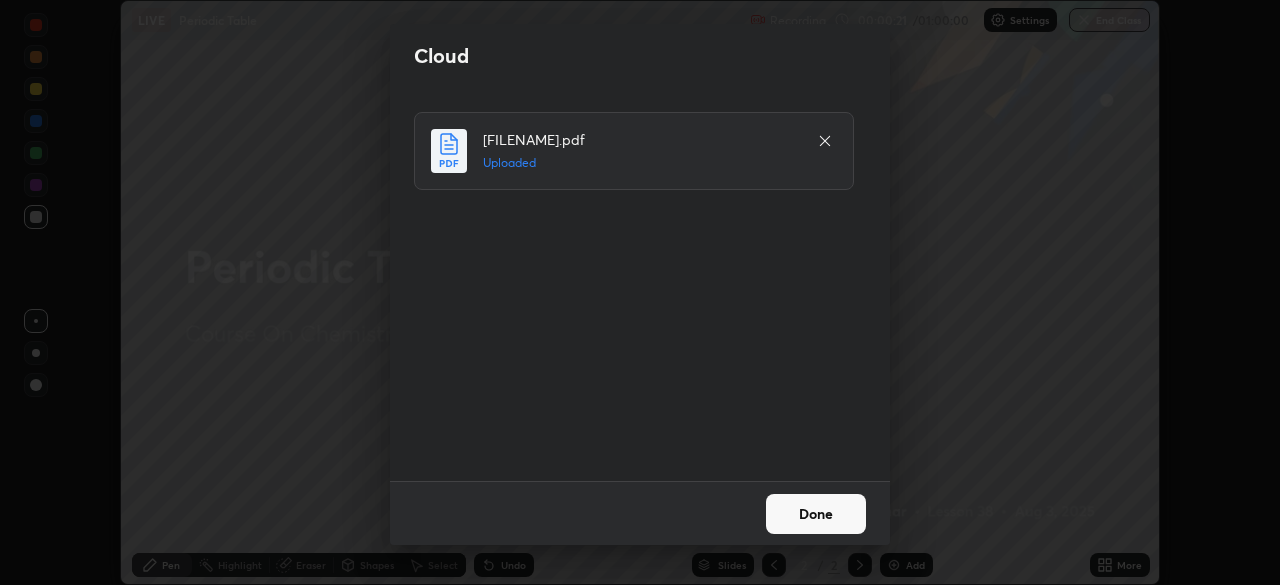 click on "Done" at bounding box center [816, 514] 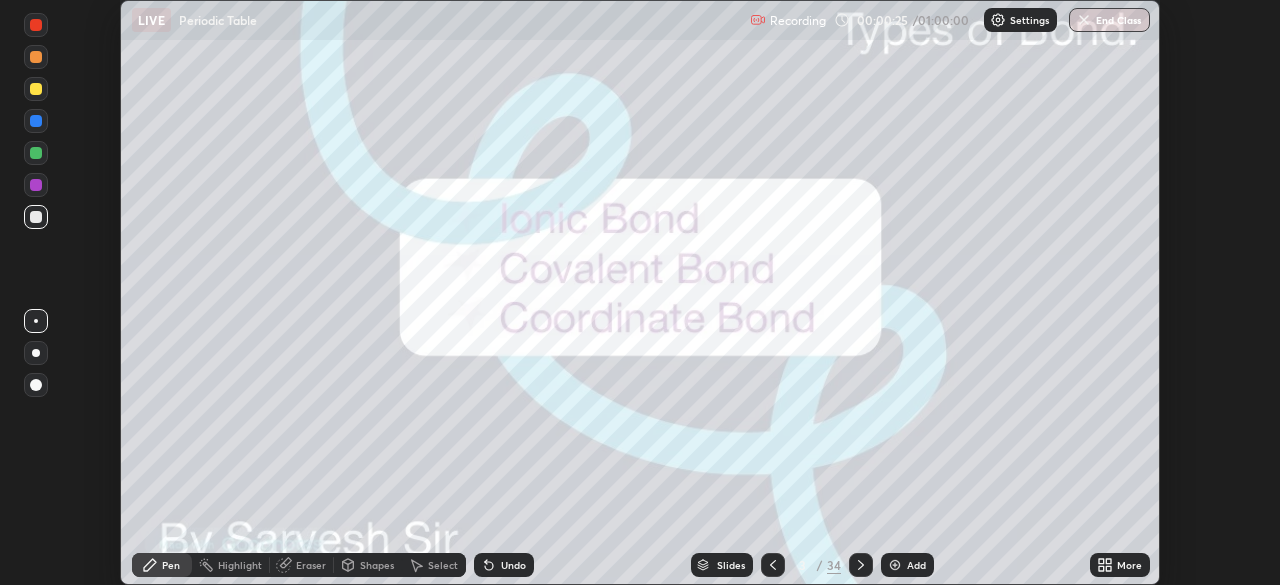 click 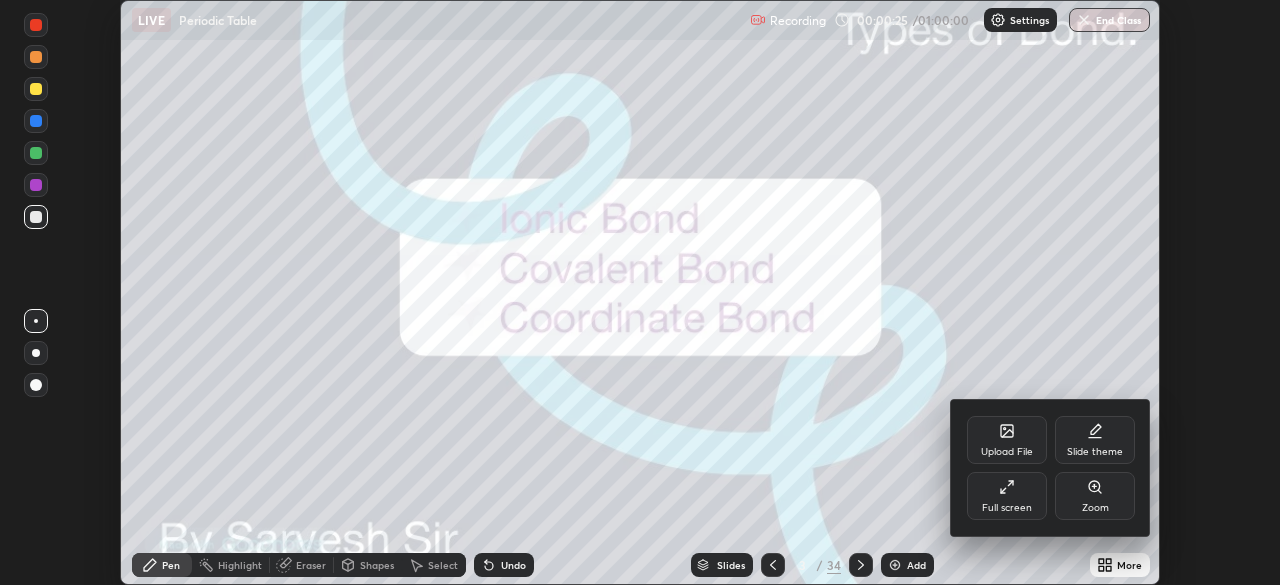 click on "Full screen" at bounding box center [1007, 508] 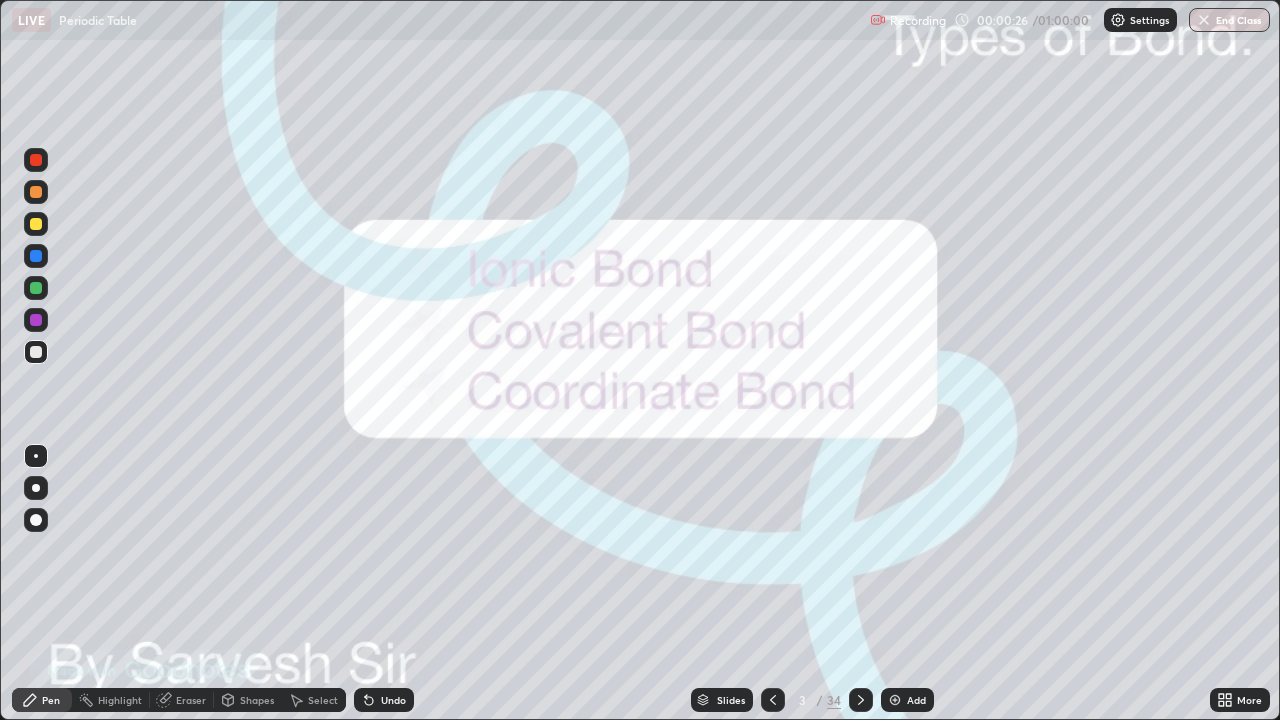 scroll, scrollTop: 99280, scrollLeft: 98720, axis: both 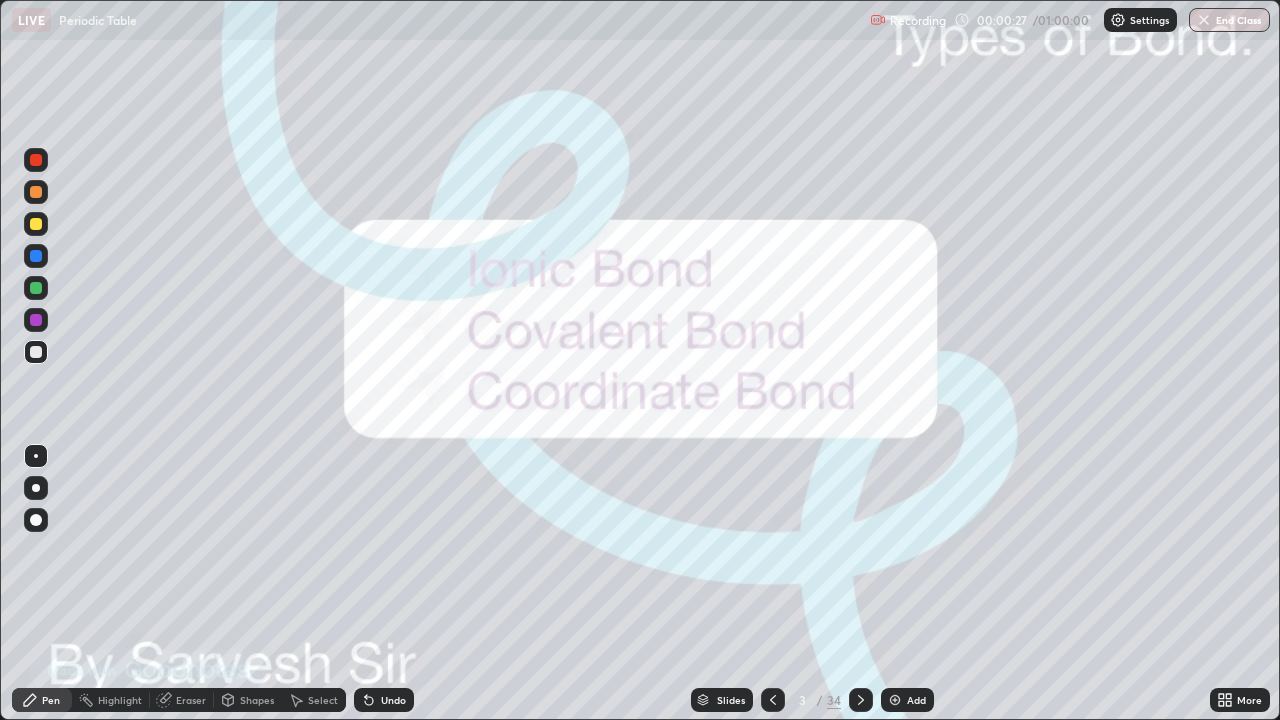 click at bounding box center [861, 700] 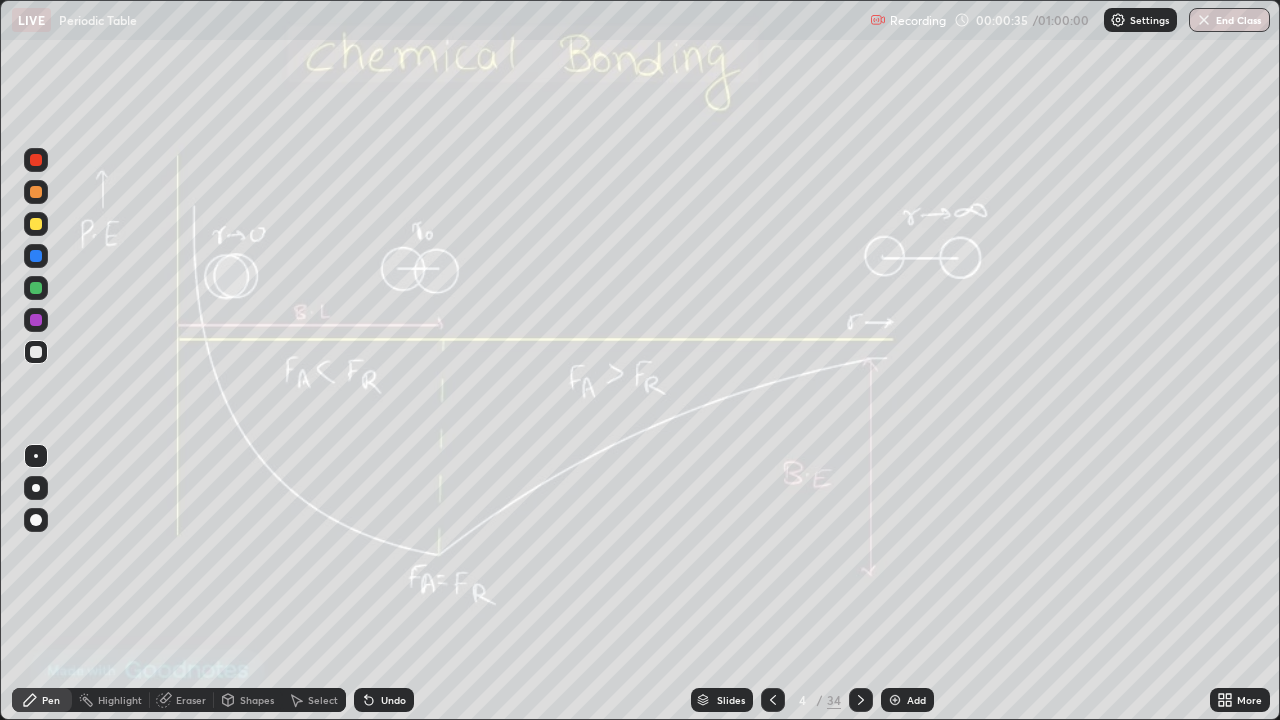 click 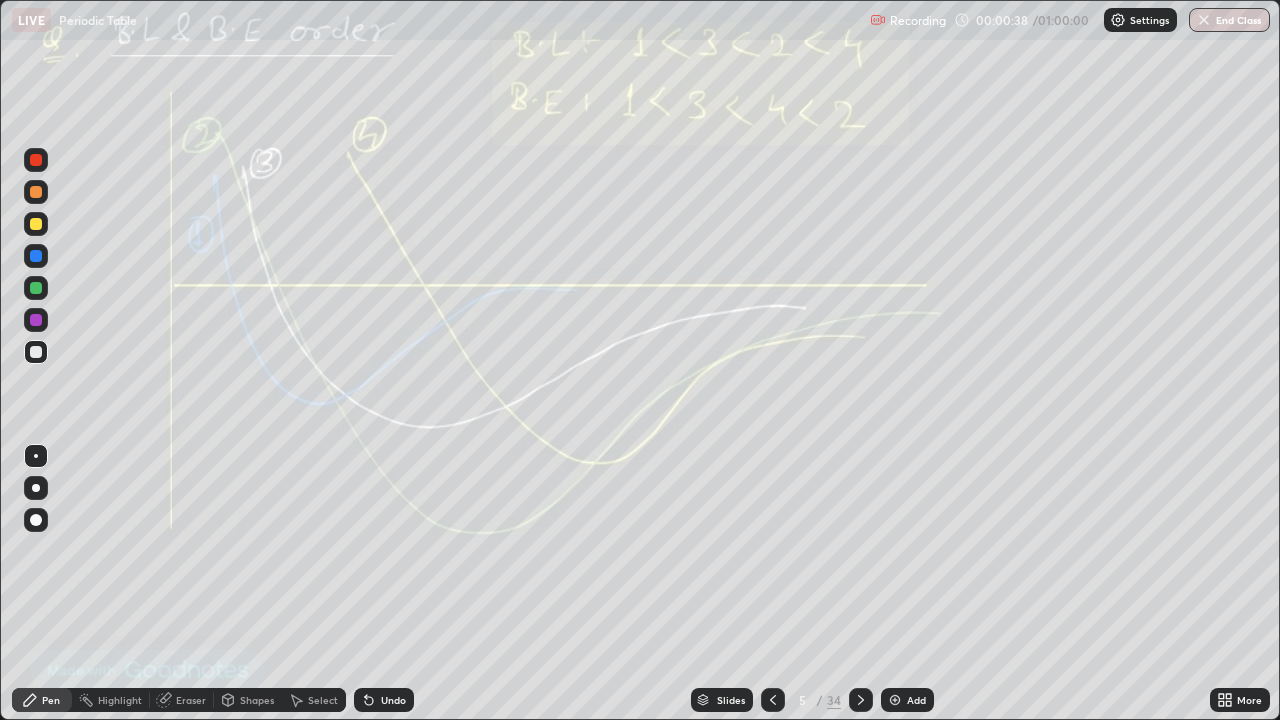 click 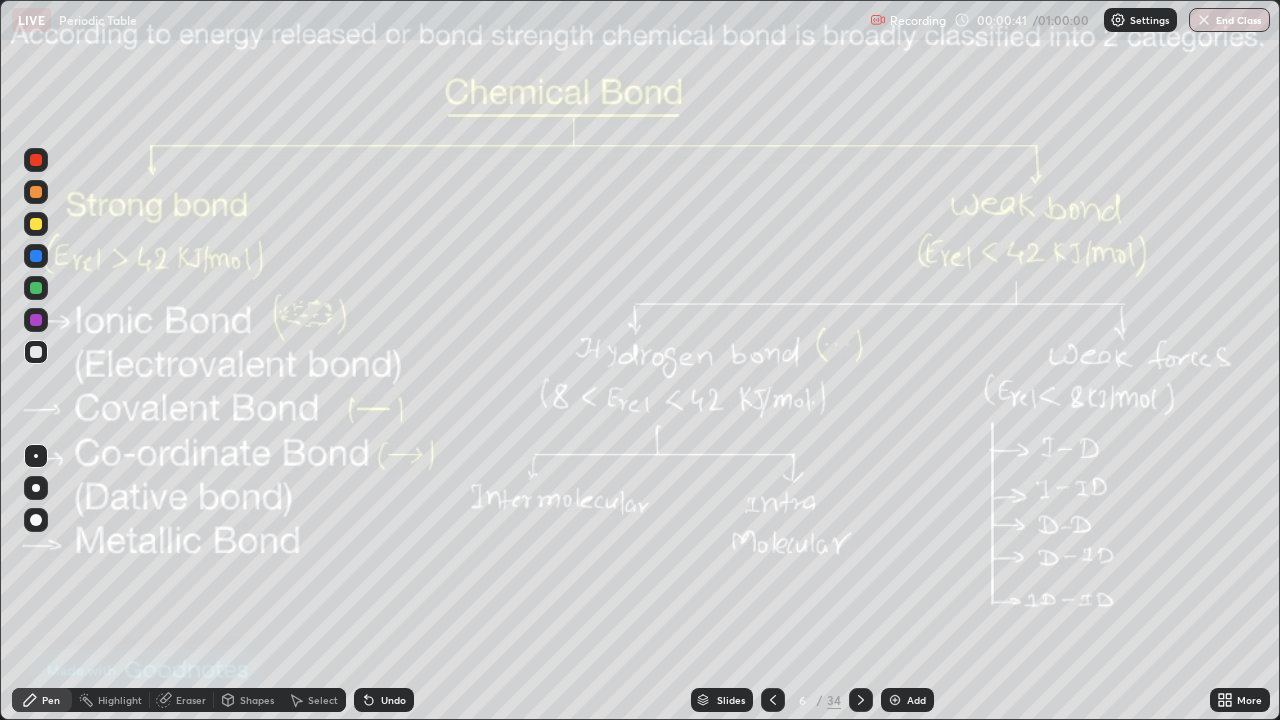 click 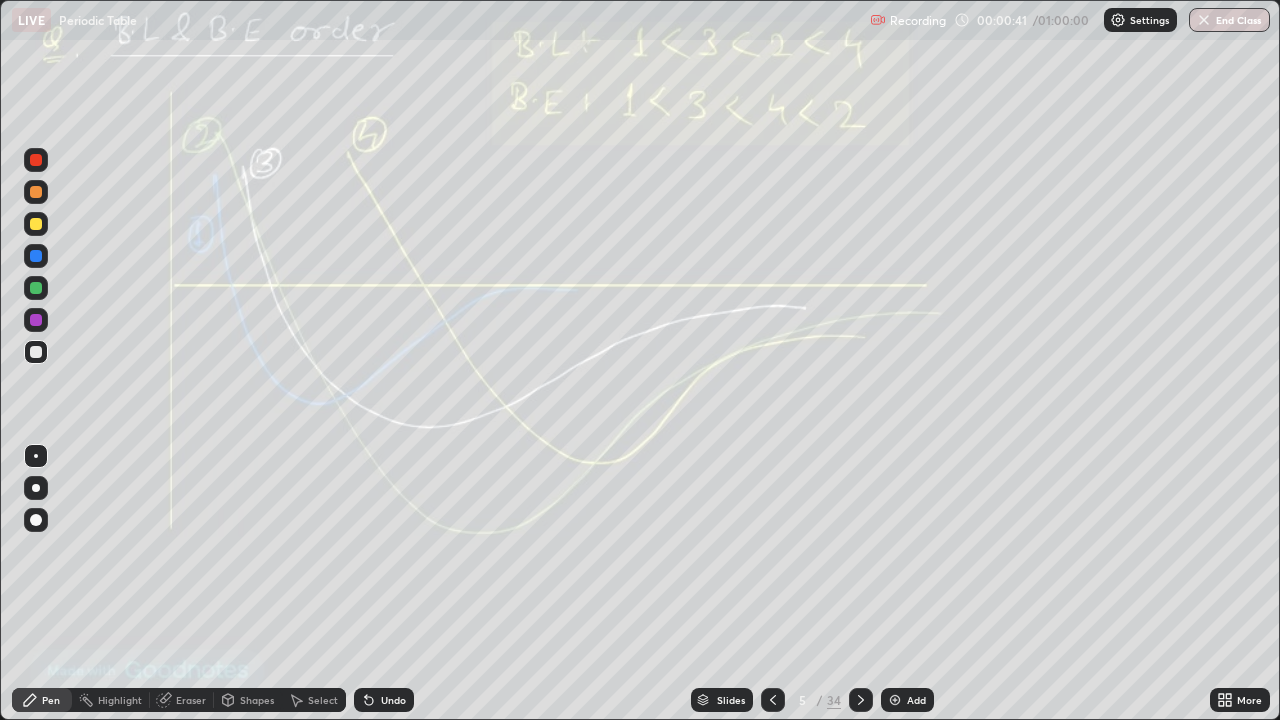 click at bounding box center [773, 700] 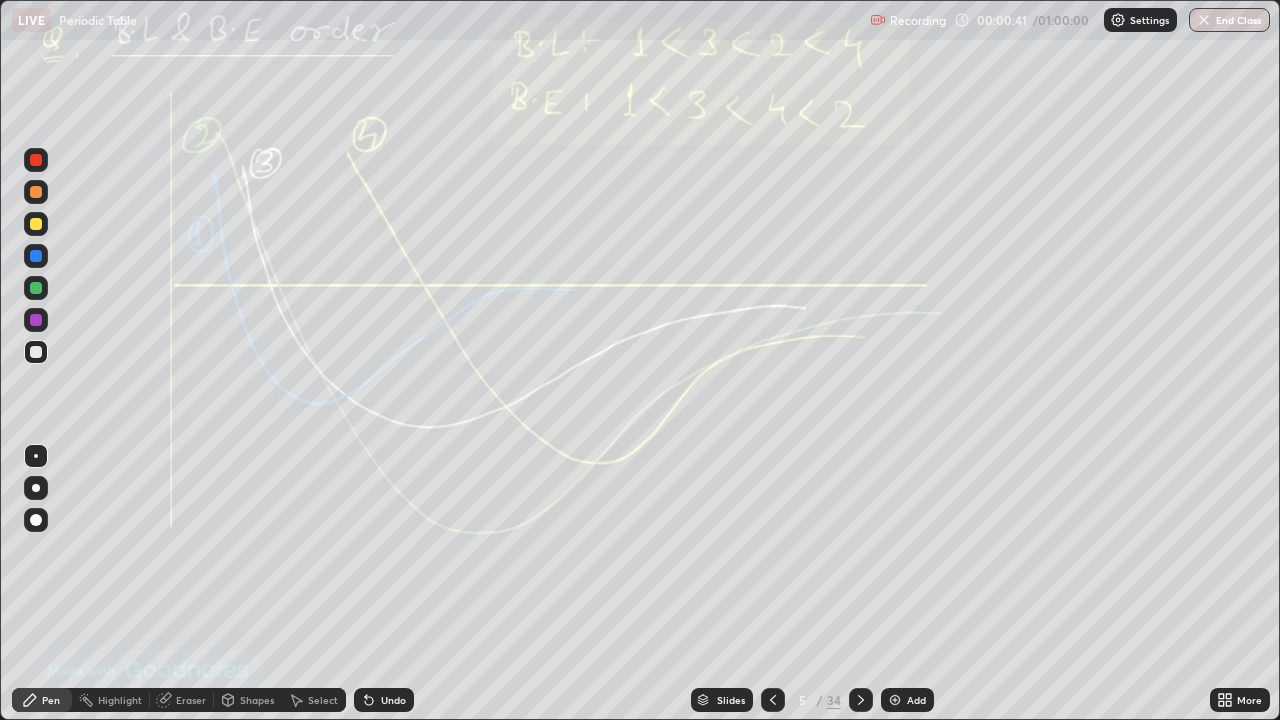 click at bounding box center [773, 700] 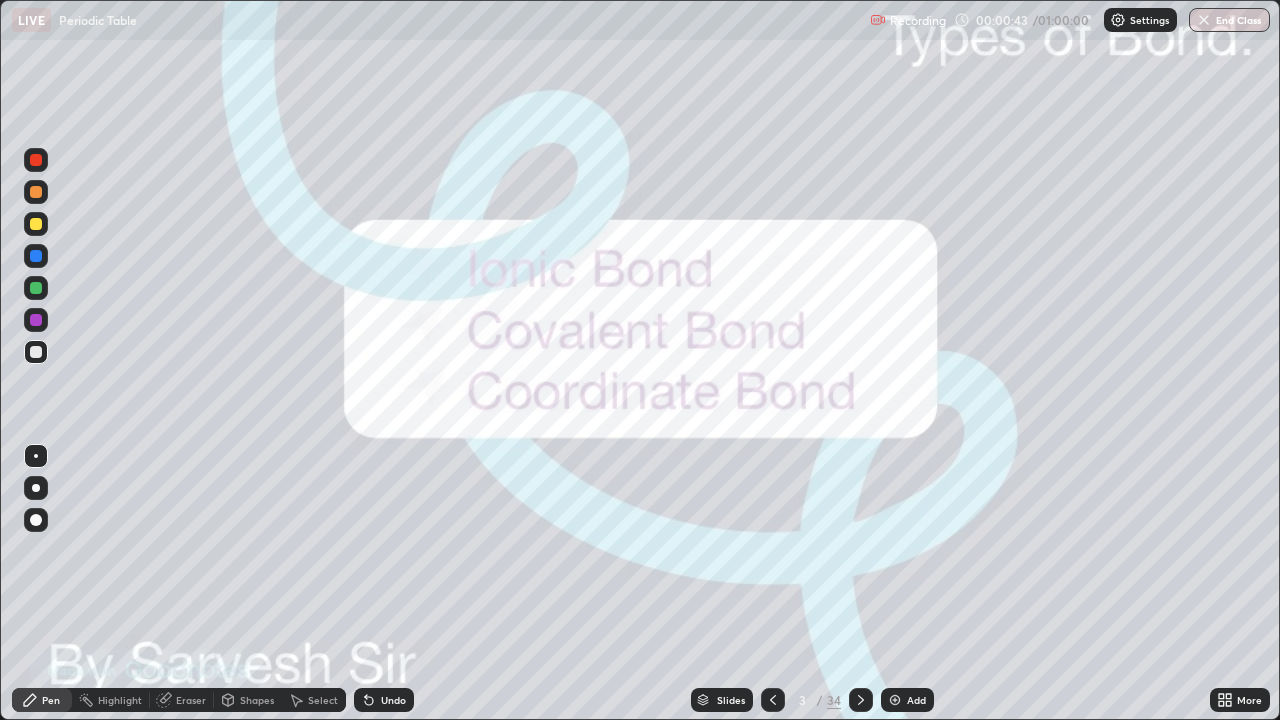 click at bounding box center (895, 700) 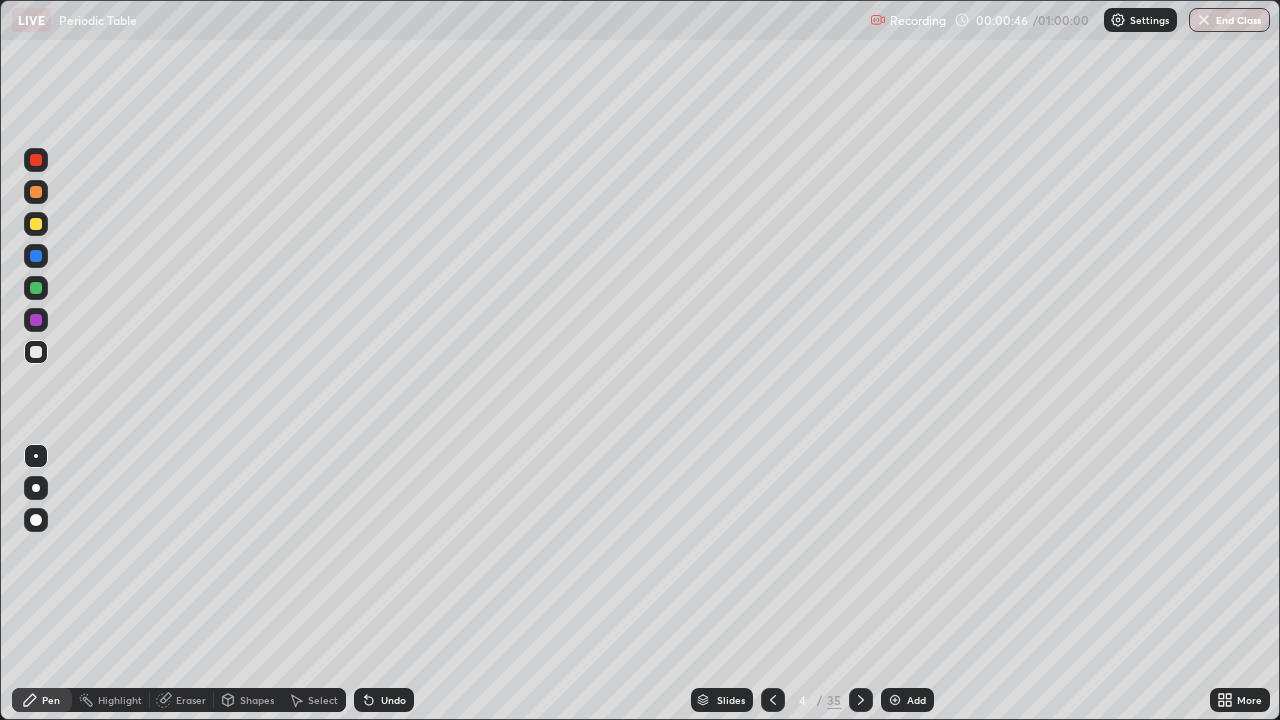 click at bounding box center [36, 288] 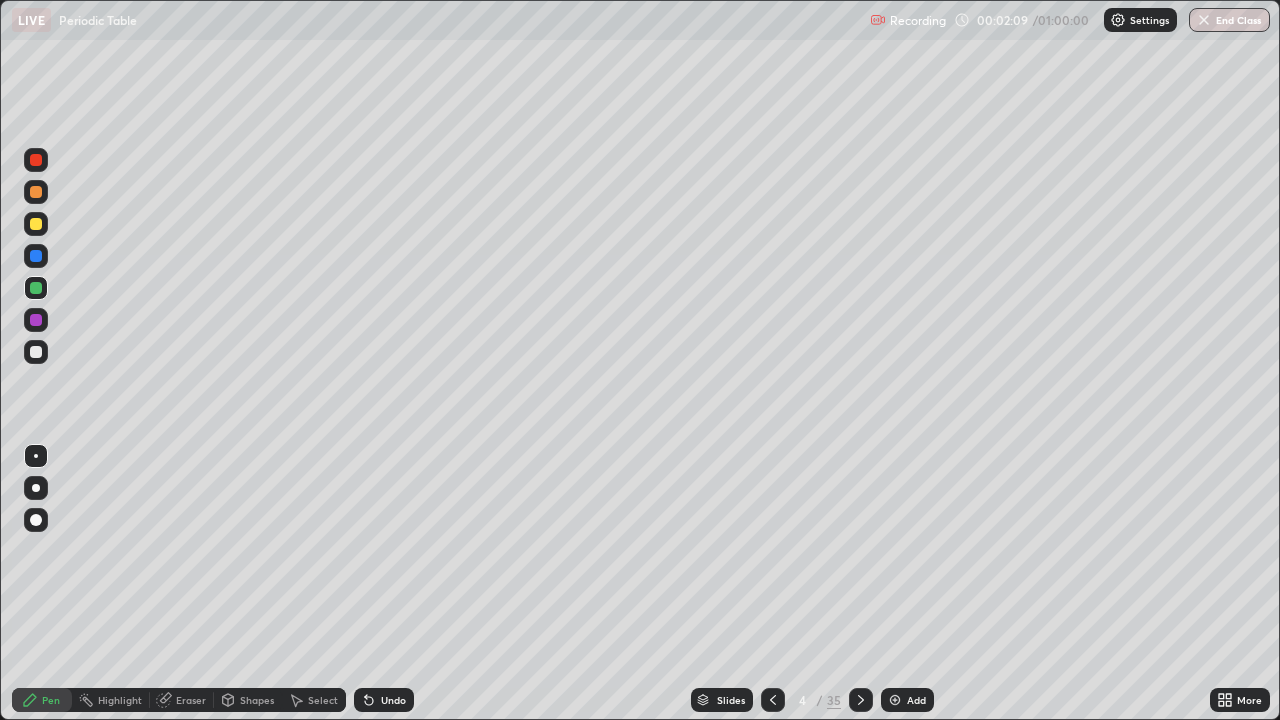 click at bounding box center (36, 352) 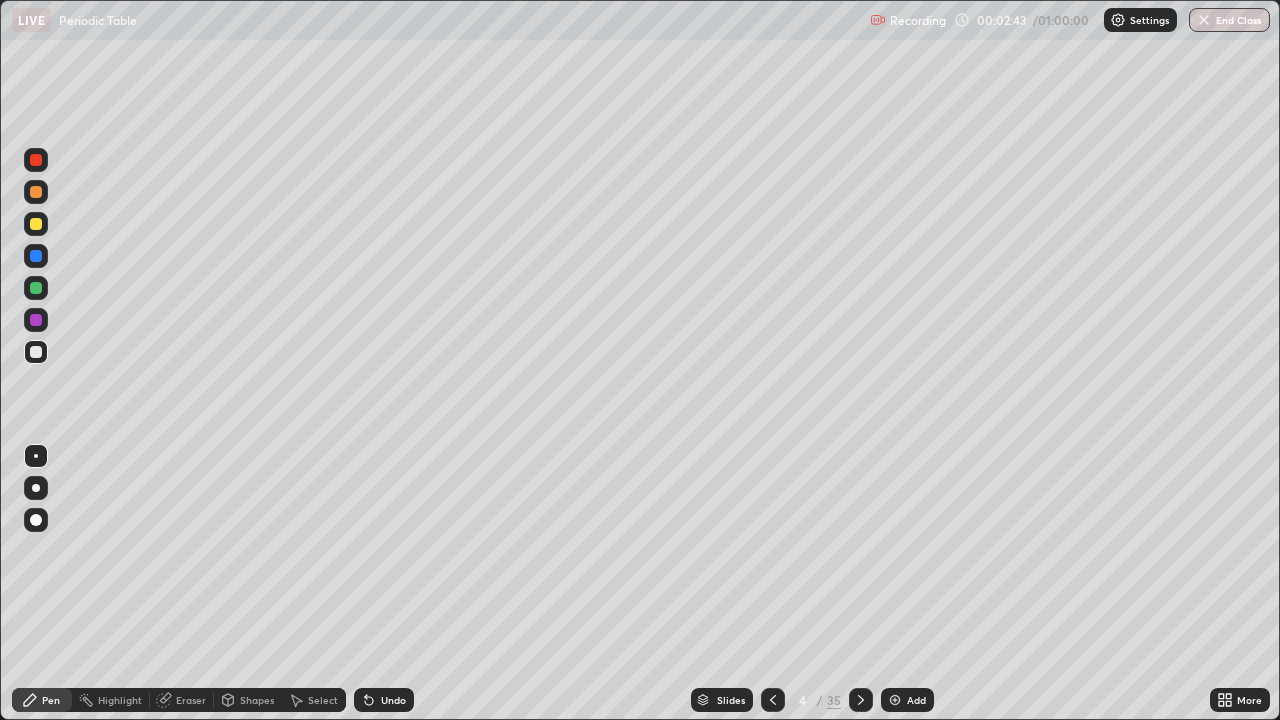 click at bounding box center [861, 700] 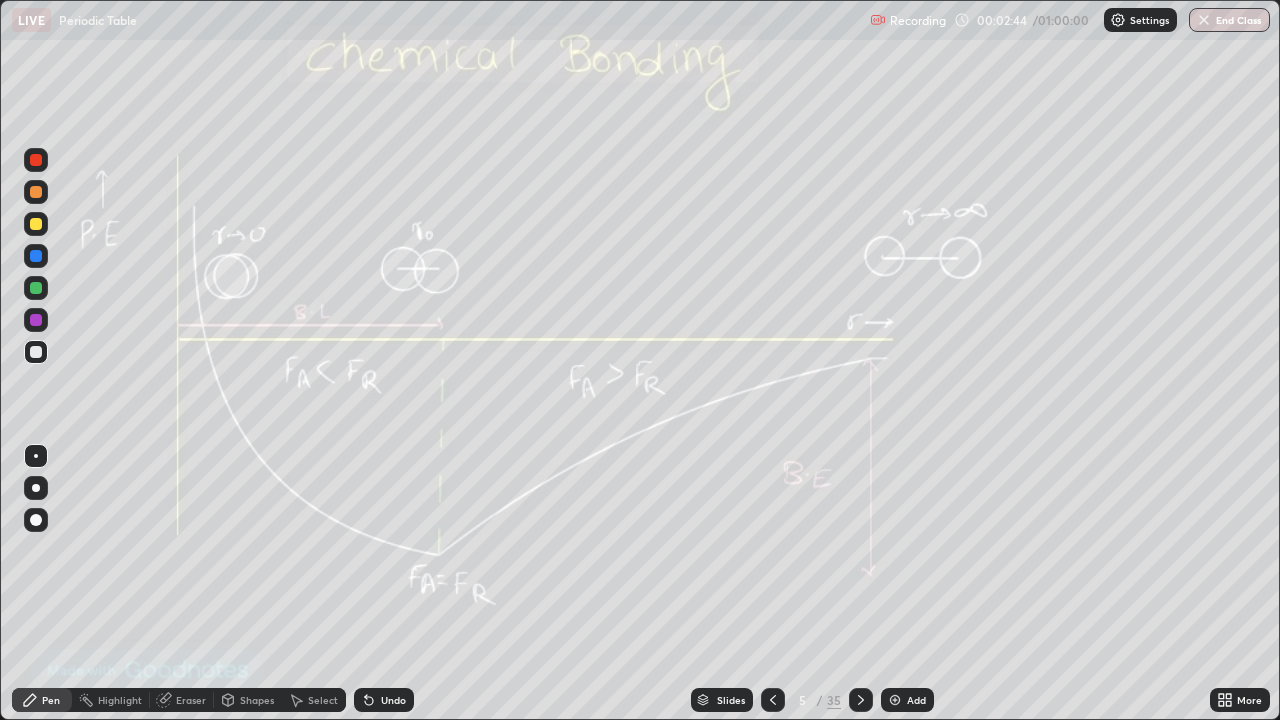 click 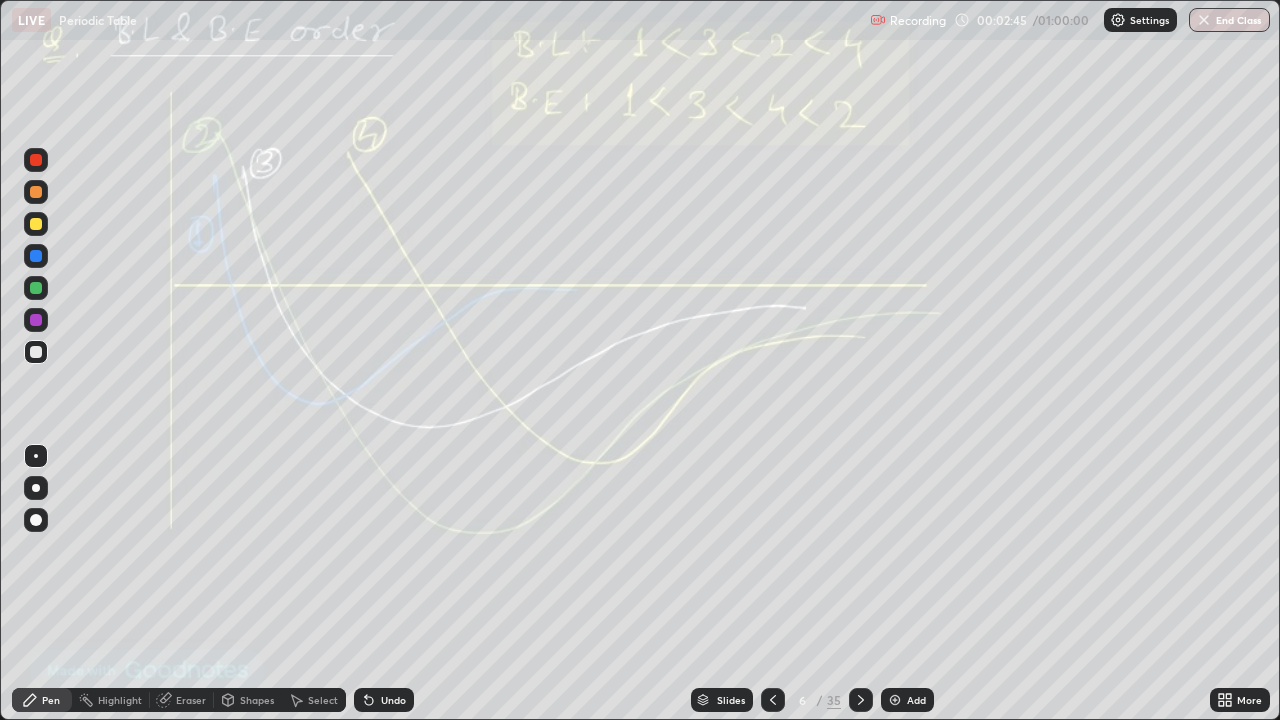 click 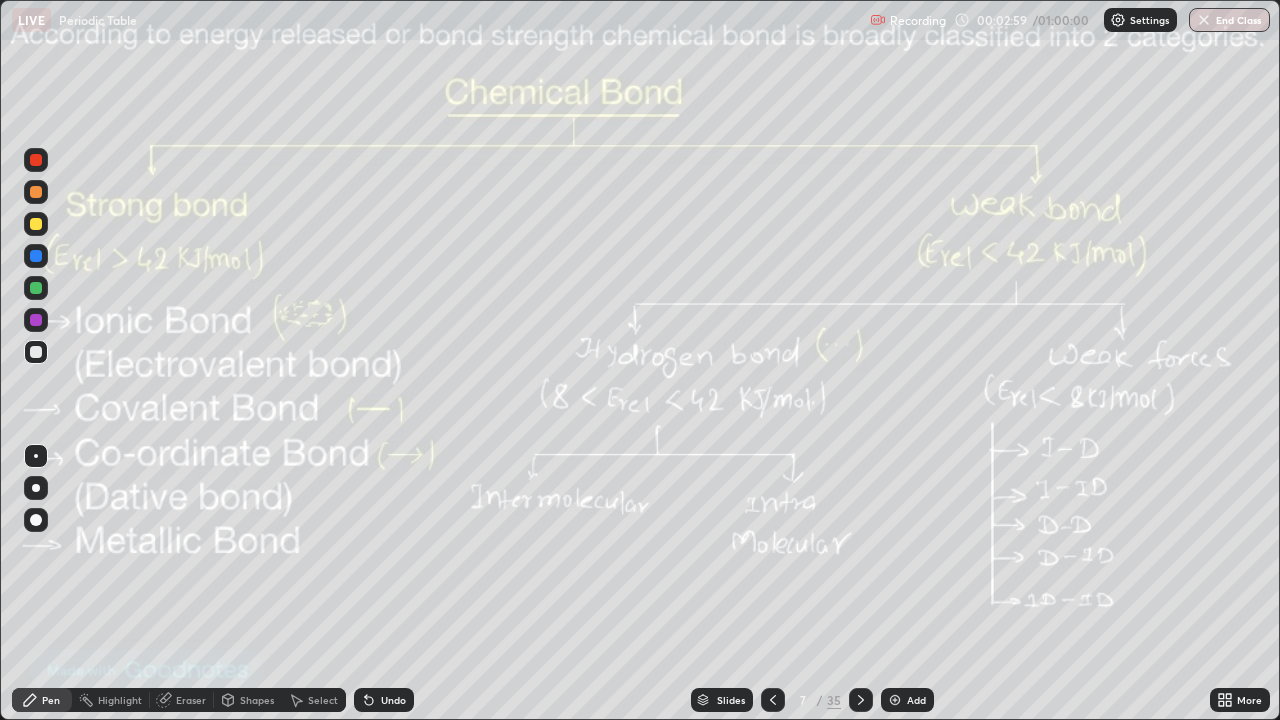 click on "Undo" at bounding box center [393, 700] 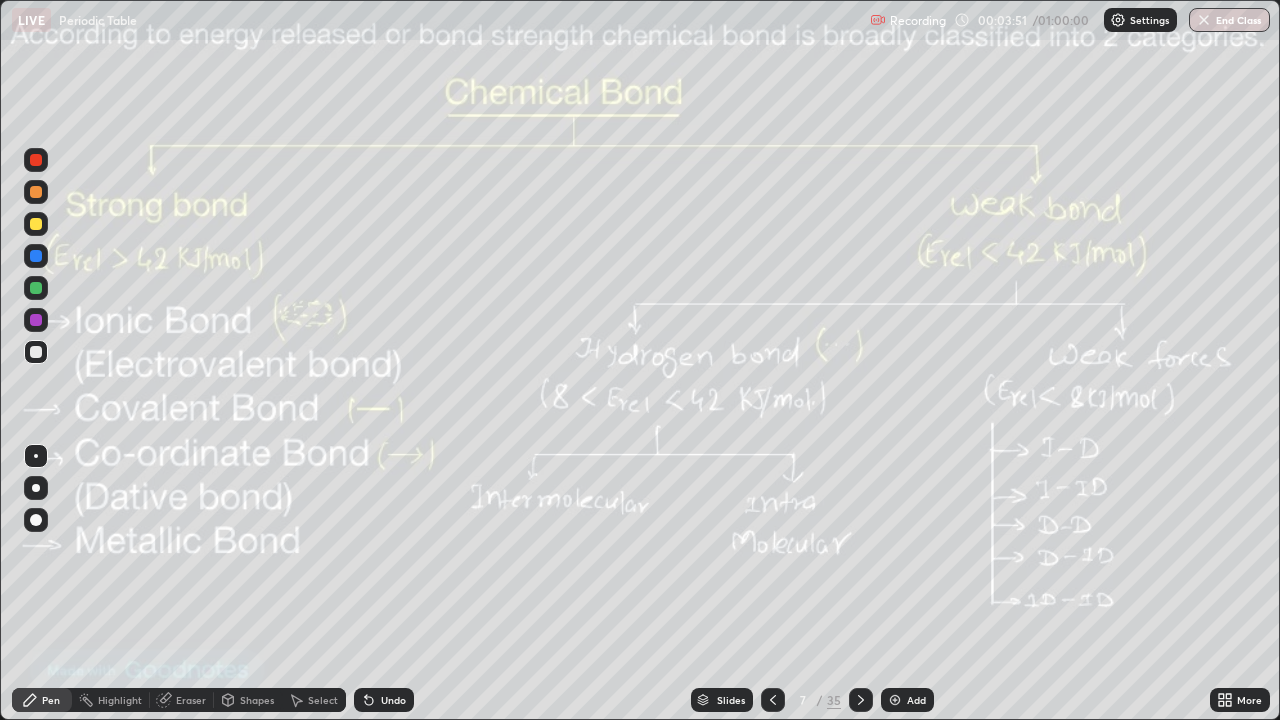 click on "Undo" at bounding box center (393, 700) 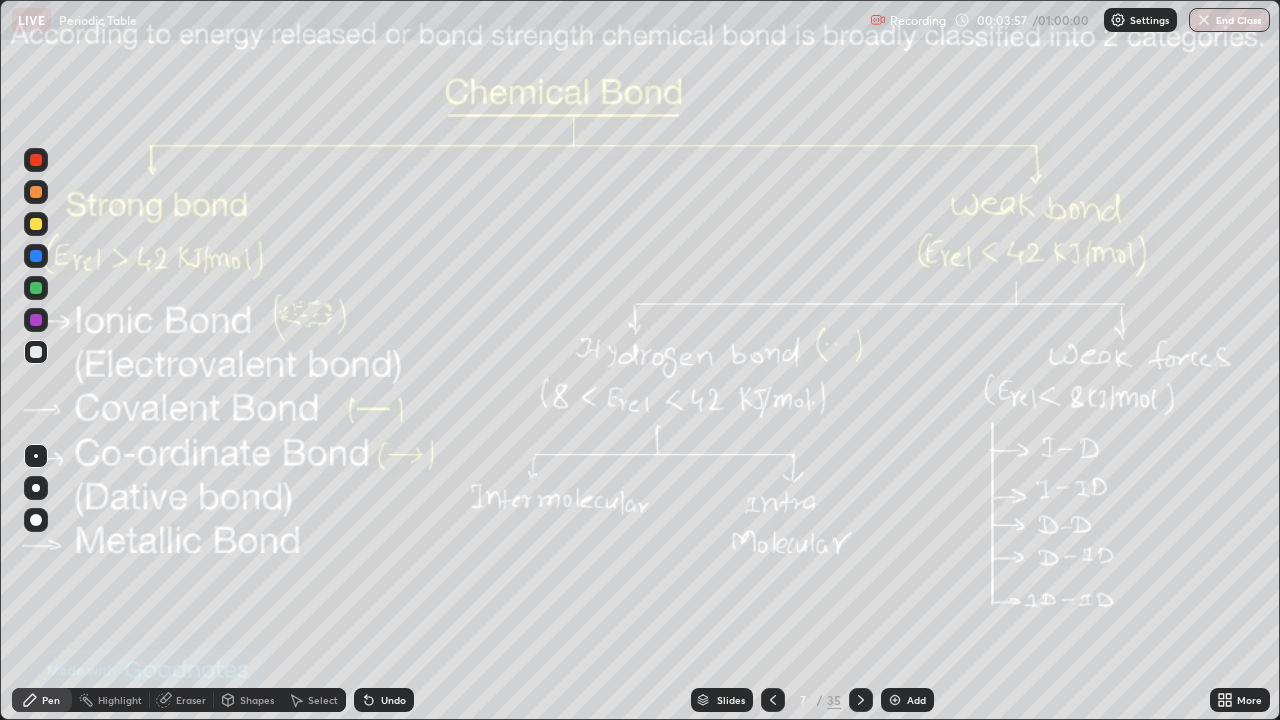 click on "Eraser" at bounding box center [182, 700] 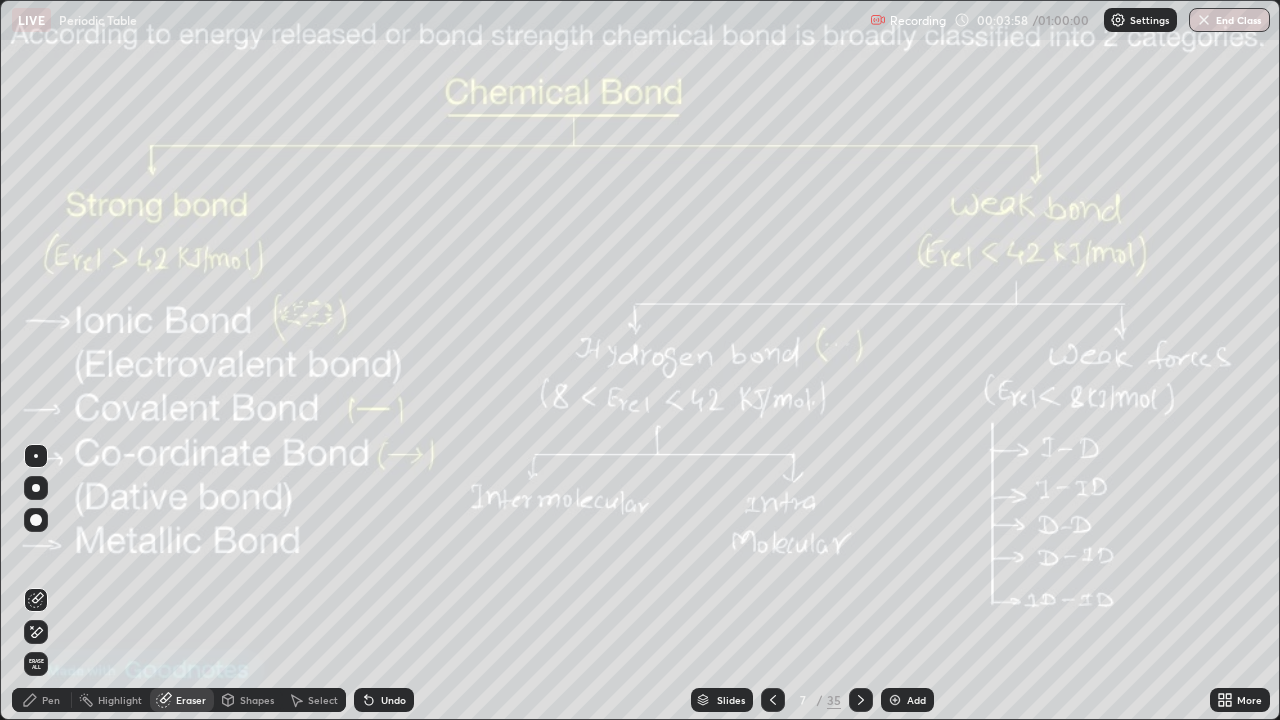 click on "Erase all" at bounding box center [36, 664] 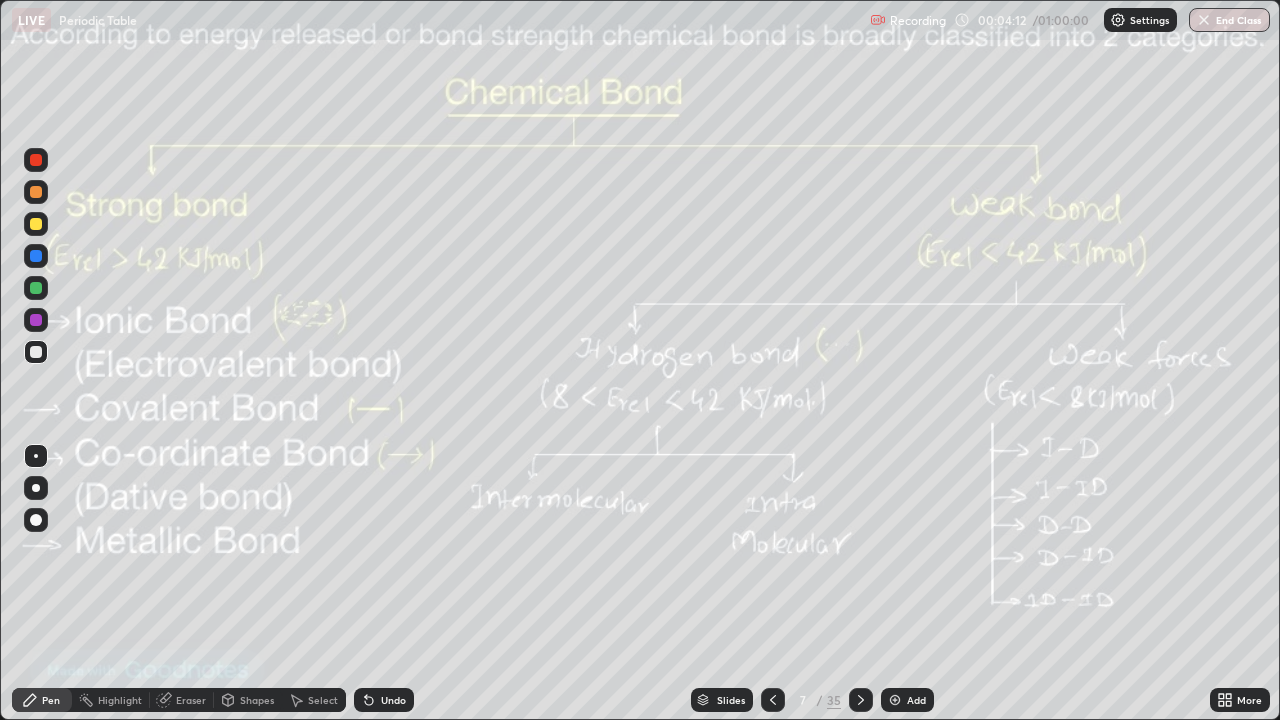 click 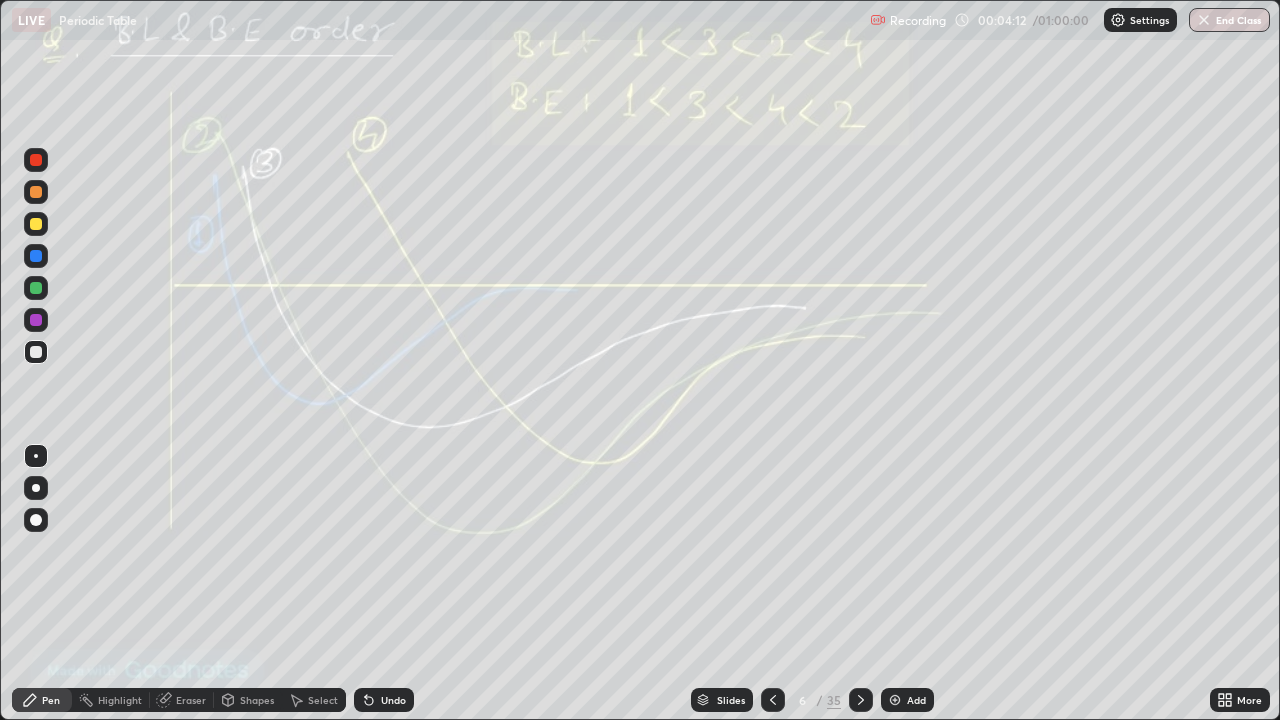 click at bounding box center [773, 700] 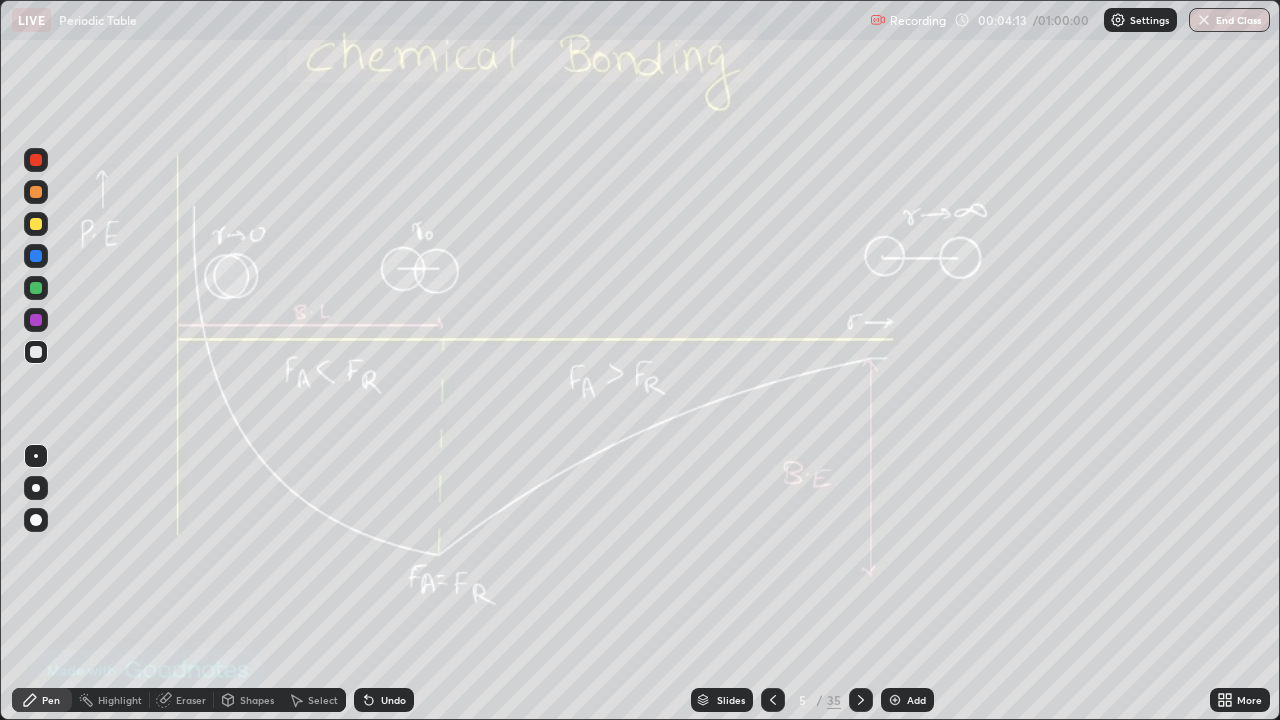 click at bounding box center (773, 700) 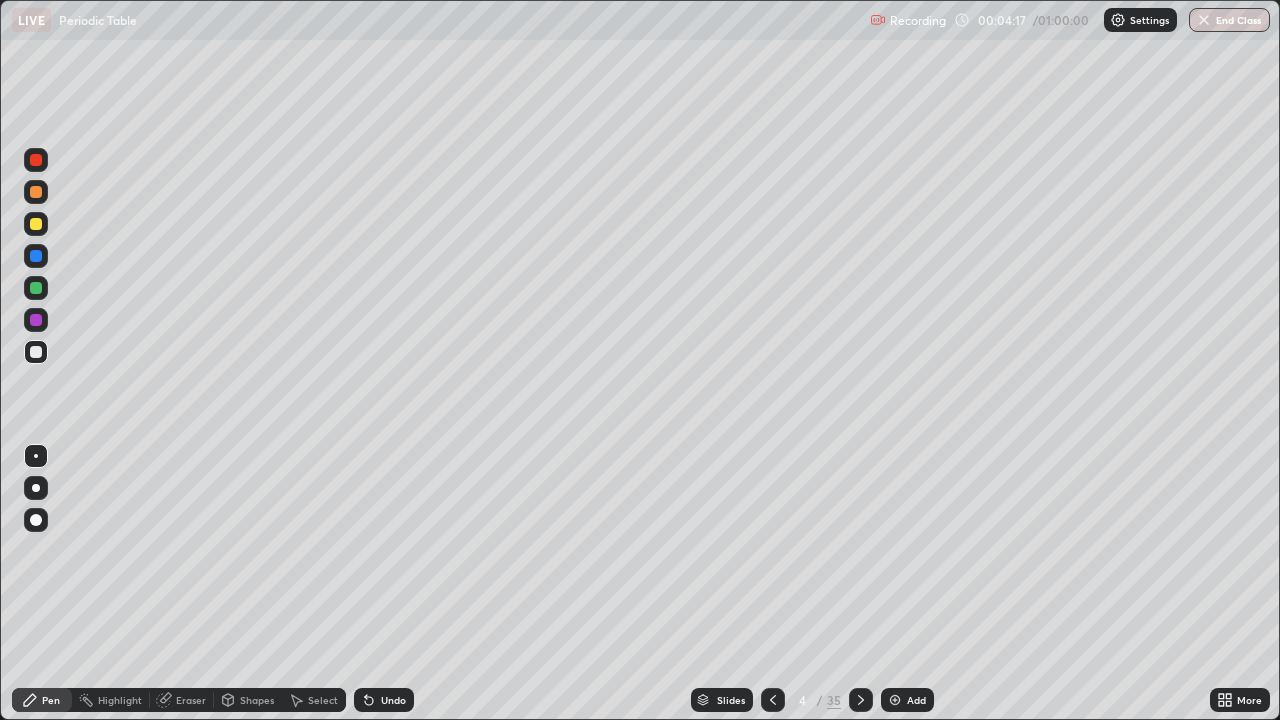 click at bounding box center [36, 224] 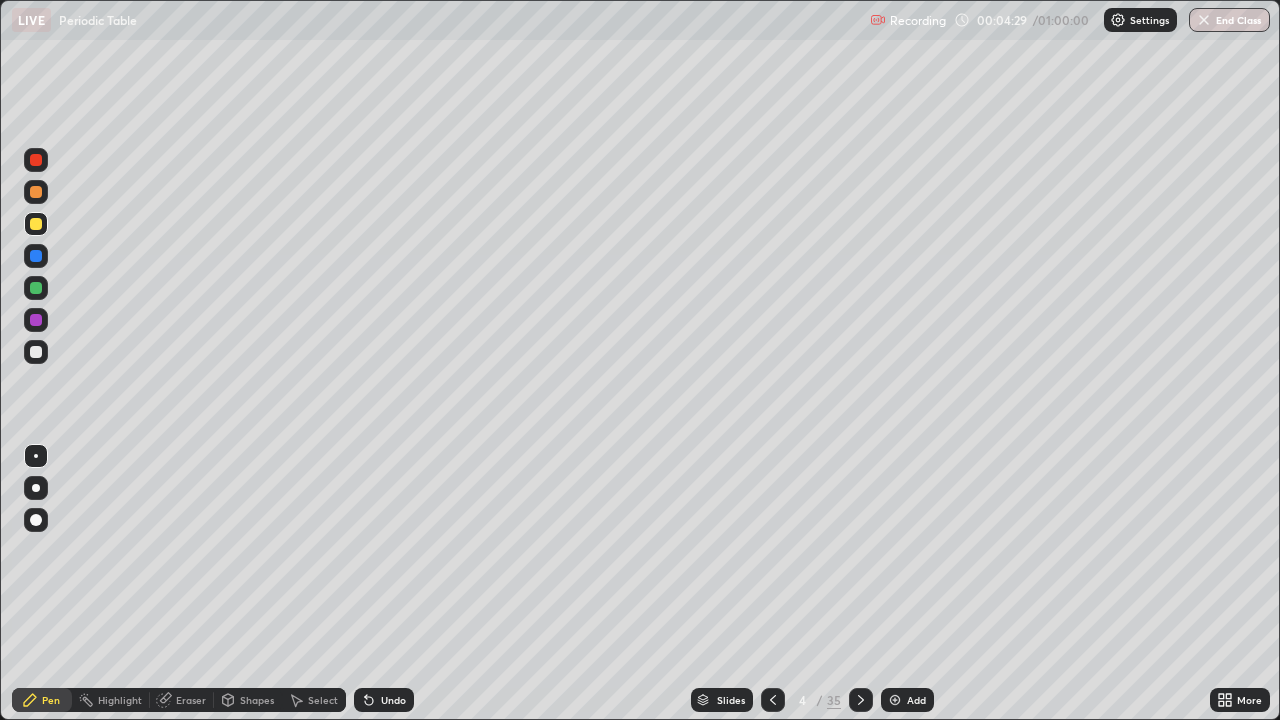 click on "Shapes" at bounding box center (248, 700) 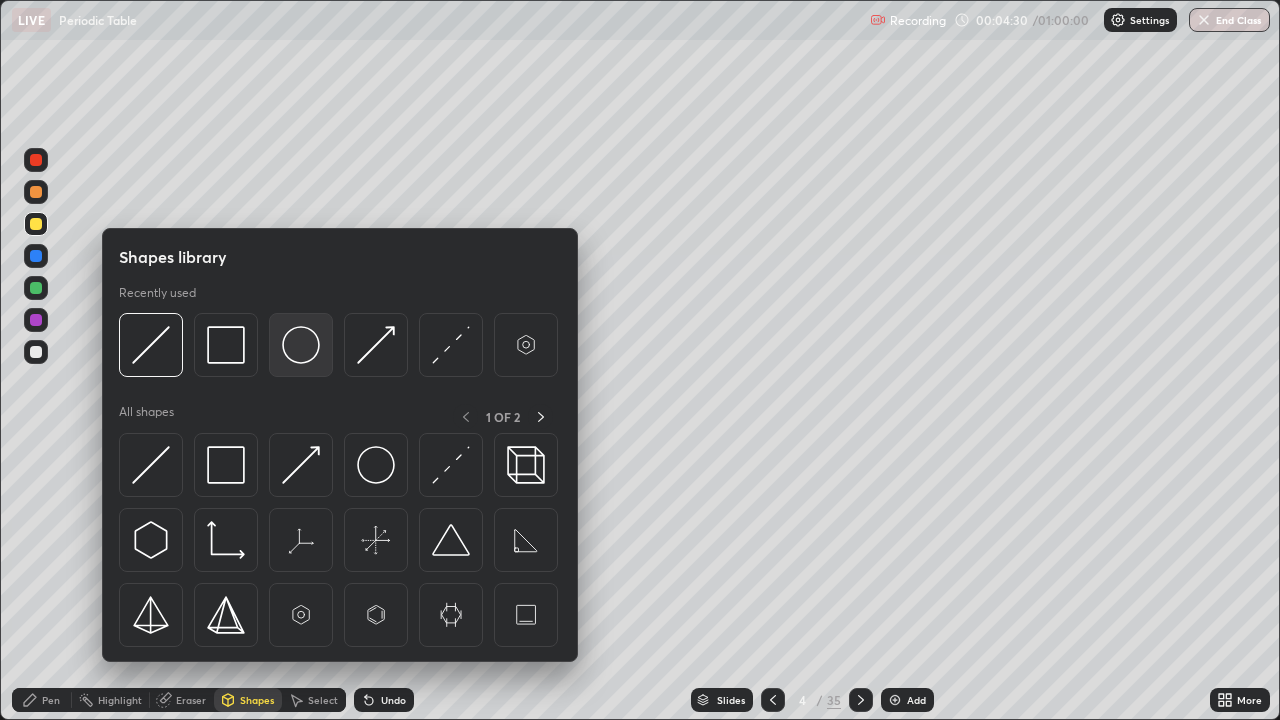 click at bounding box center [301, 345] 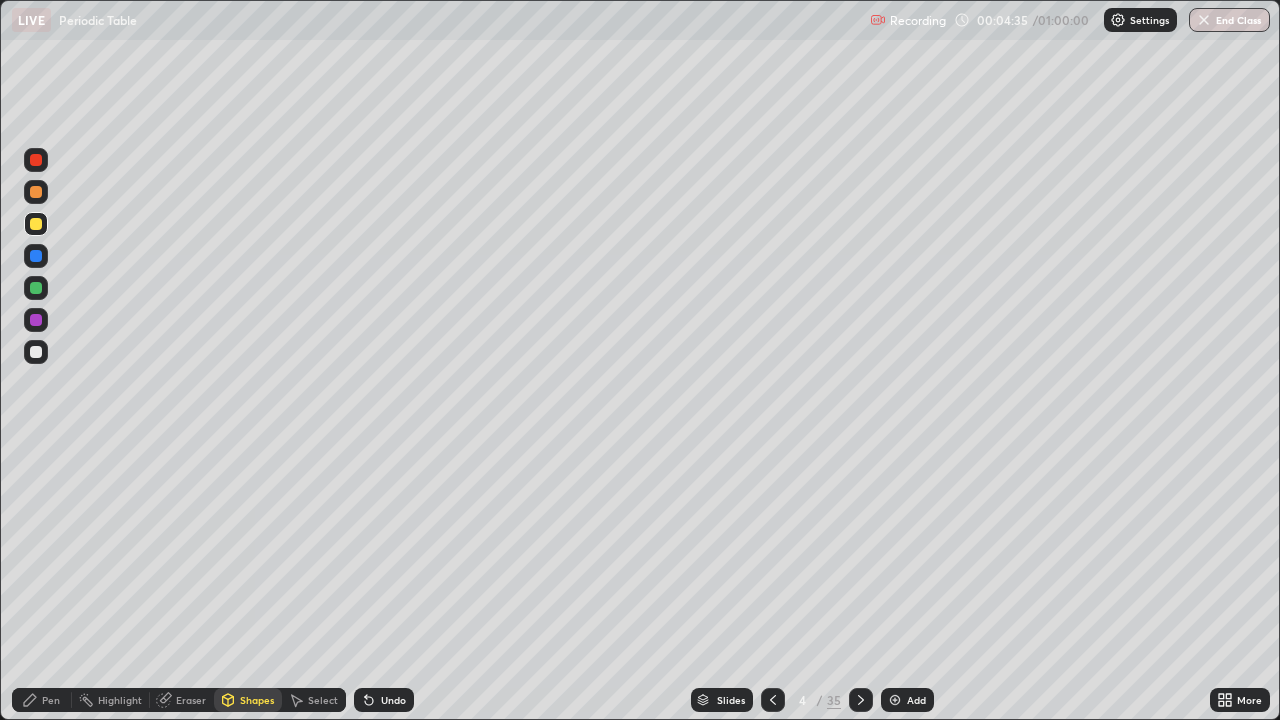 click on "Undo" at bounding box center (380, 700) 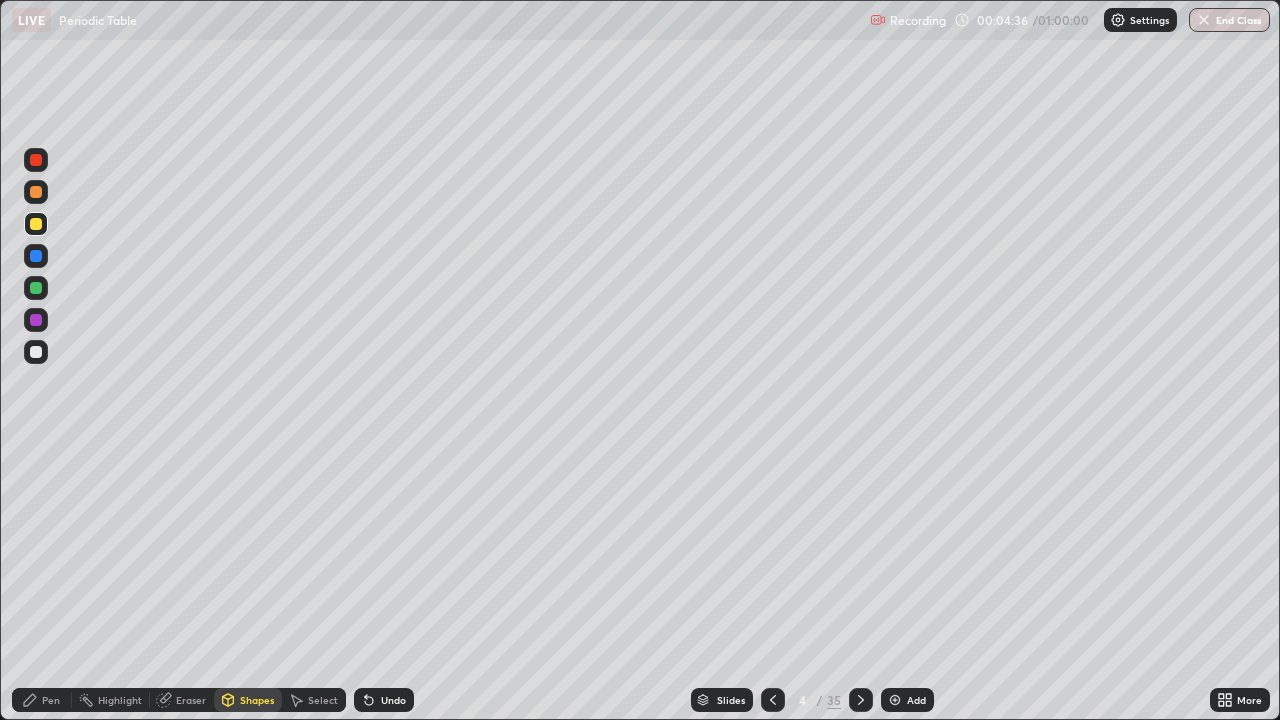click on "Select" at bounding box center [323, 700] 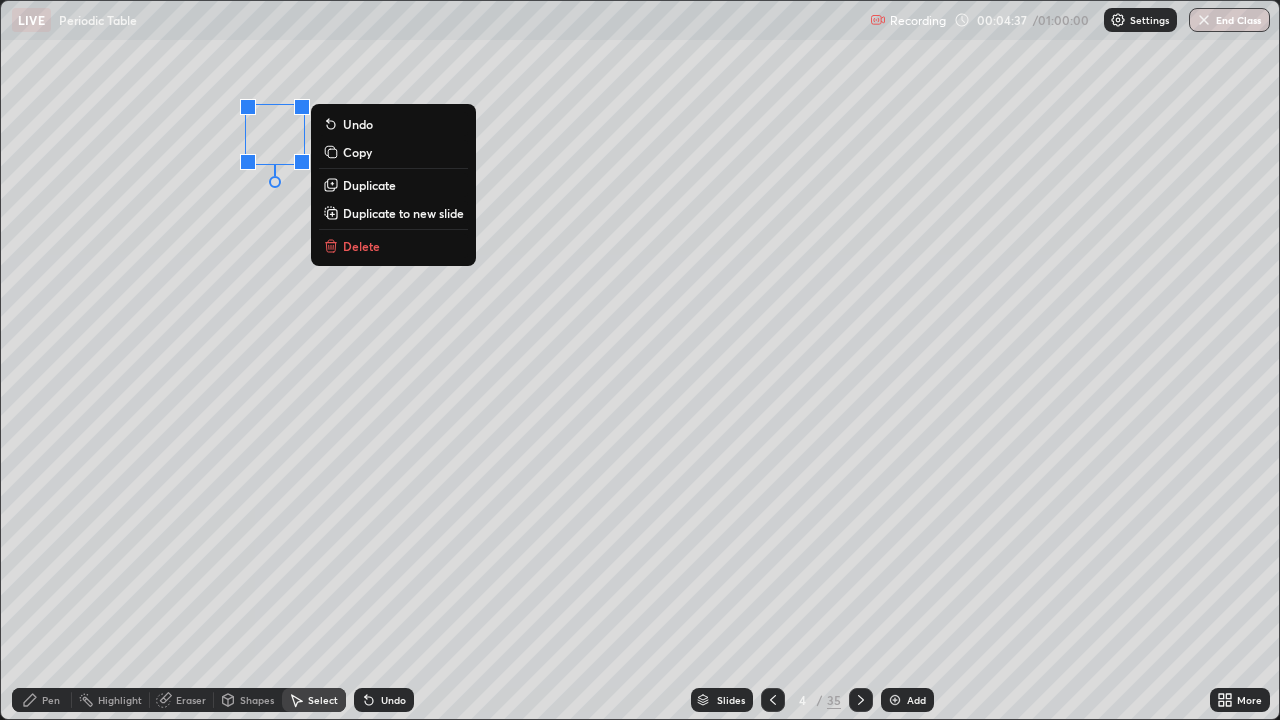 click on "Duplicate" at bounding box center (369, 185) 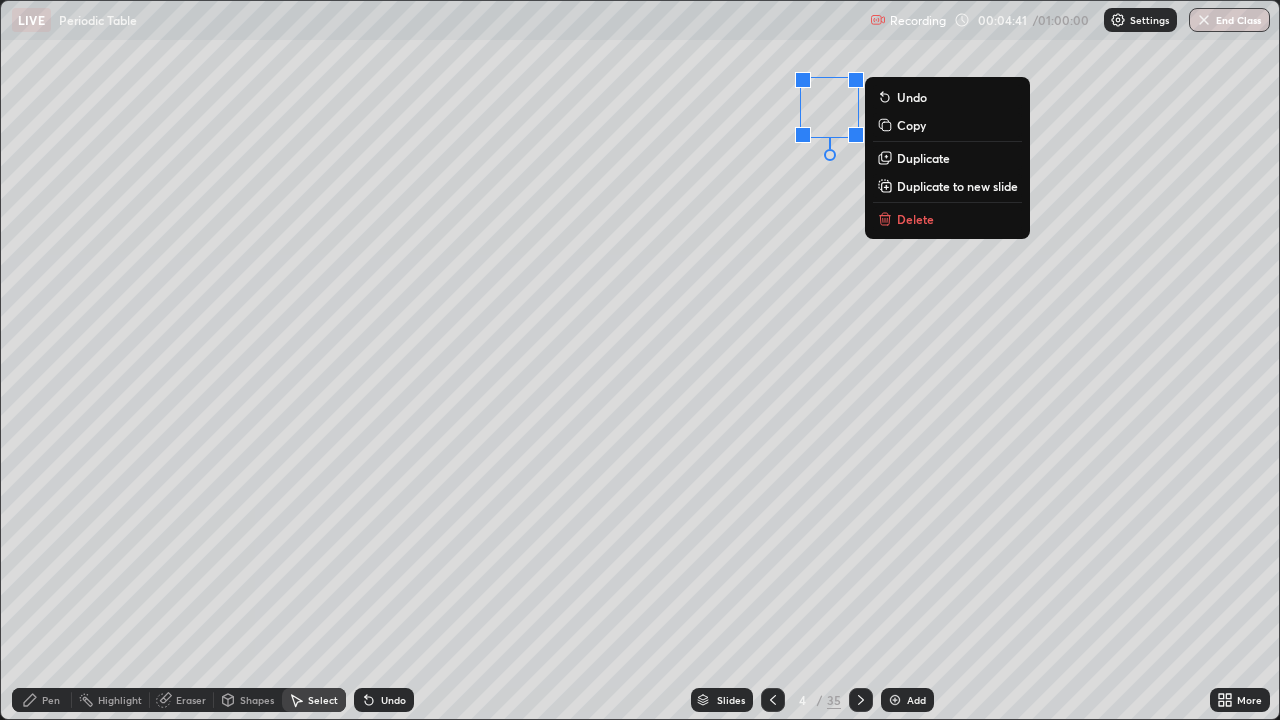 click 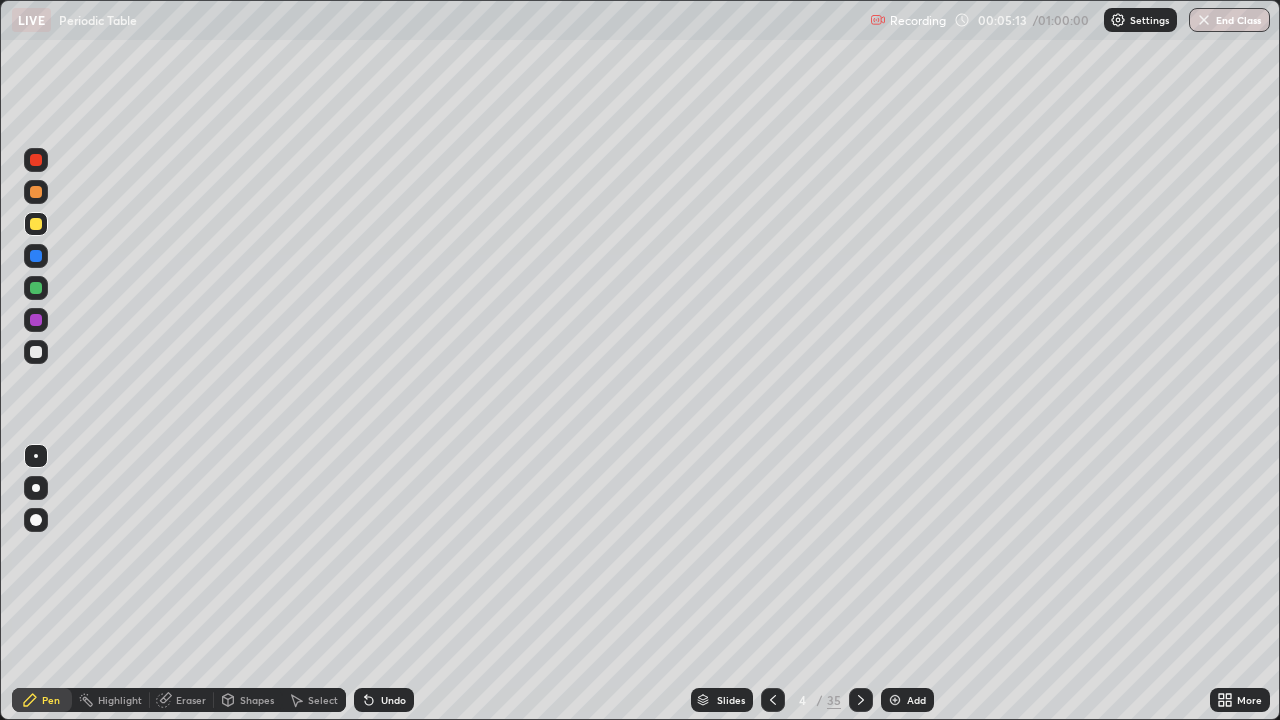 click on "Select" at bounding box center (323, 700) 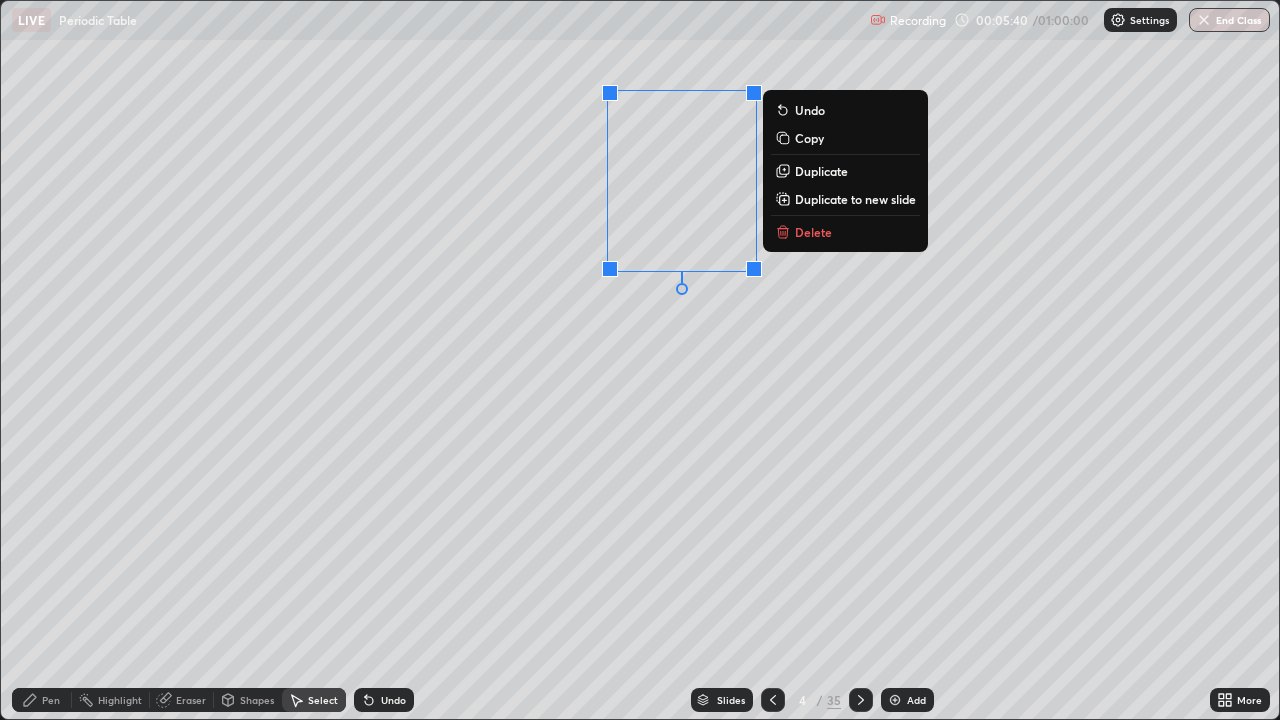 click on "Undo" at bounding box center [380, 700] 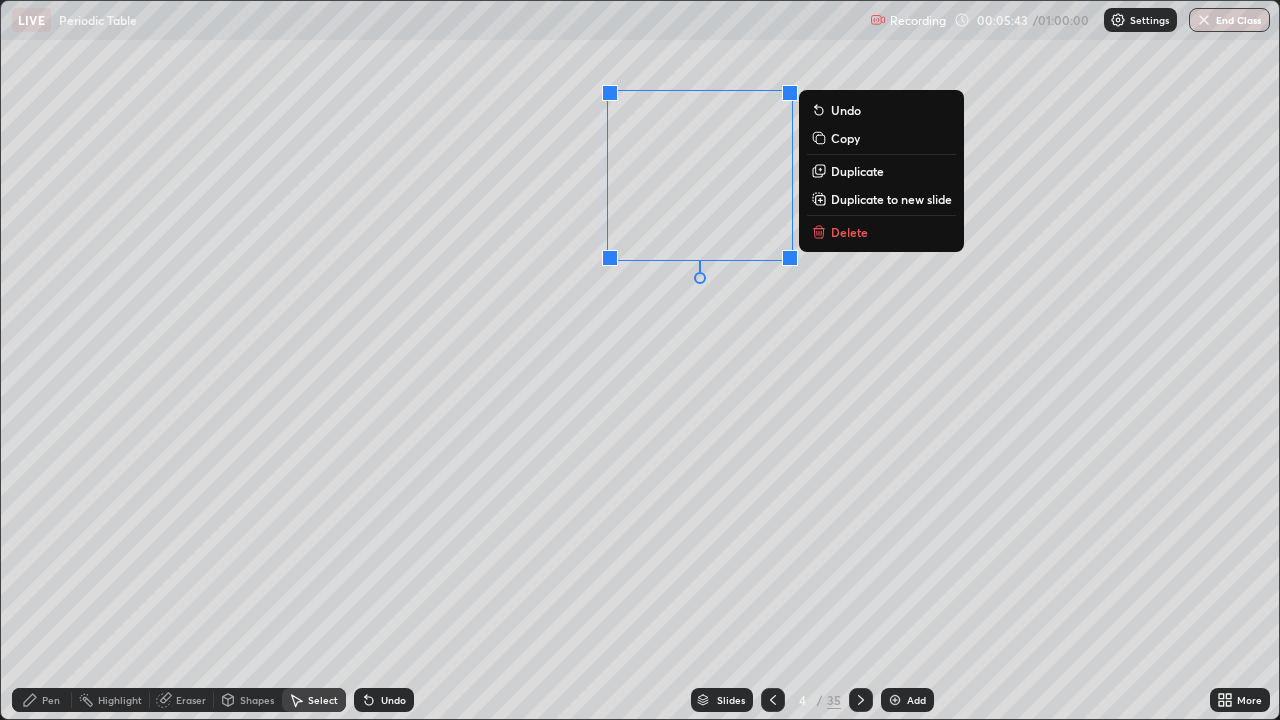 click on "Duplicate" at bounding box center [857, 171] 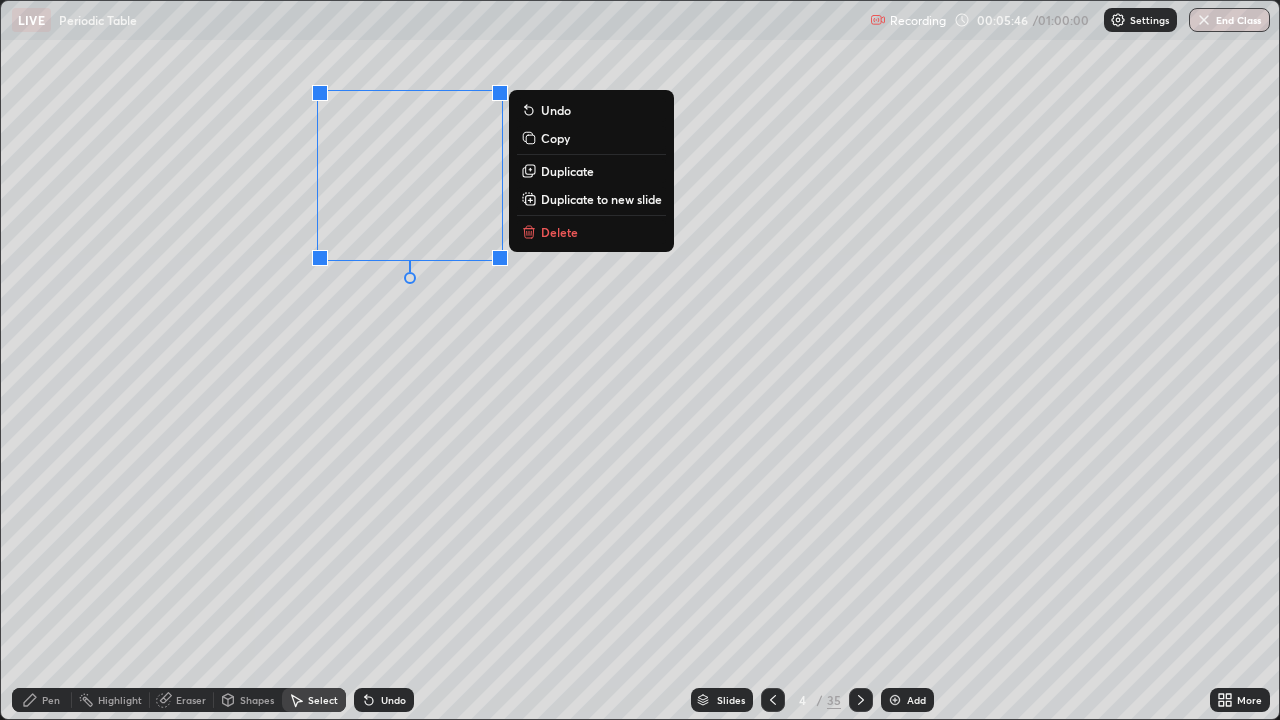 click on "0 ° Undo Copy Duplicate Duplicate to new slide Delete" at bounding box center (640, 360) 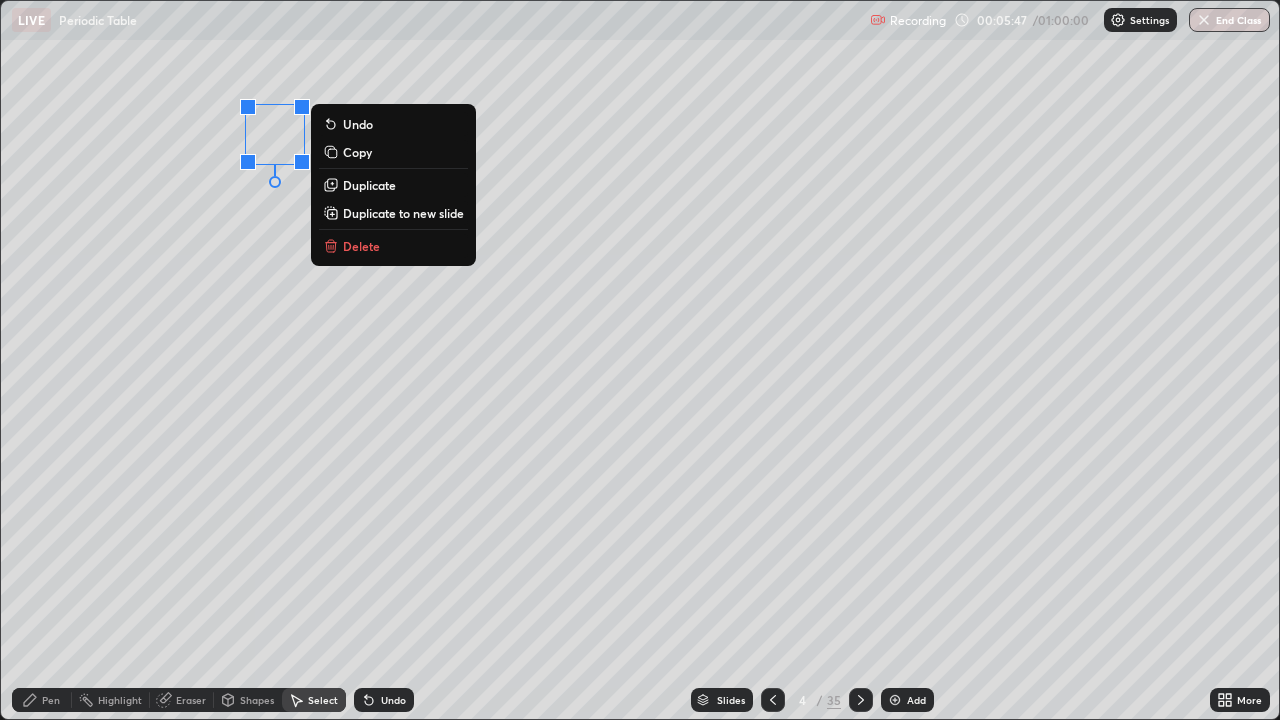 click on "Delete" at bounding box center (361, 246) 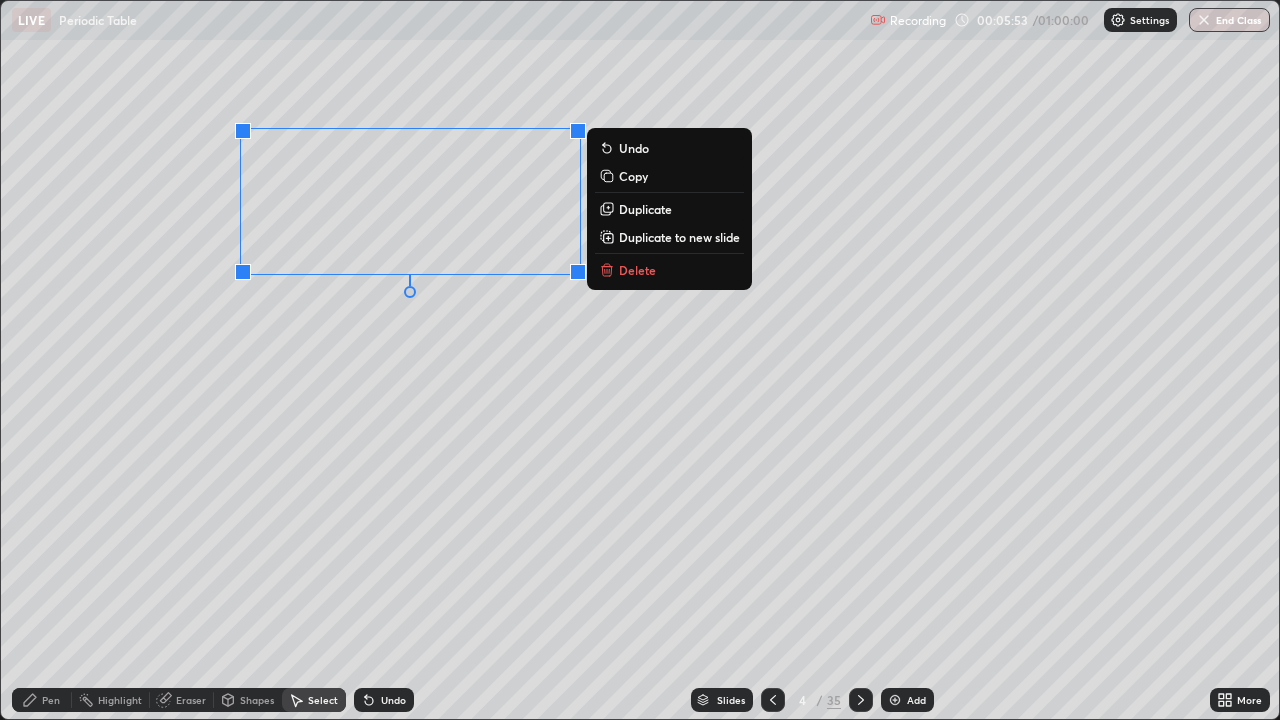click on "0 ° Undo Copy Duplicate Duplicate to new slide Delete" at bounding box center [640, 360] 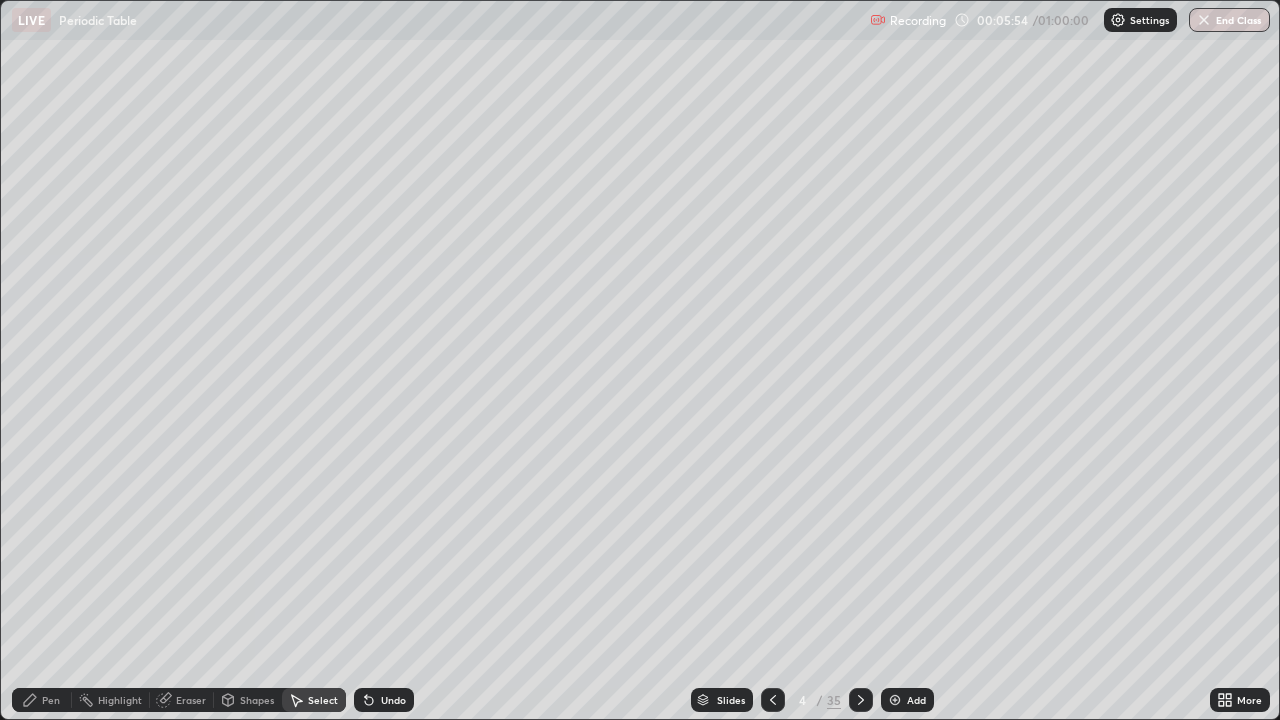 click on "Pen" at bounding box center [51, 700] 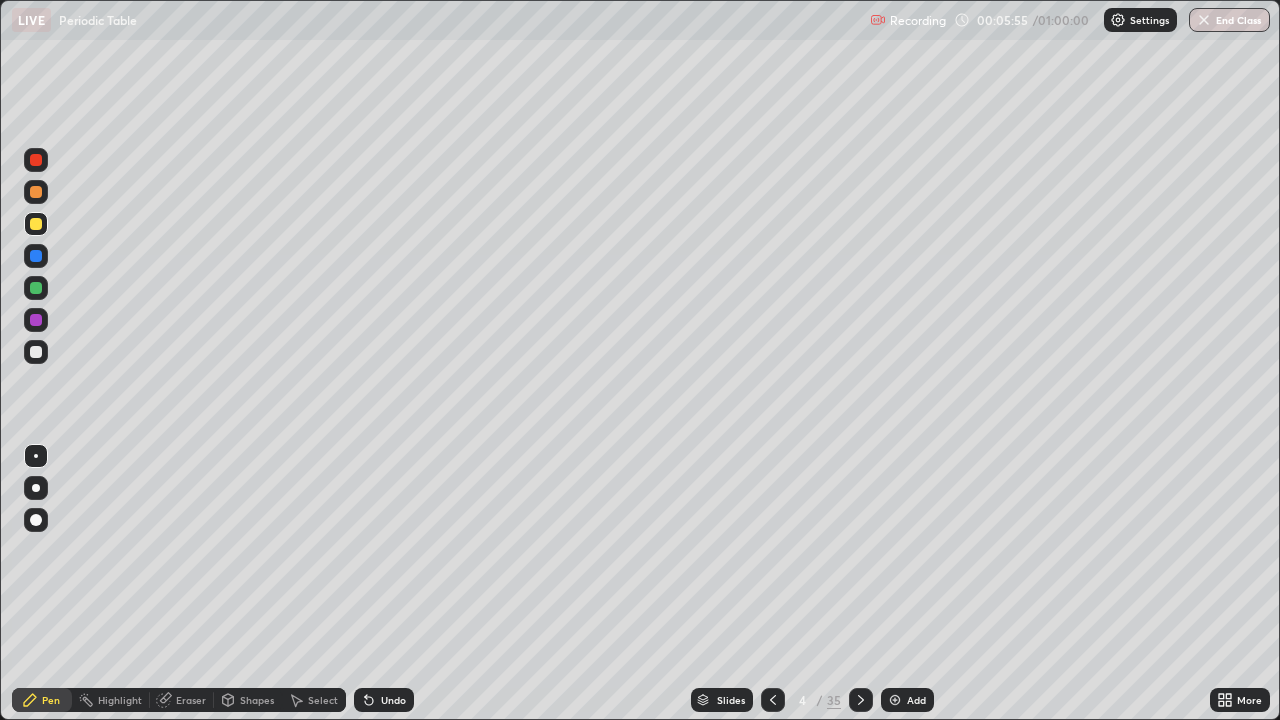 click at bounding box center (36, 288) 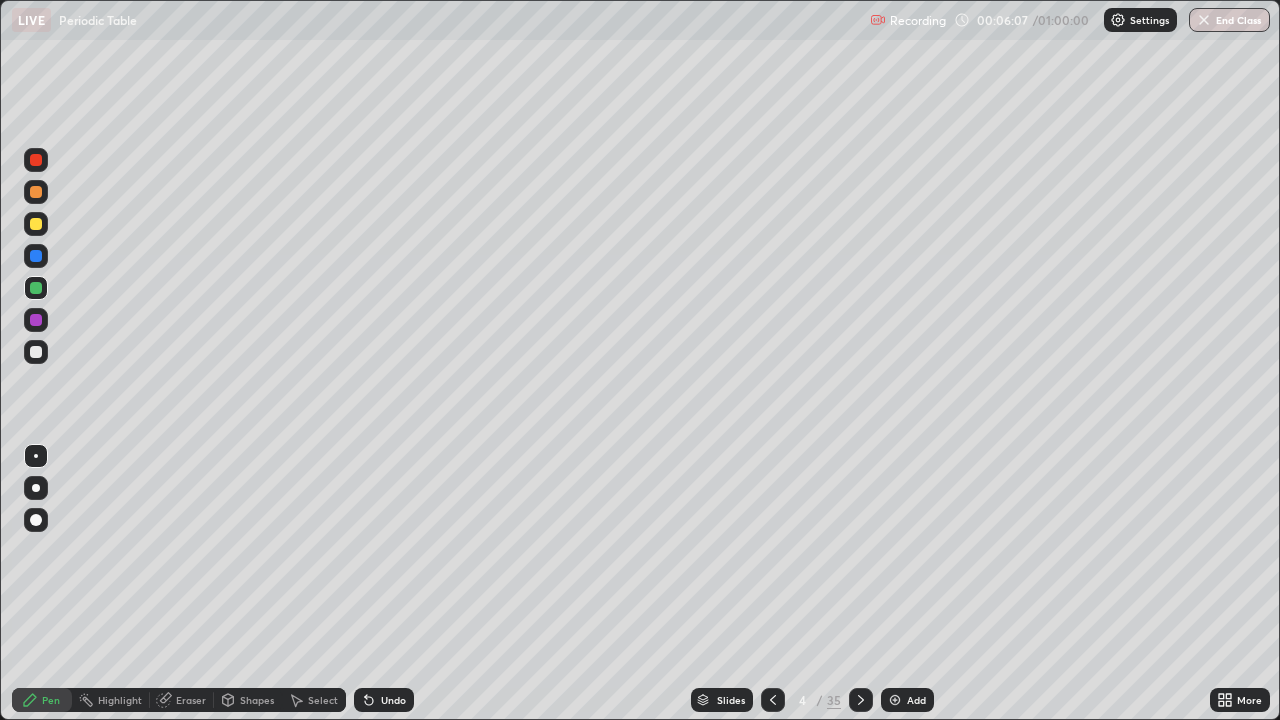 click at bounding box center [36, 192] 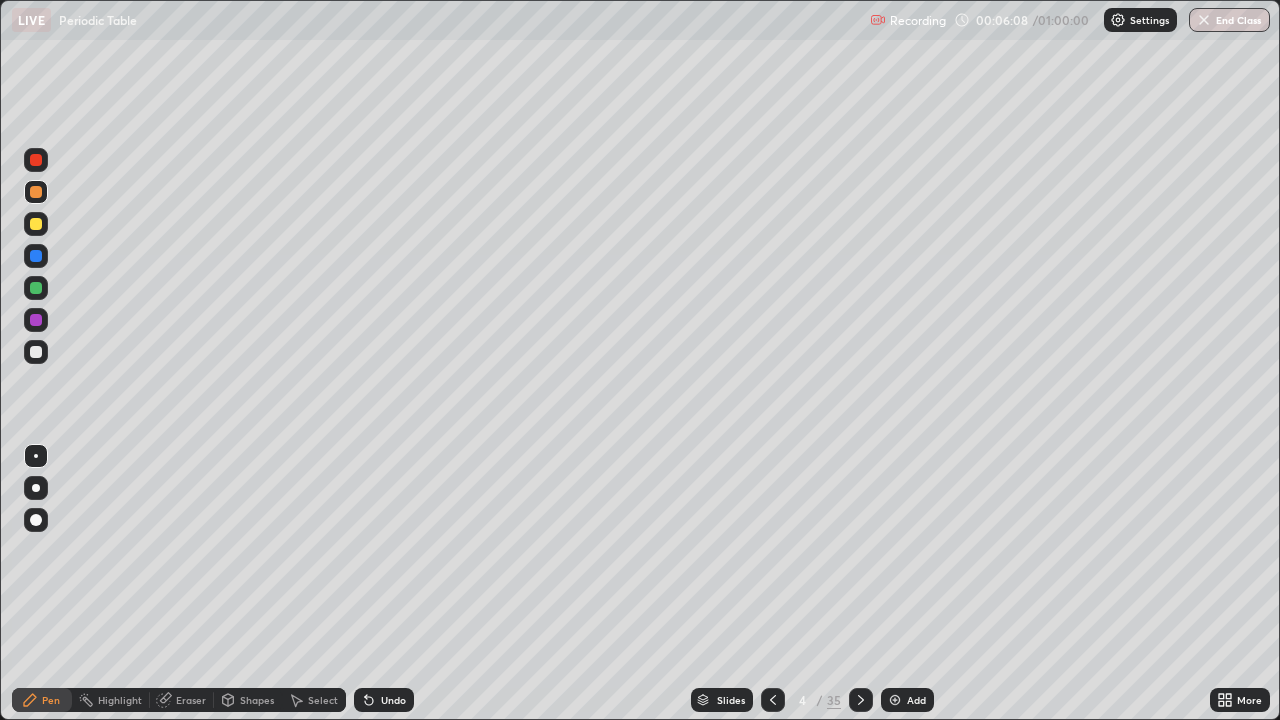 click on "Shapes" at bounding box center (248, 700) 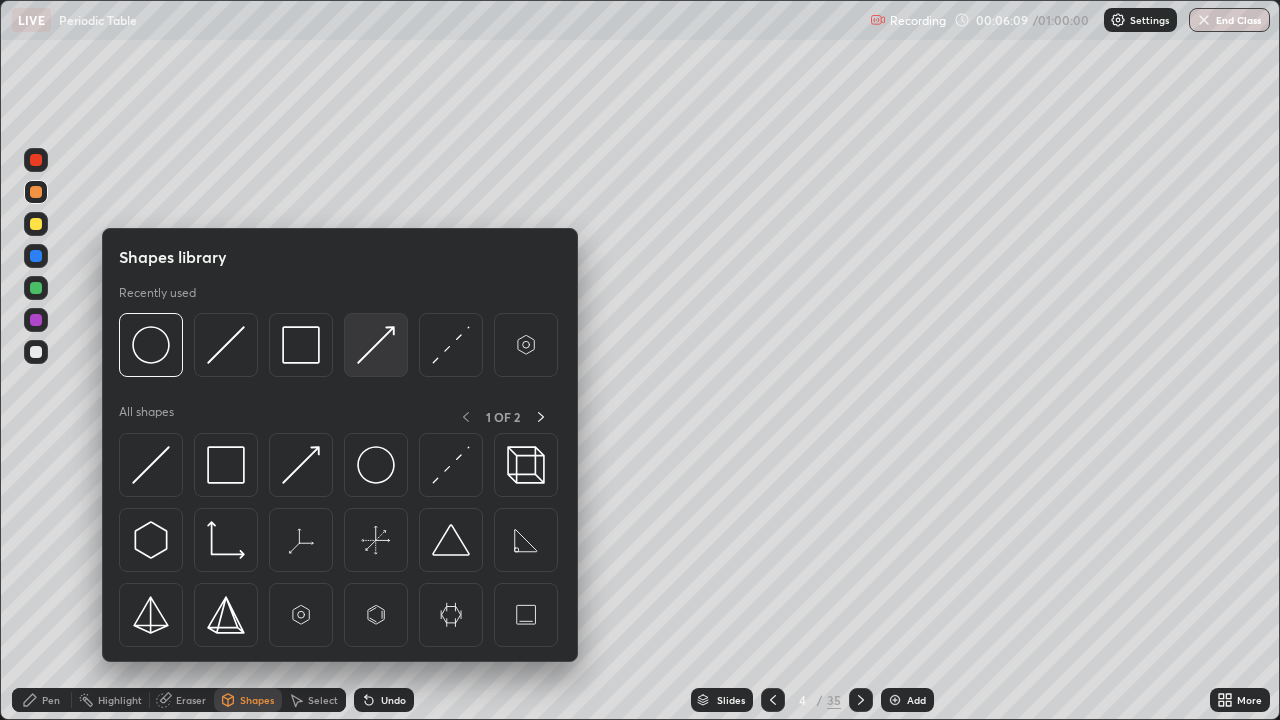 click at bounding box center (376, 345) 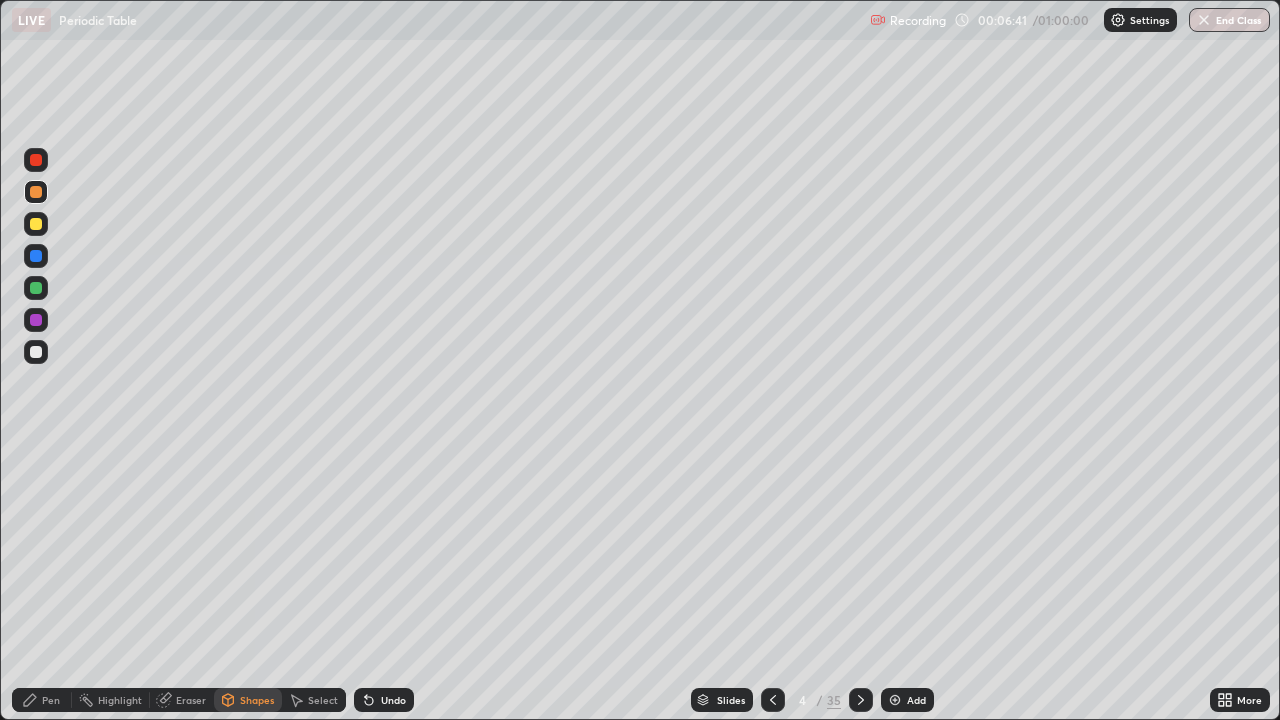 click on "Select" at bounding box center (314, 700) 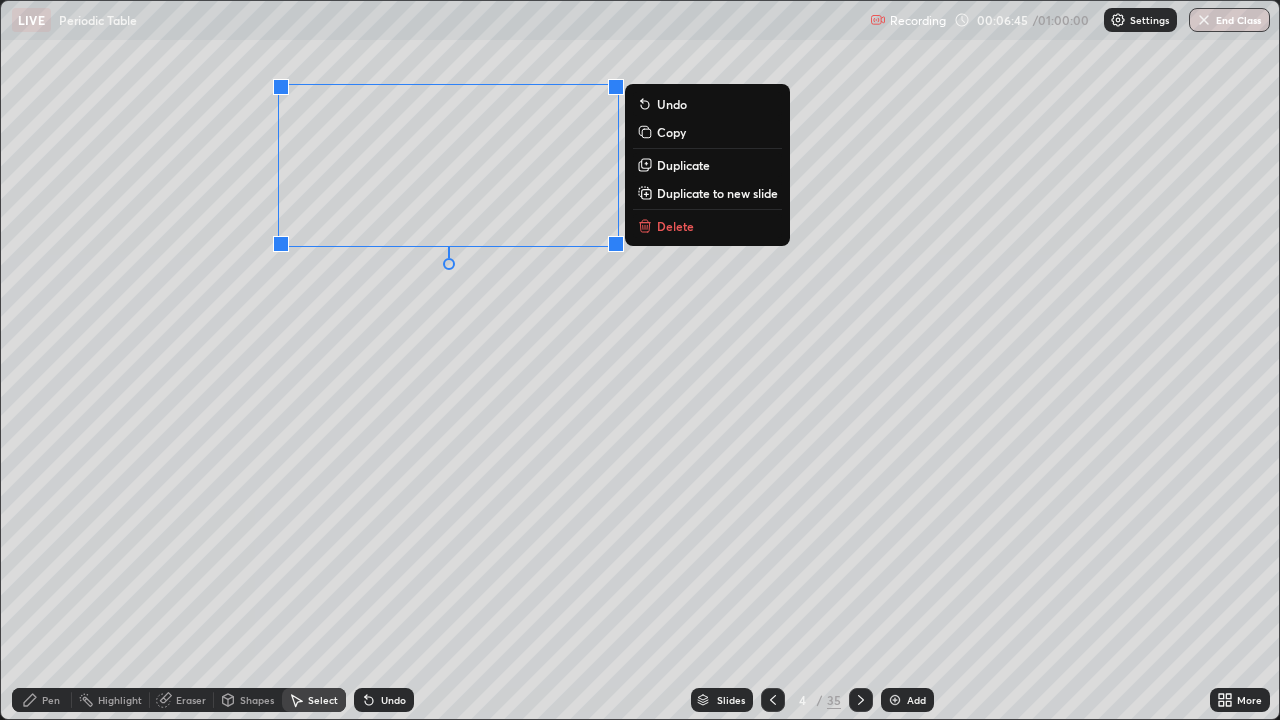 click on "Duplicate" at bounding box center [683, 165] 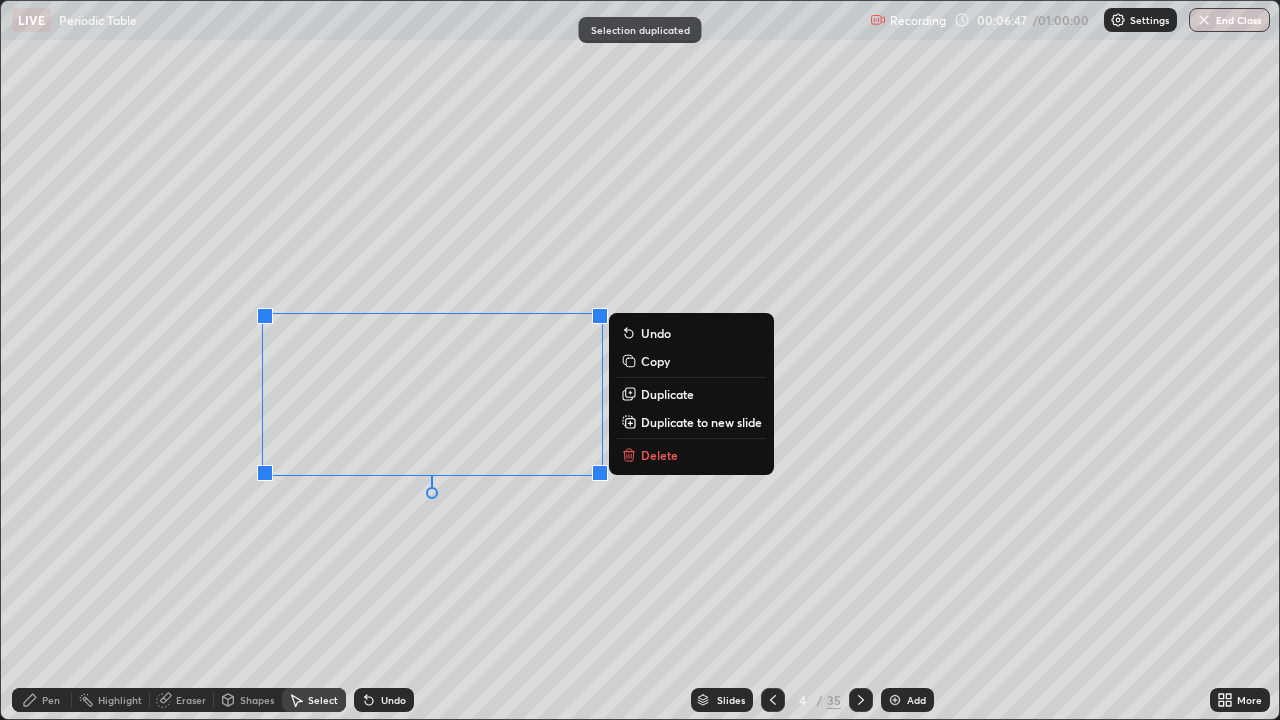 click on "Eraser" at bounding box center (191, 700) 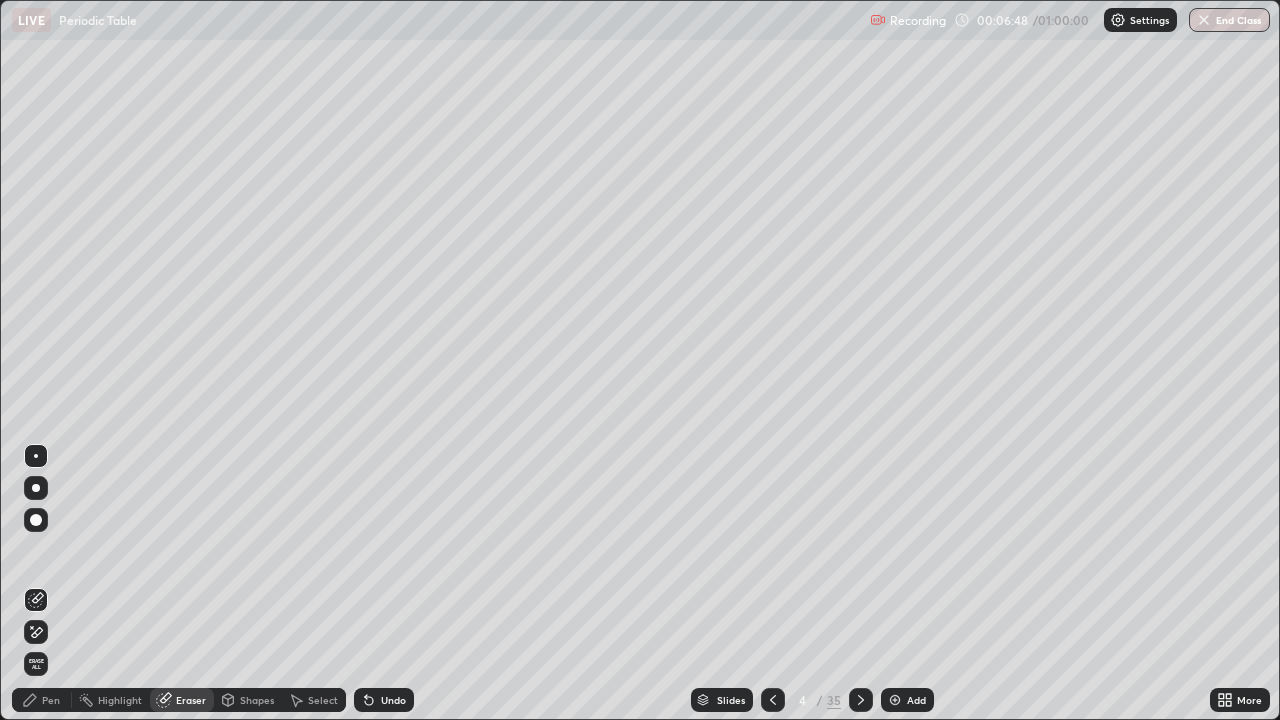 click 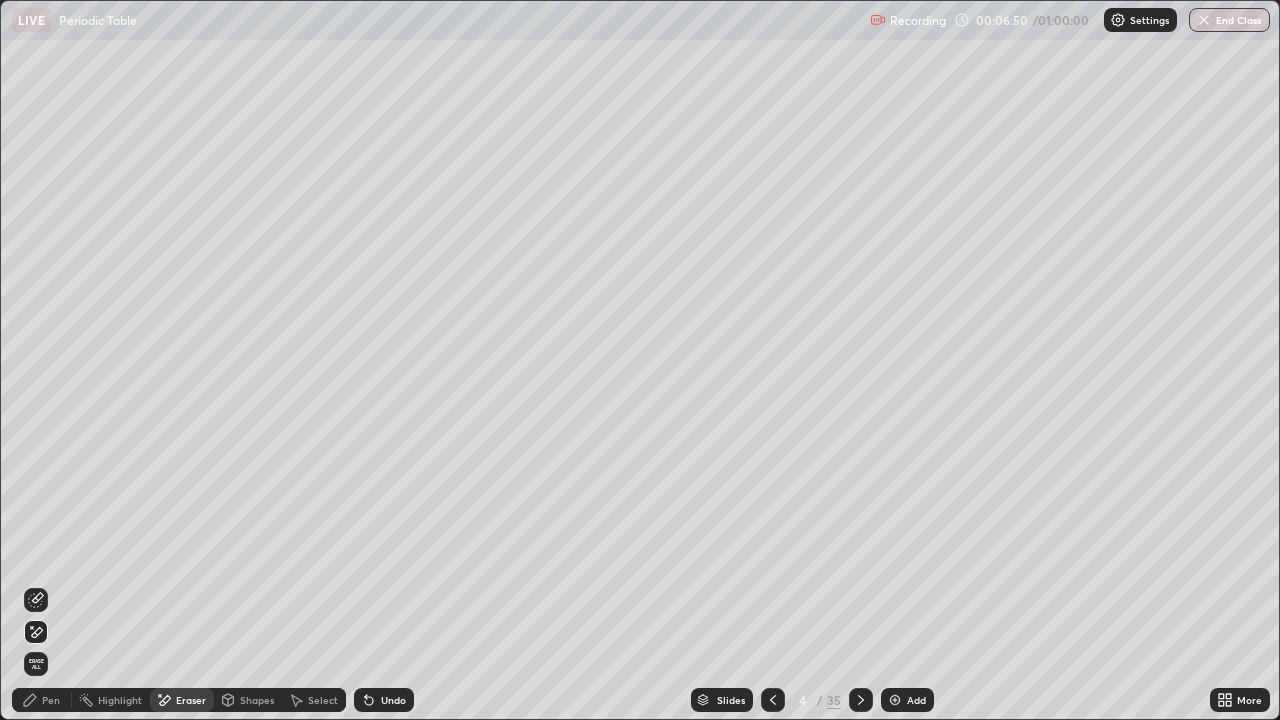 click on "Select" at bounding box center [323, 700] 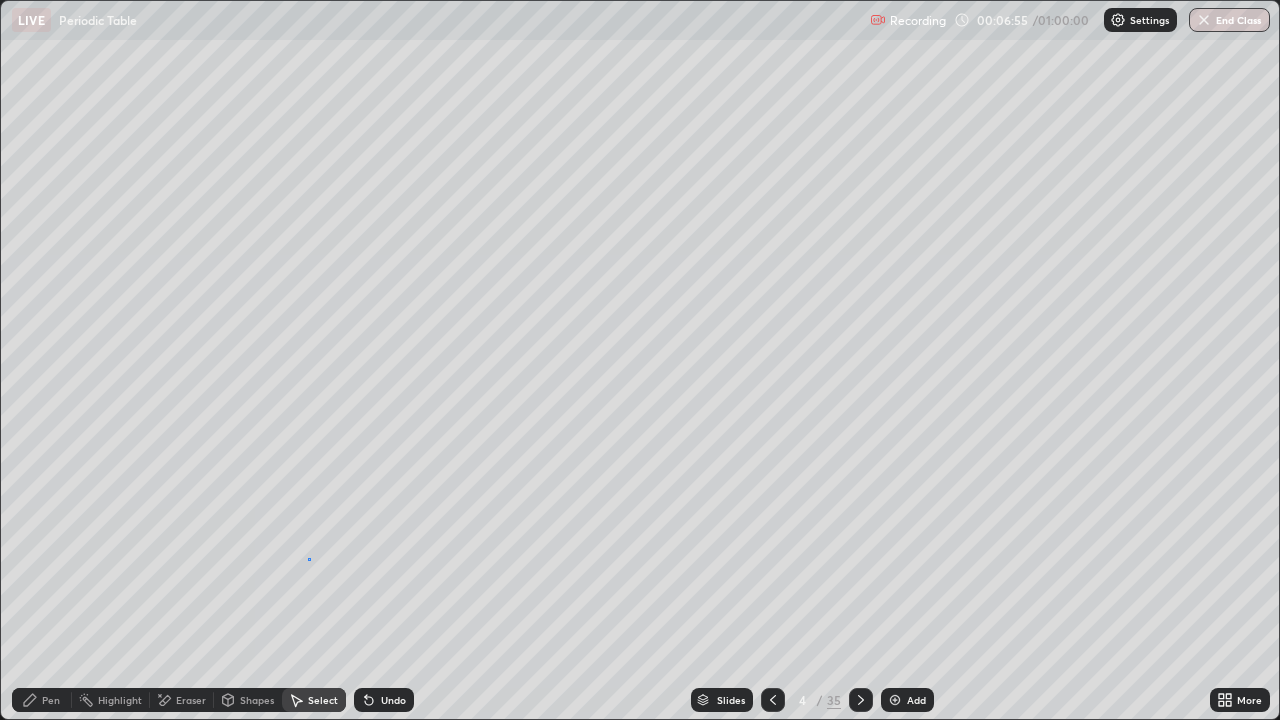 click on "0 ° Undo Copy Duplicate Duplicate to new slide Delete" at bounding box center (640, 360) 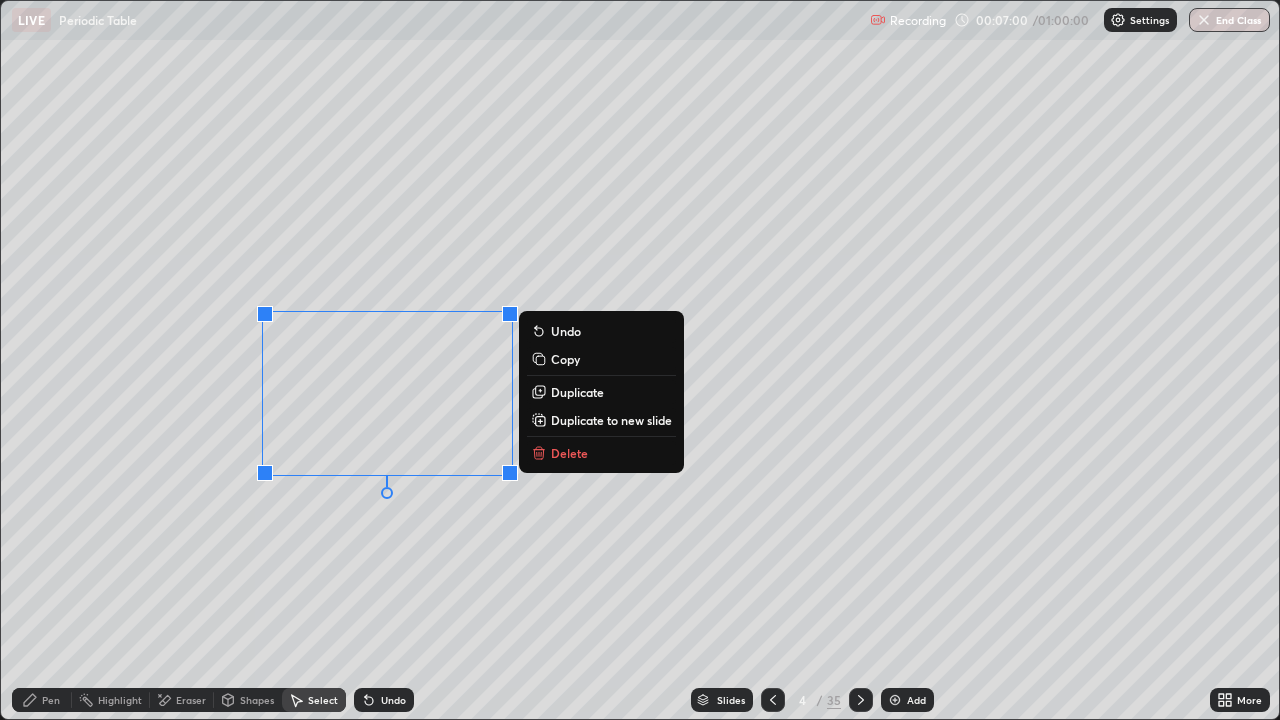 click on "0 ° Undo Copy Duplicate Duplicate to new slide Delete" at bounding box center [640, 360] 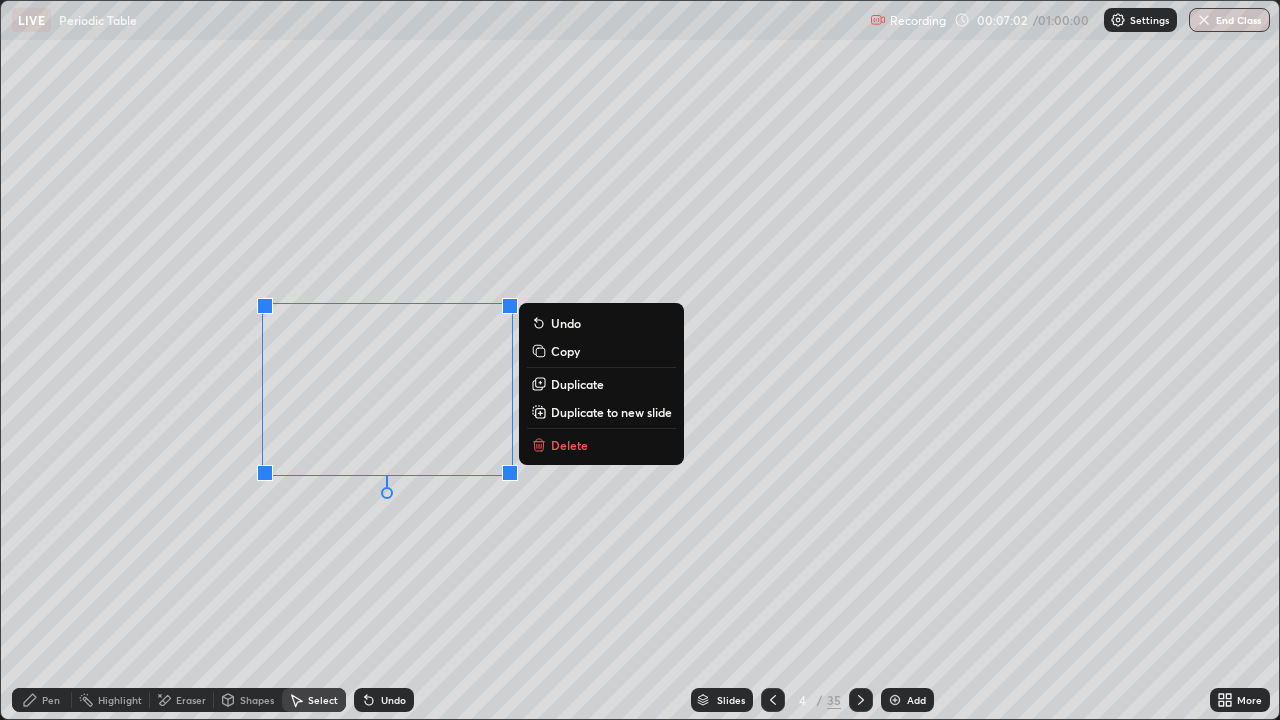click on "Duplicate" at bounding box center (577, 384) 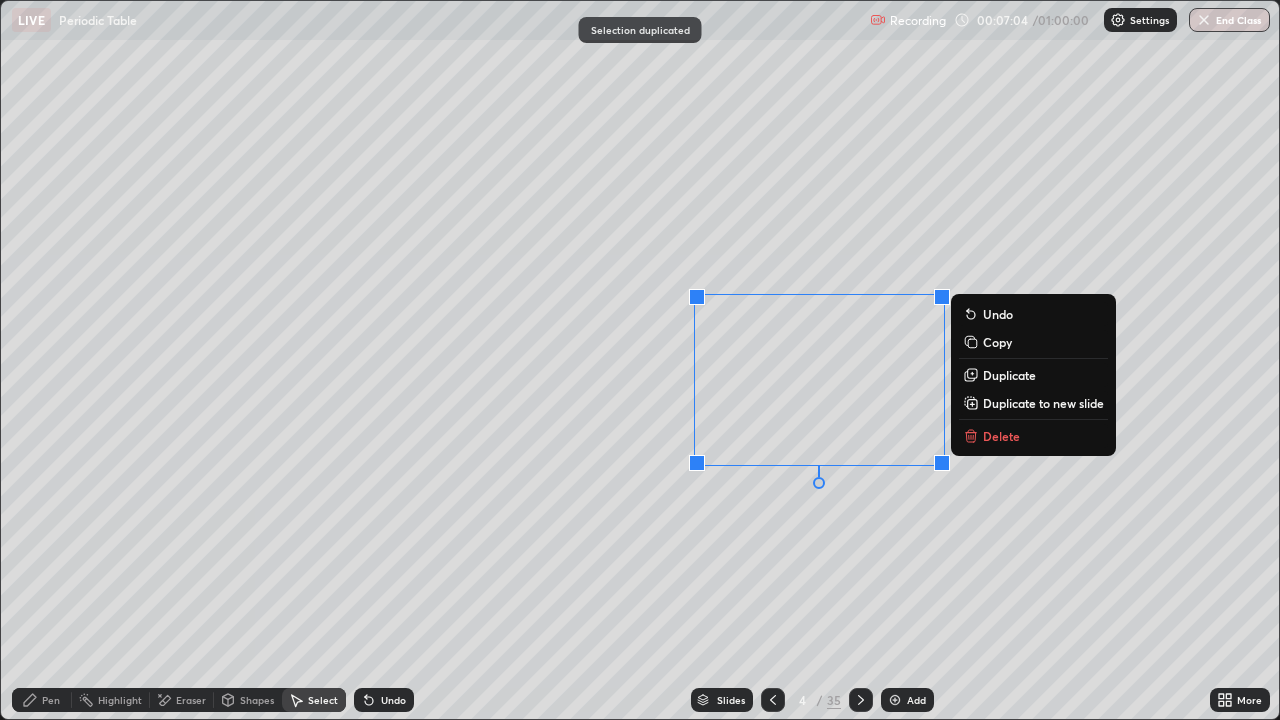 click on "Select" at bounding box center (314, 700) 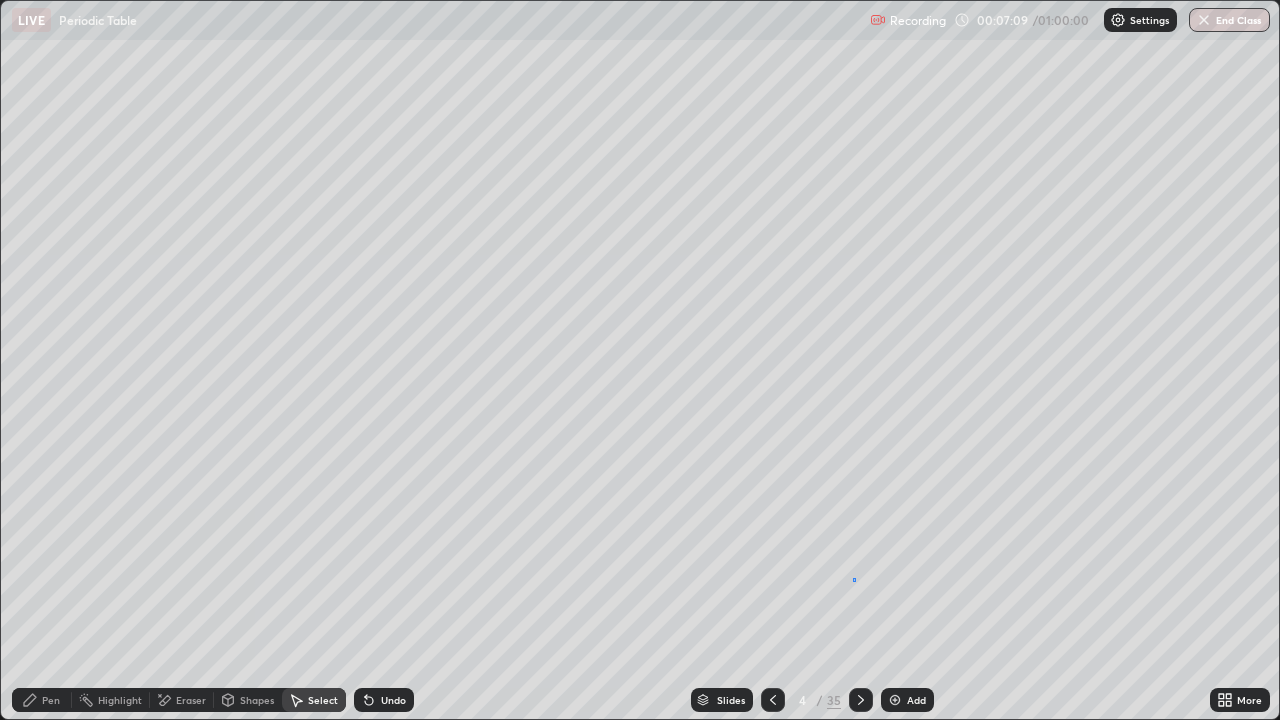 click on "0 ° Undo Copy Duplicate Duplicate to new slide Delete" at bounding box center (640, 360) 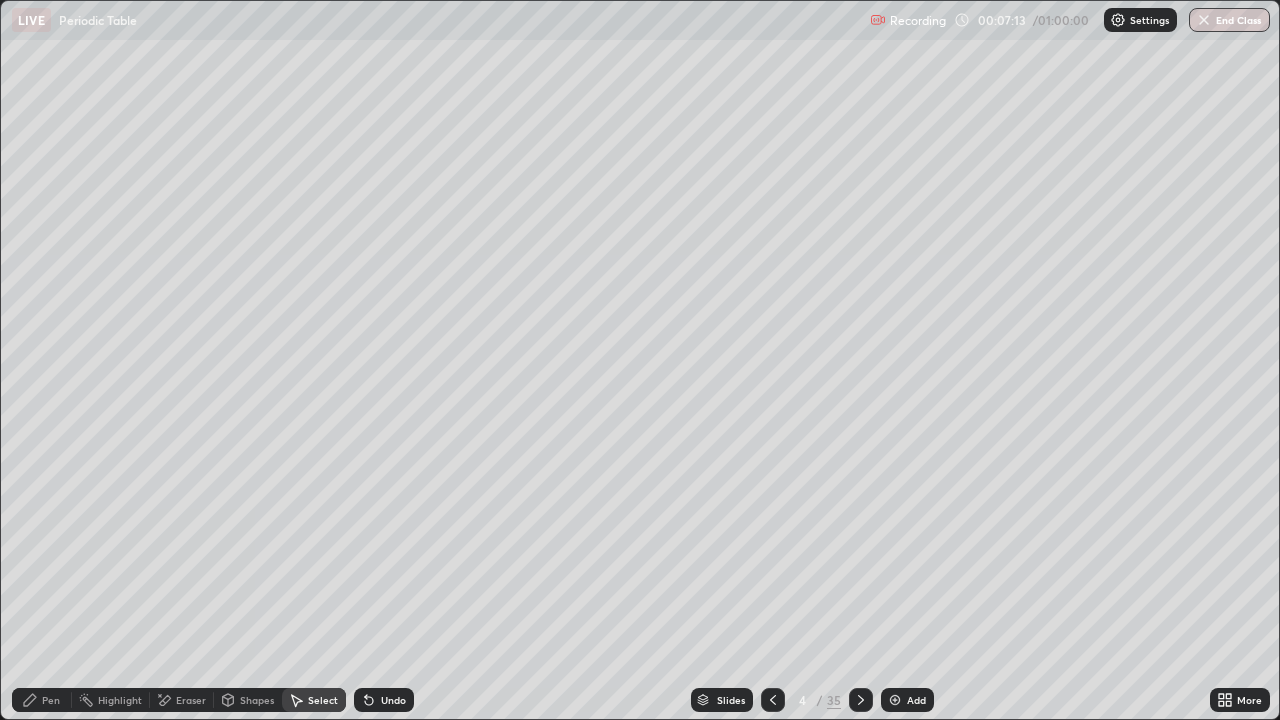 click at bounding box center [895, 700] 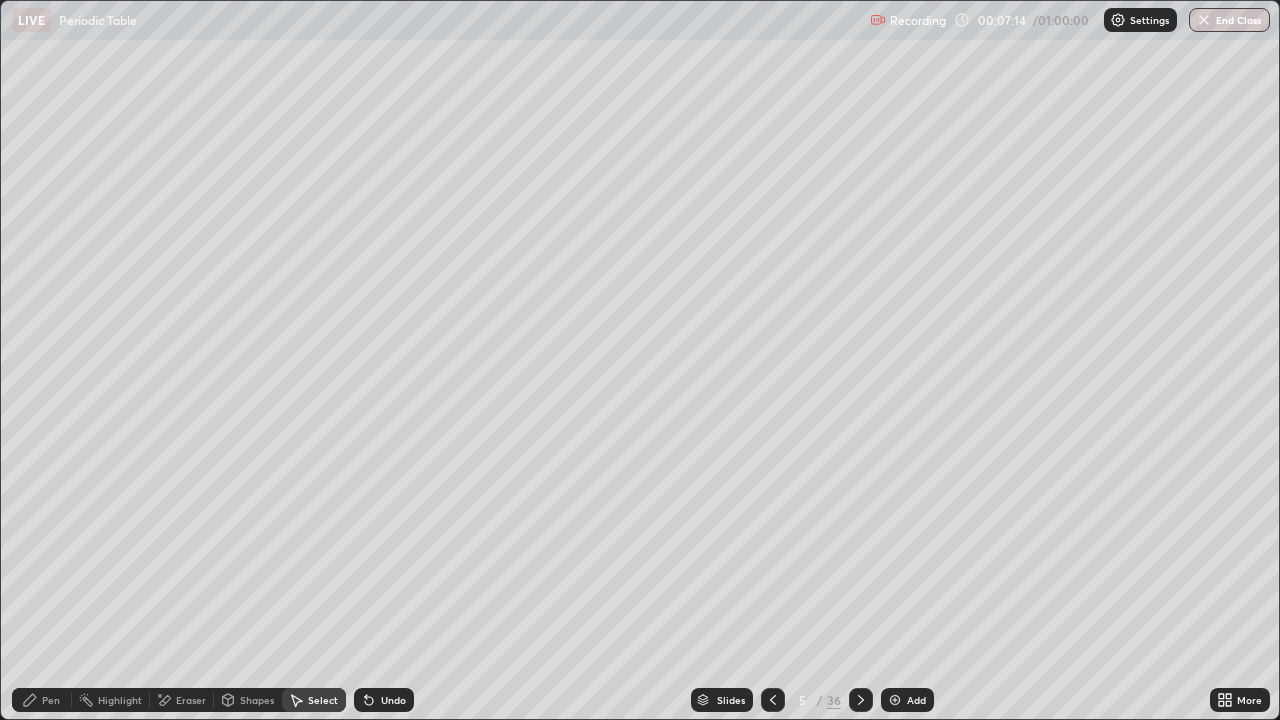 click on "Shapes" at bounding box center [257, 700] 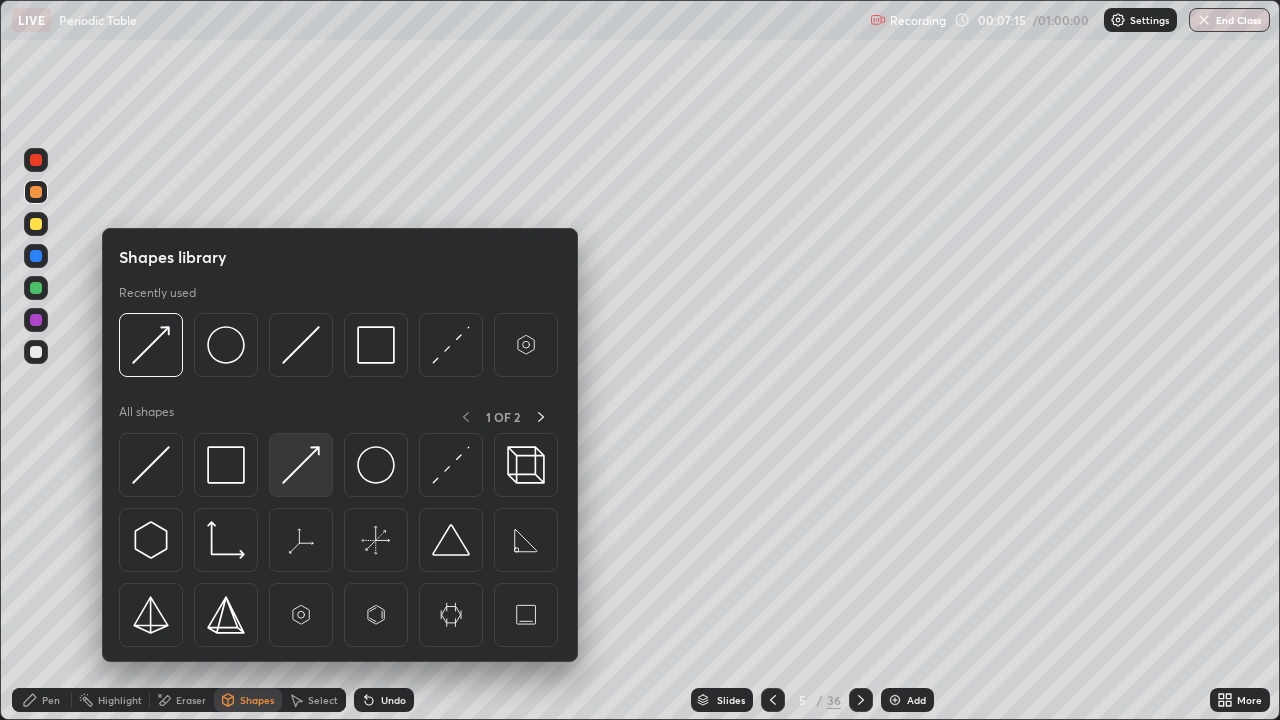 click at bounding box center [301, 465] 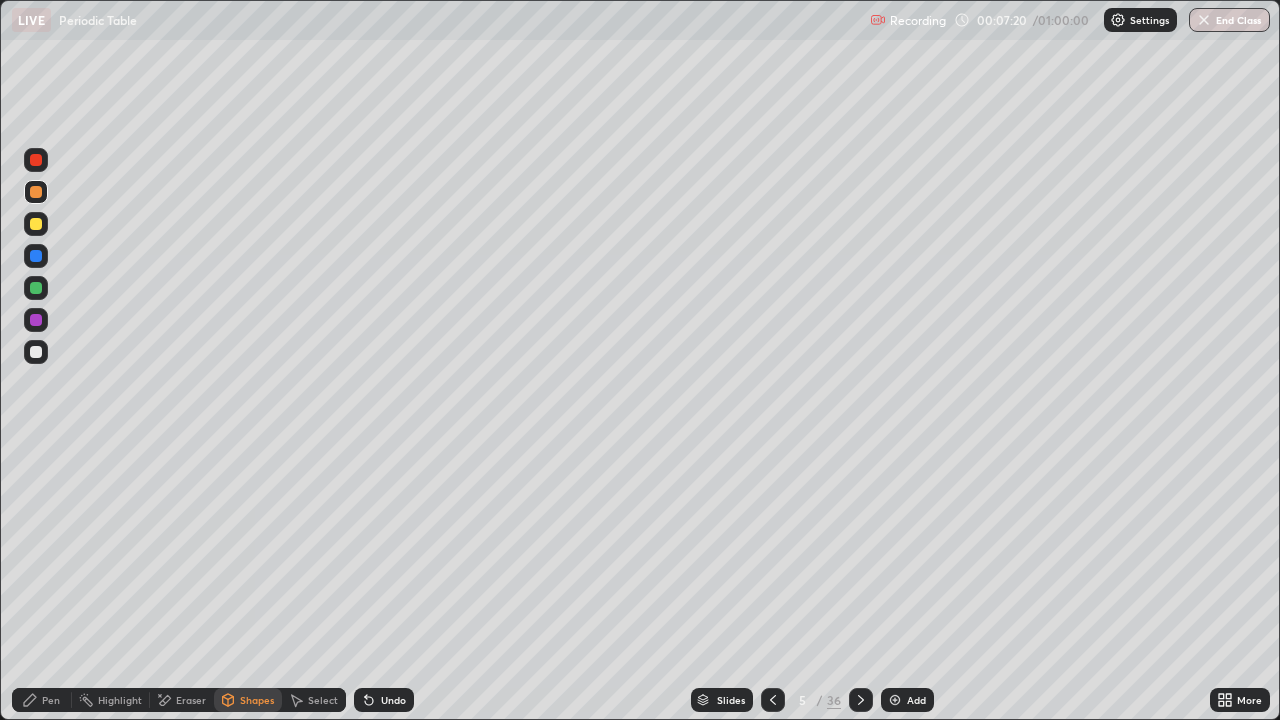 click on "Pen" at bounding box center (42, 700) 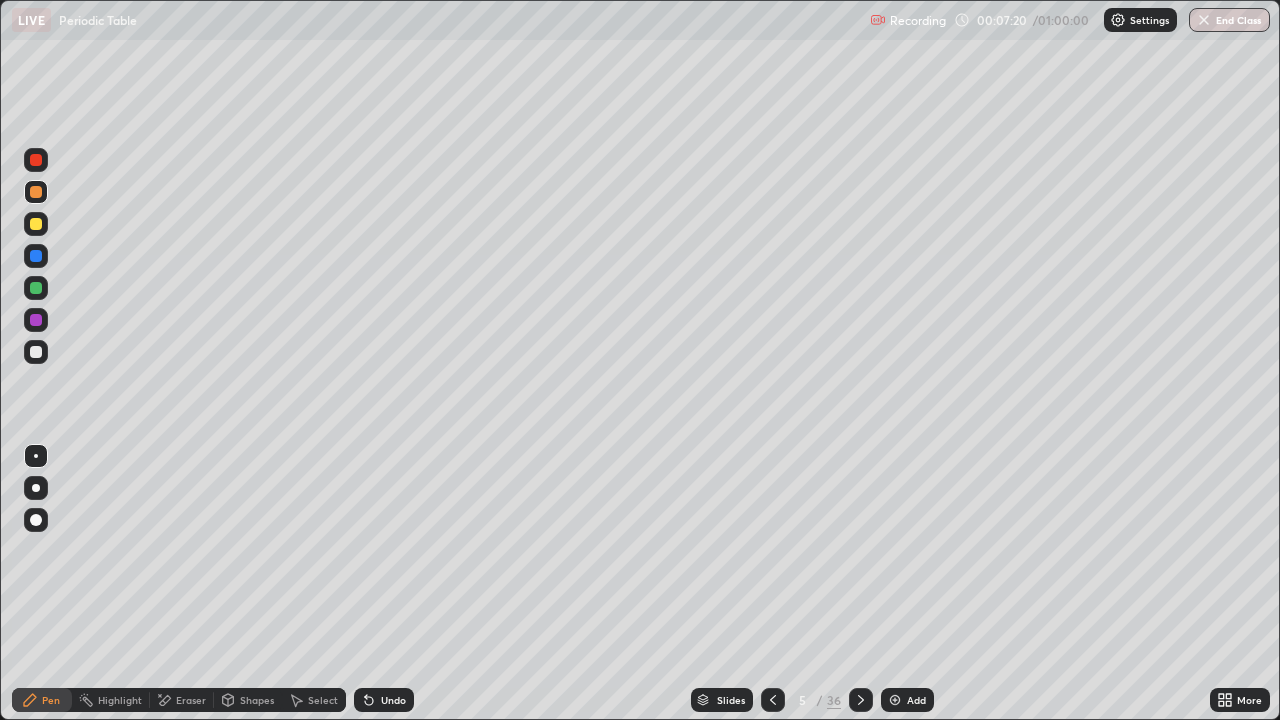 click at bounding box center [36, 352] 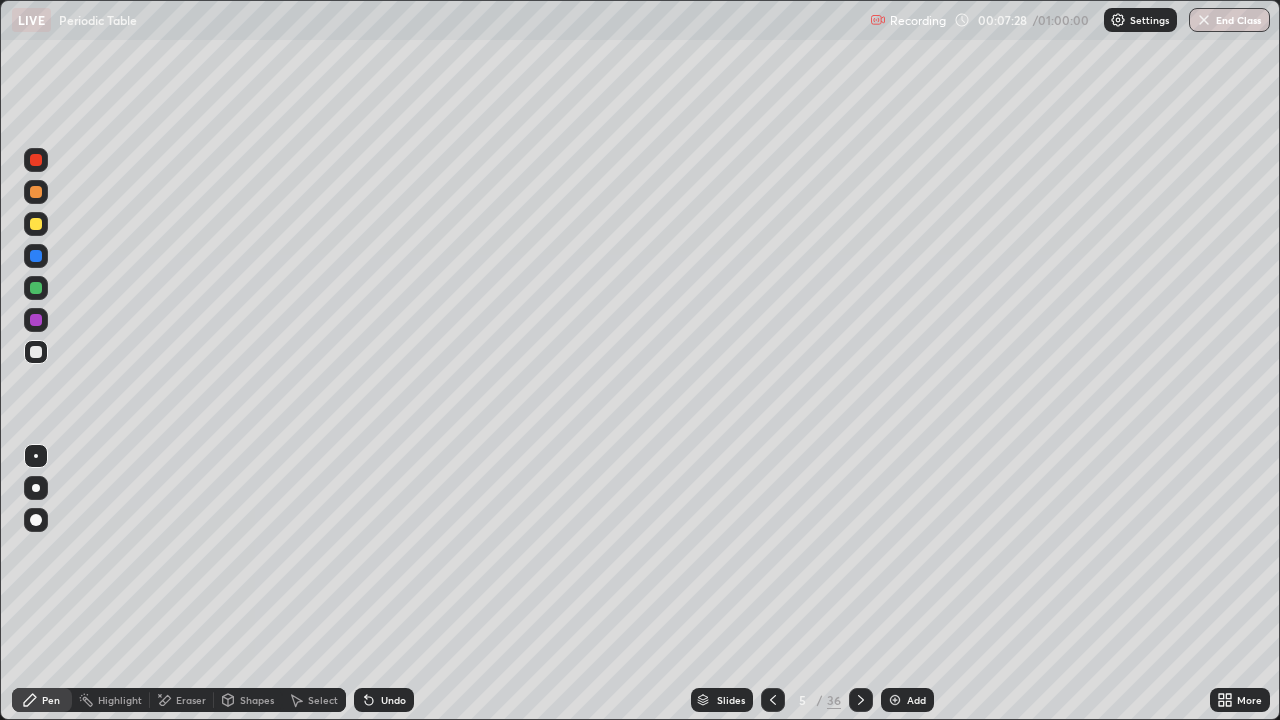 click at bounding box center [36, 288] 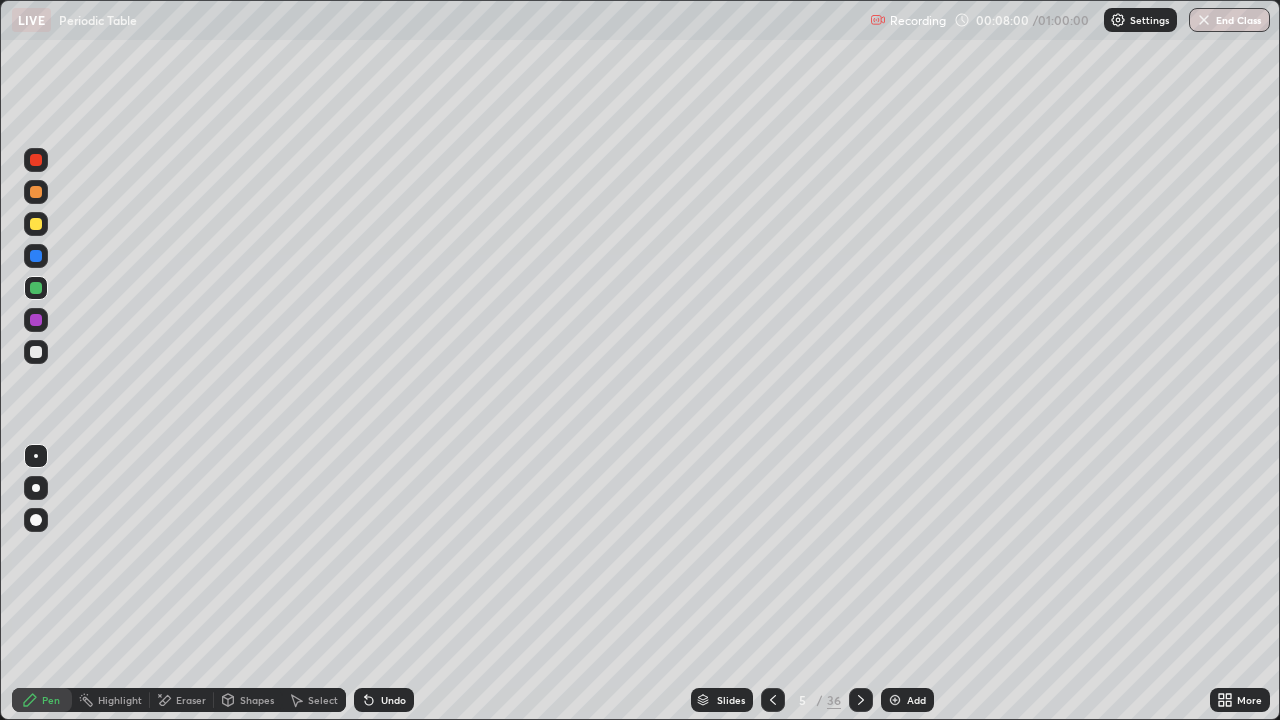 click 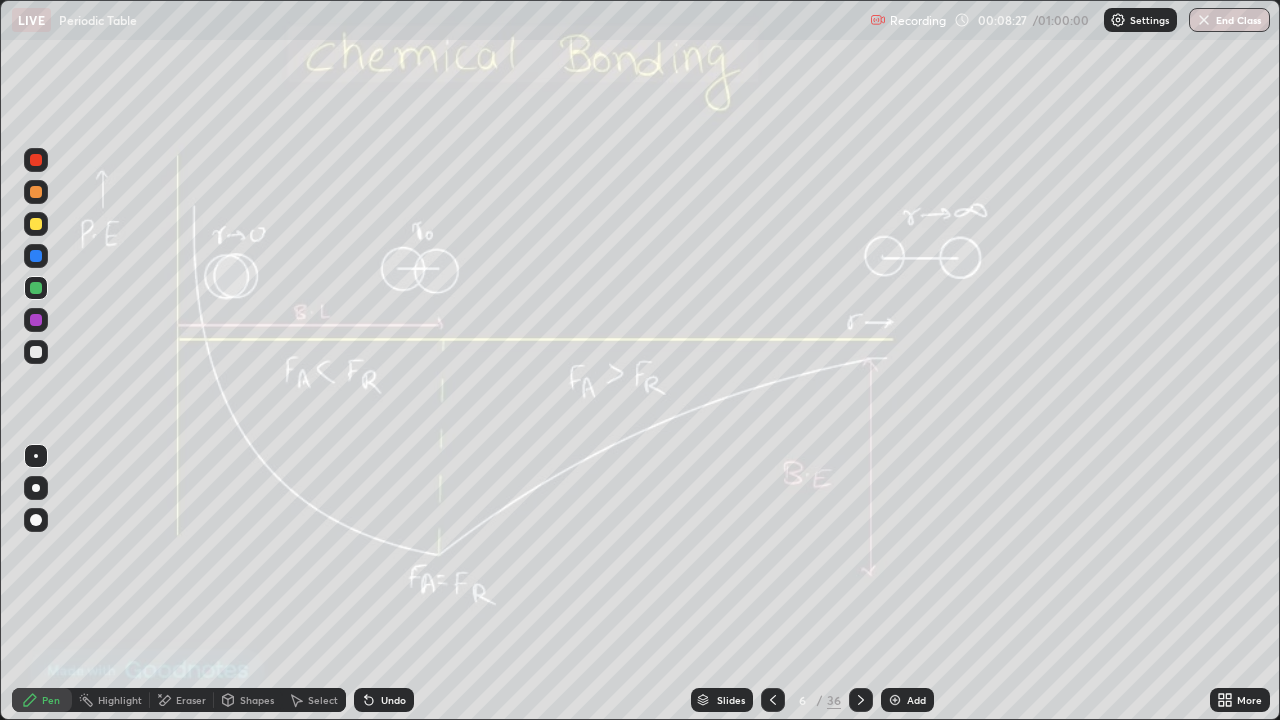 click at bounding box center [773, 700] 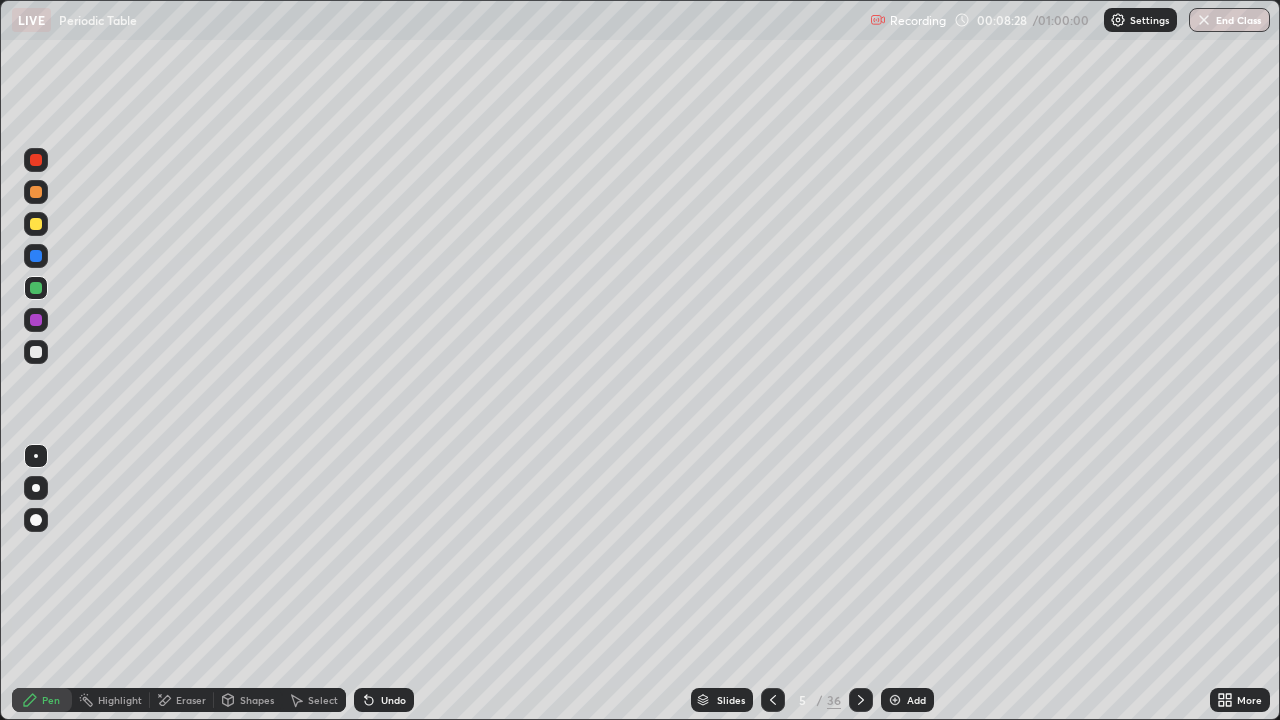click 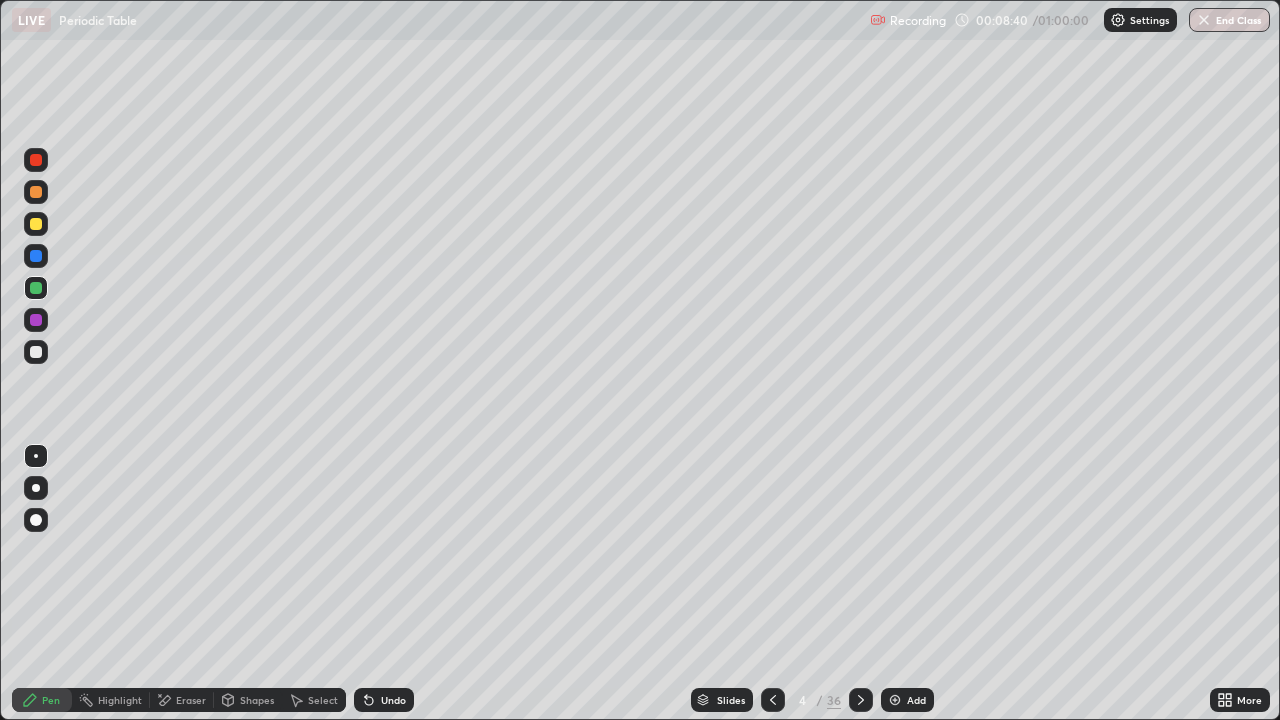click 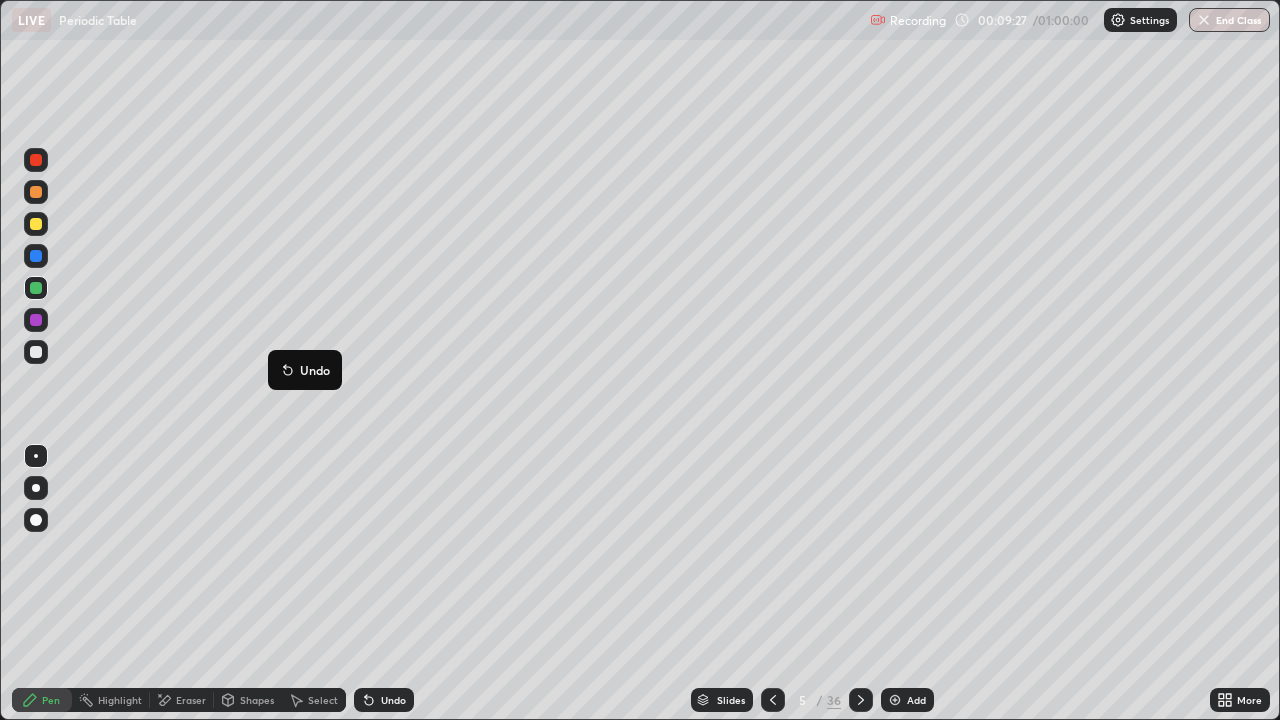 click at bounding box center (861, 700) 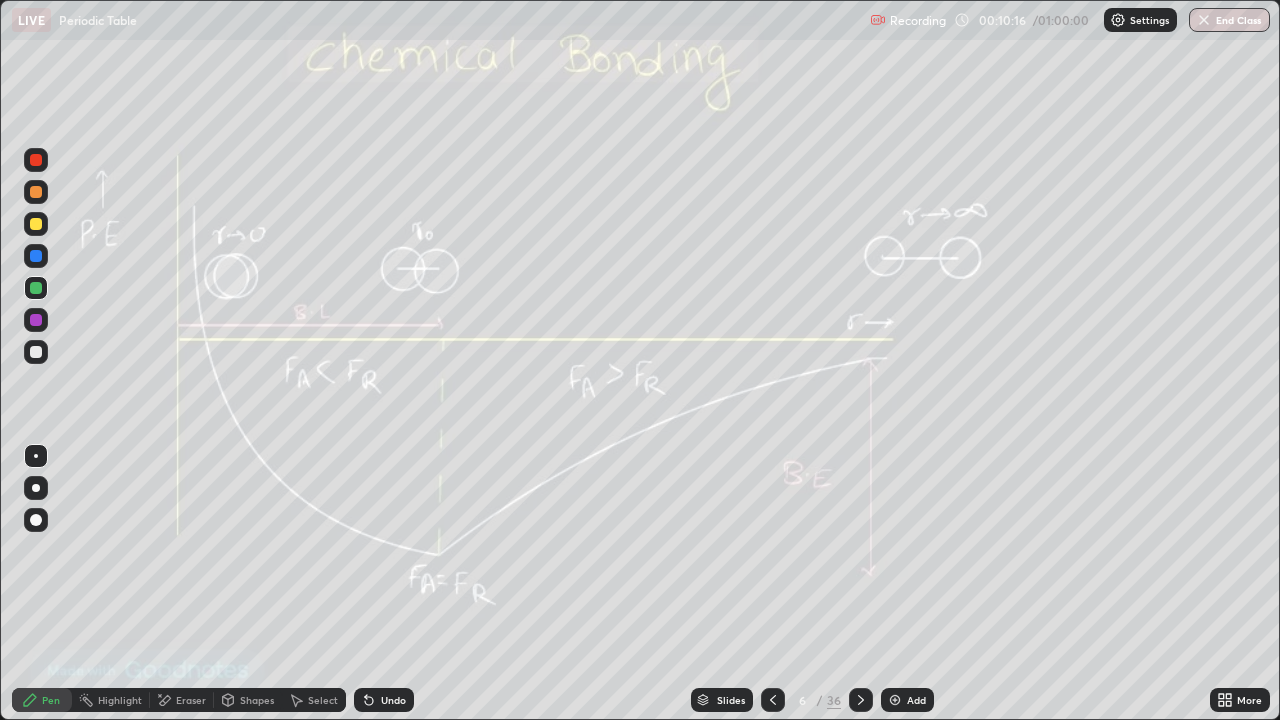 click 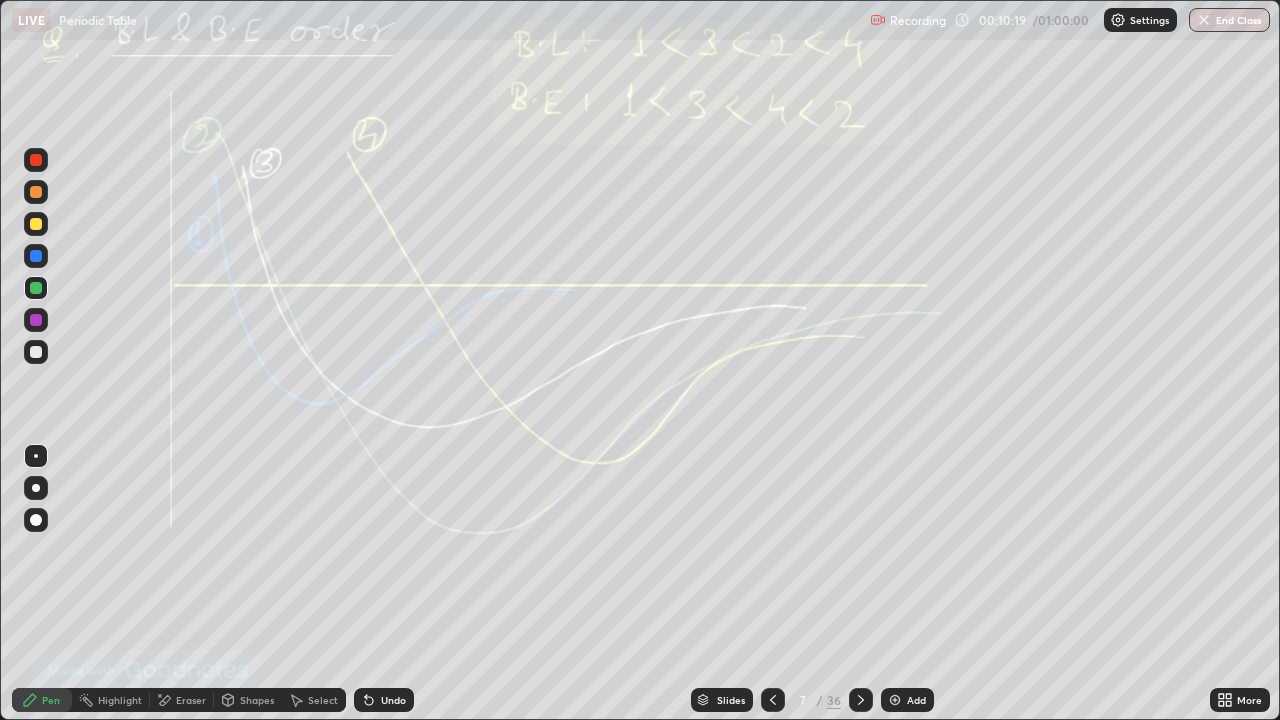 click 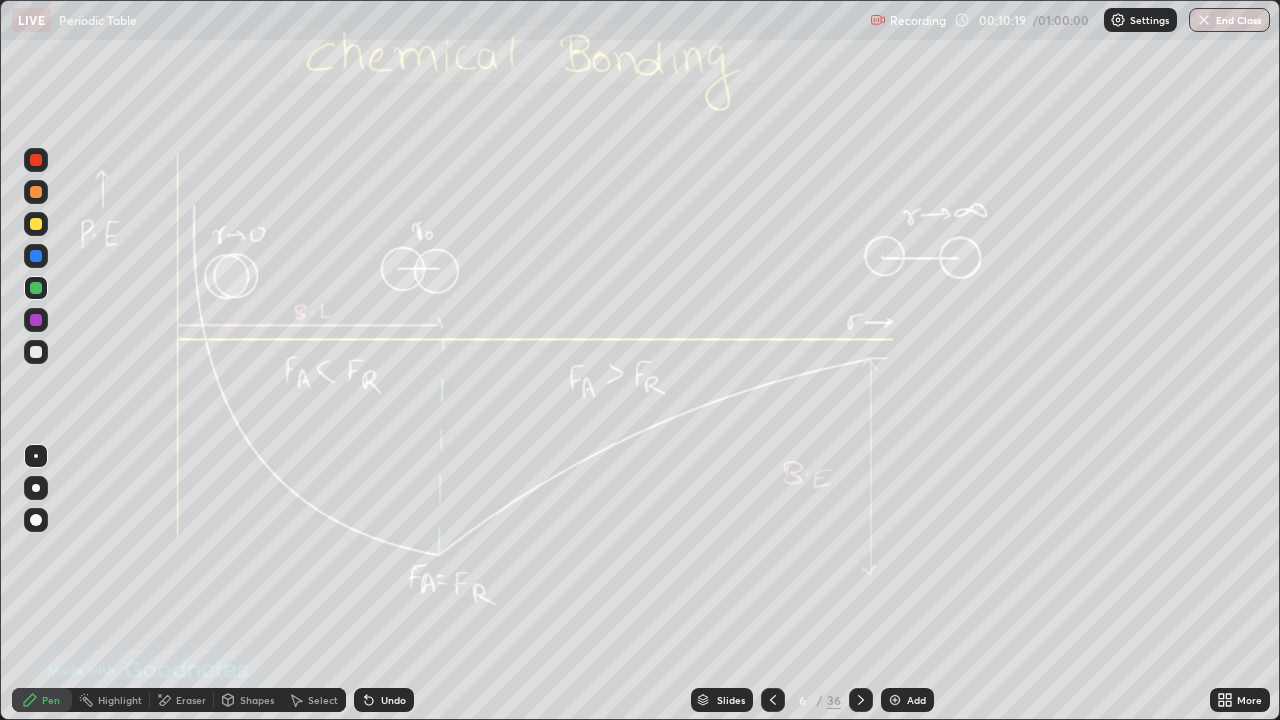 click on "Add" at bounding box center [916, 700] 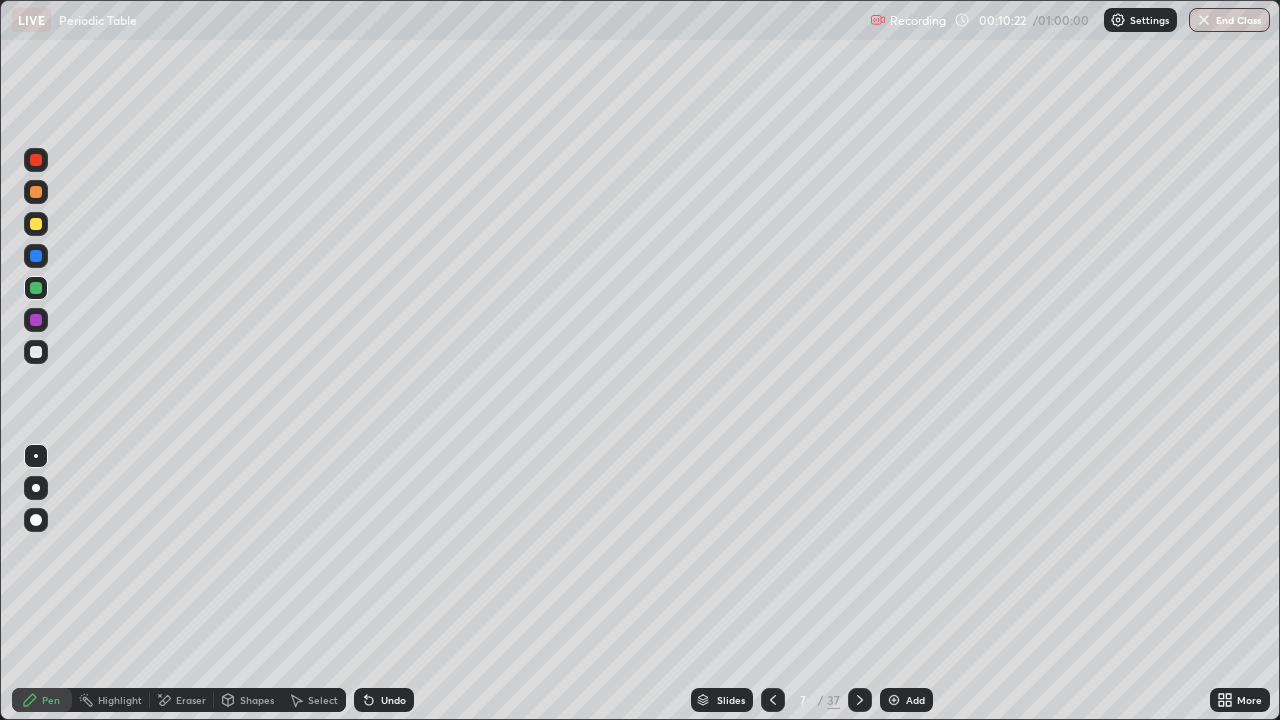 click on "Shapes" at bounding box center (257, 700) 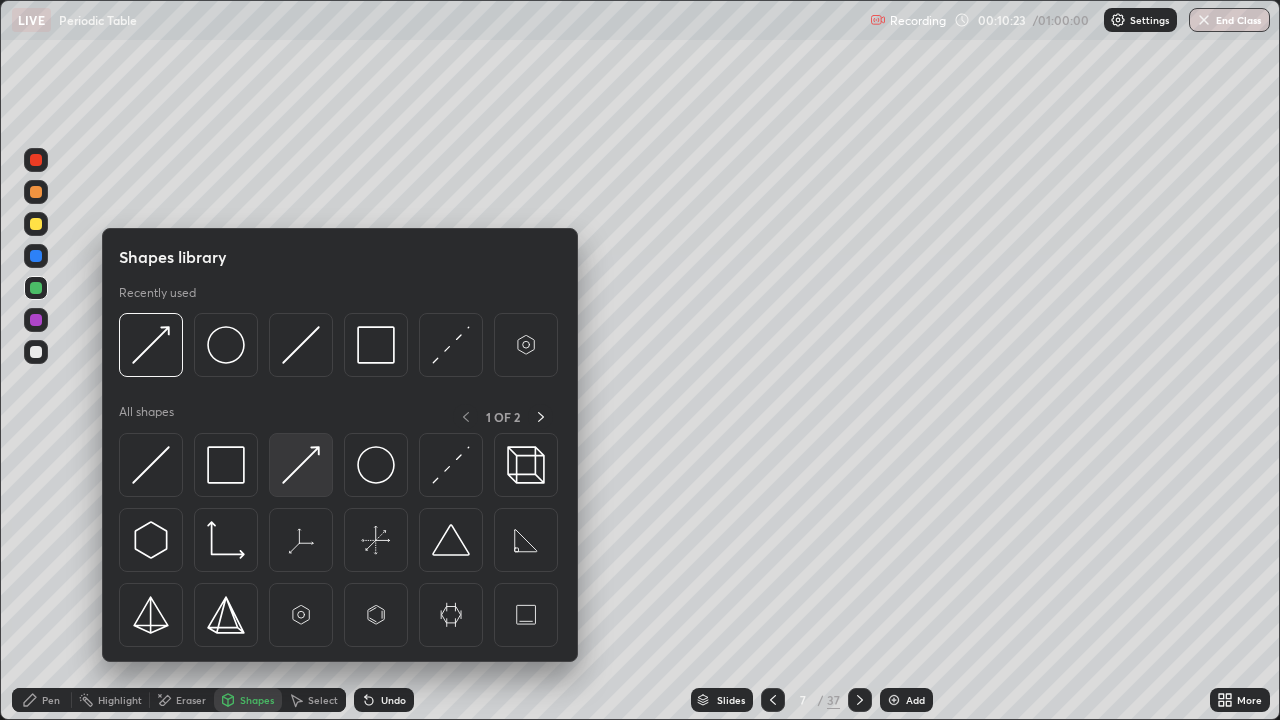 click at bounding box center (301, 465) 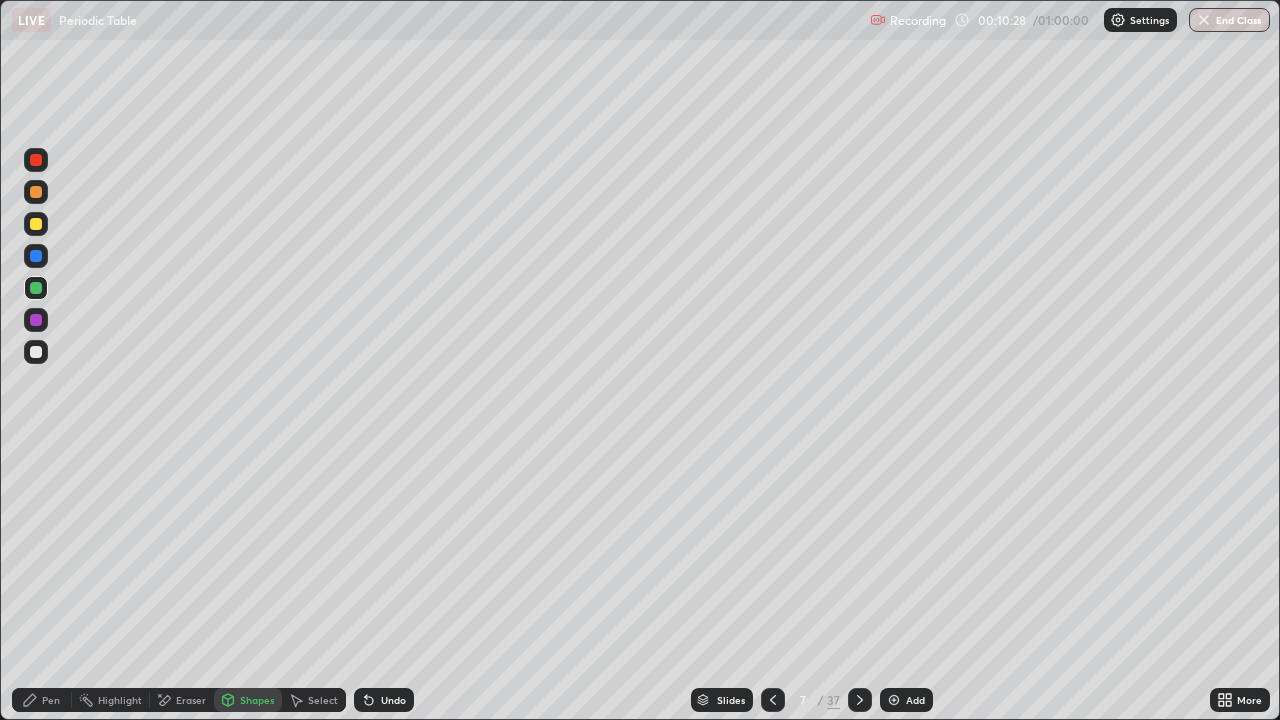 click at bounding box center [36, 352] 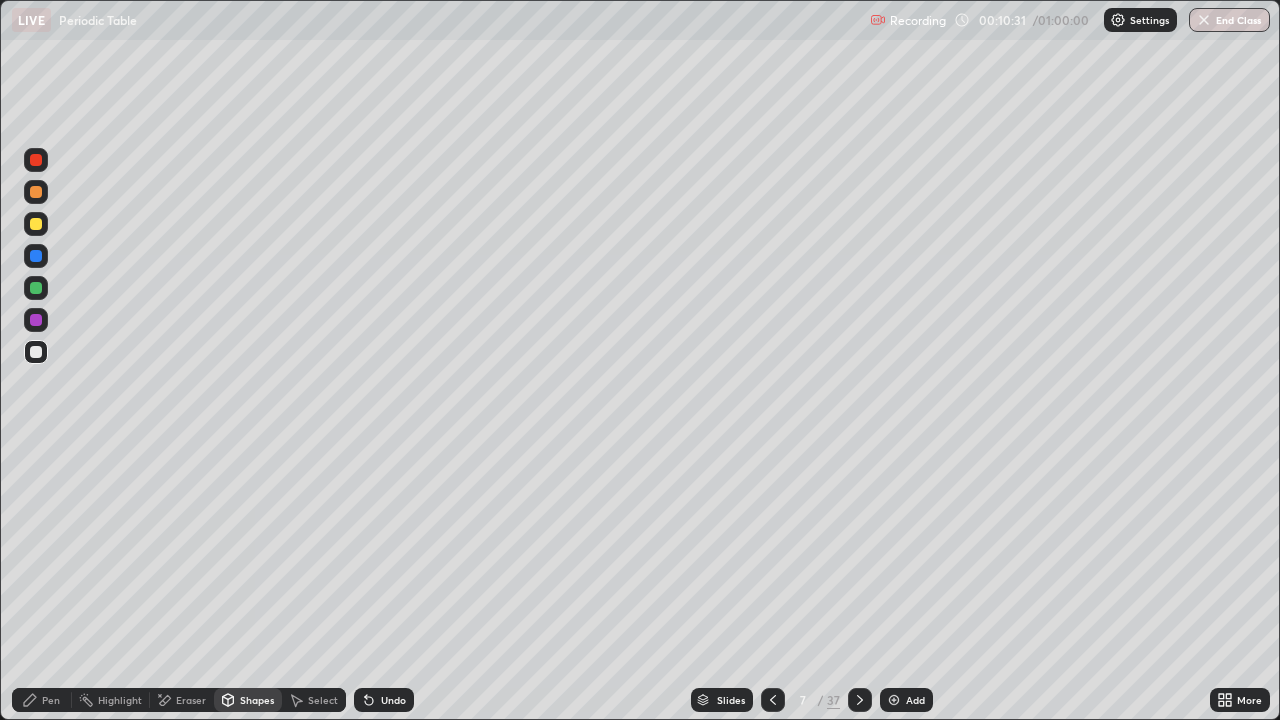 click on "Undo" at bounding box center [393, 700] 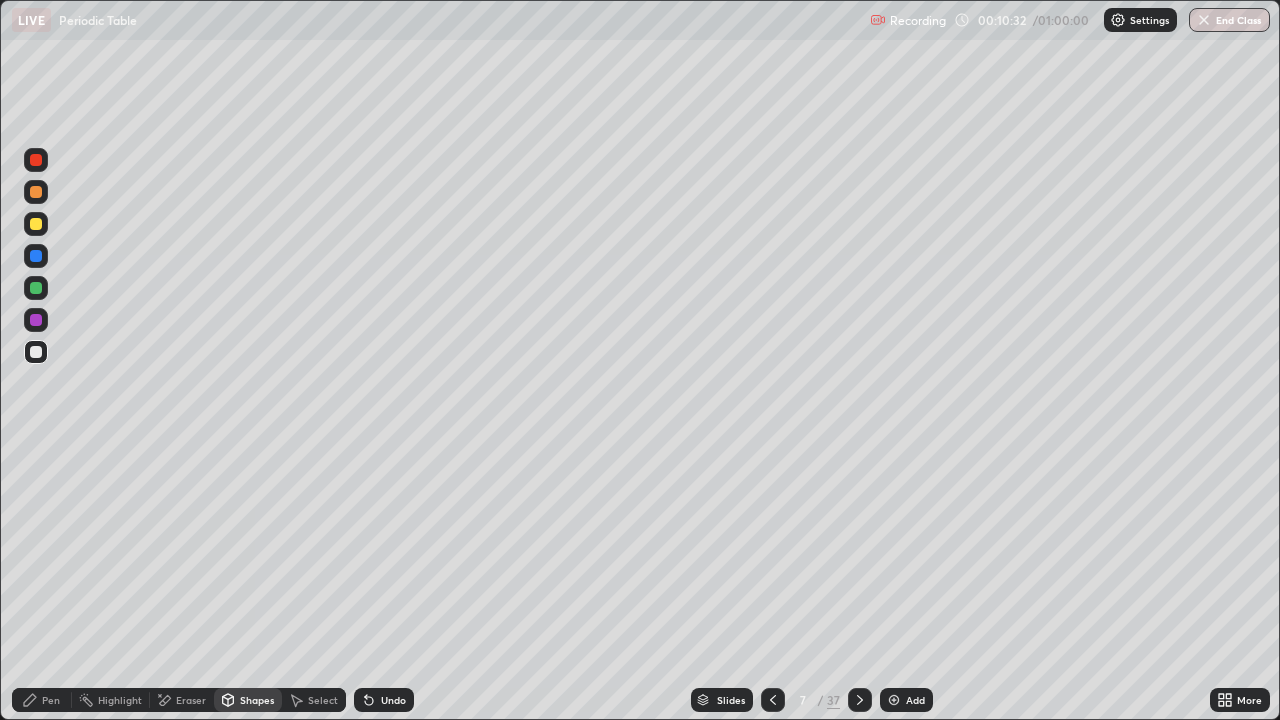 click on "Pen" at bounding box center (51, 700) 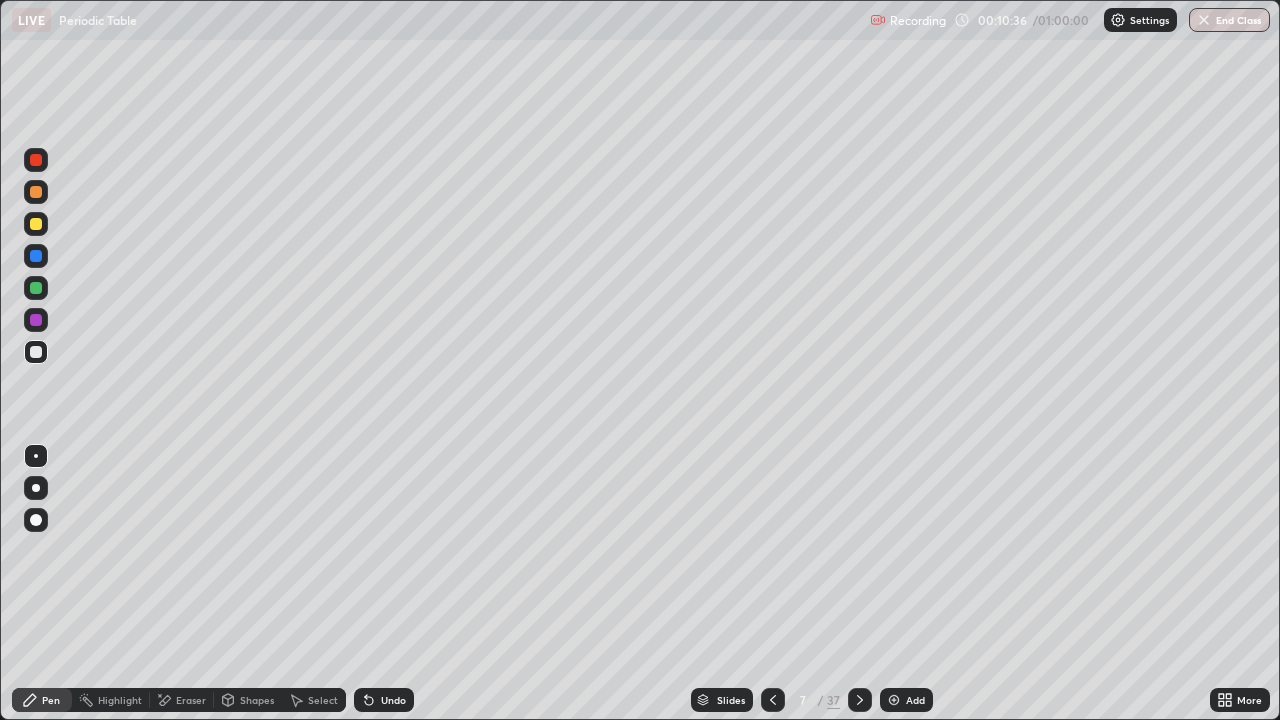 click at bounding box center (36, 288) 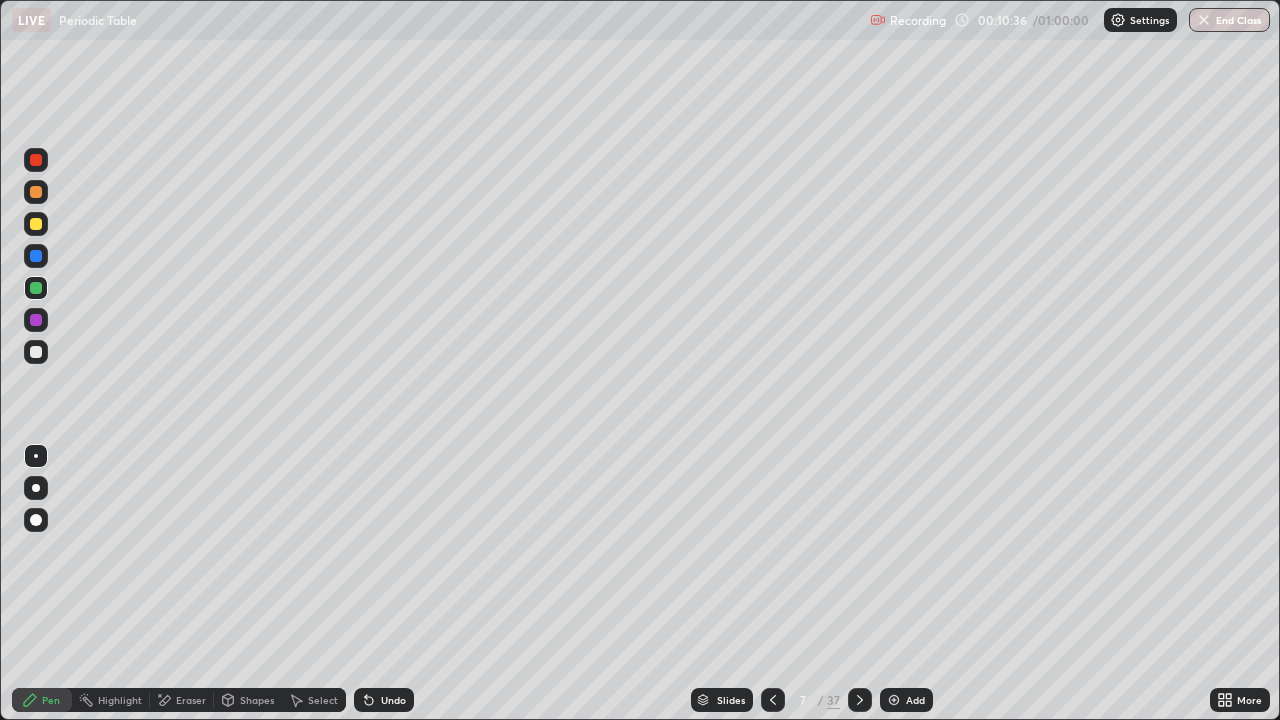 click at bounding box center (36, 256) 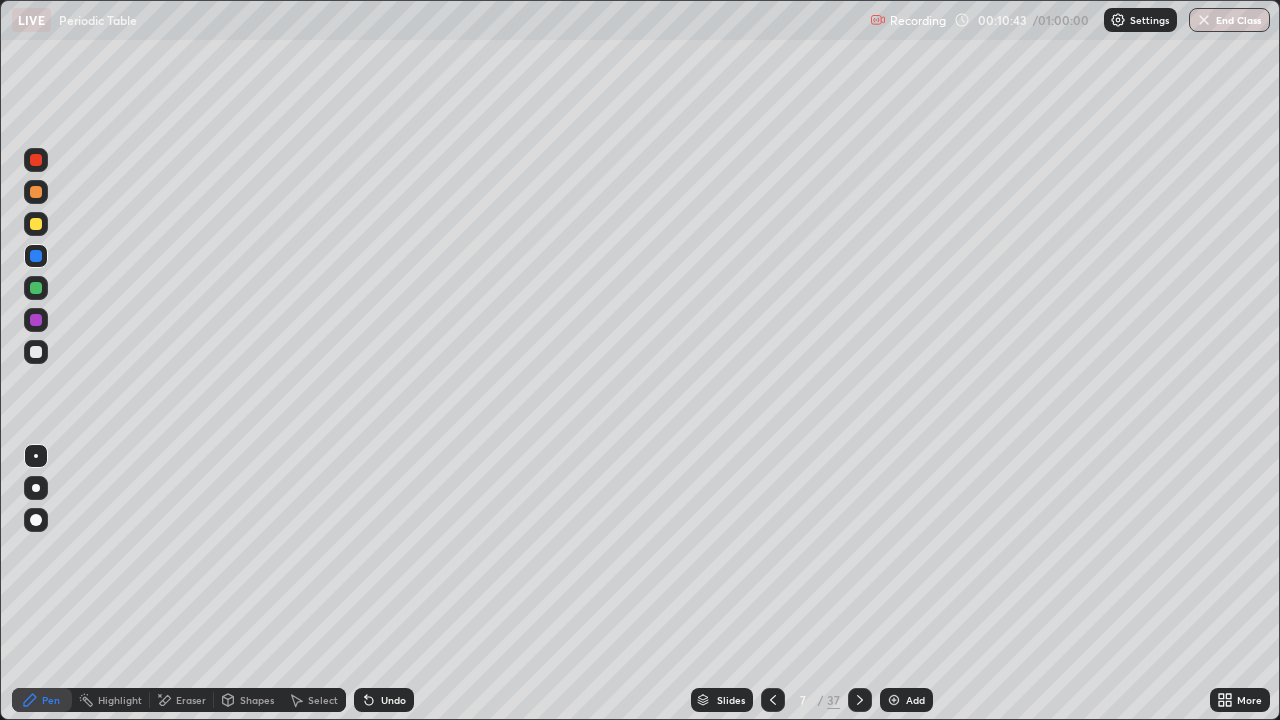 click on "Eraser" at bounding box center (191, 700) 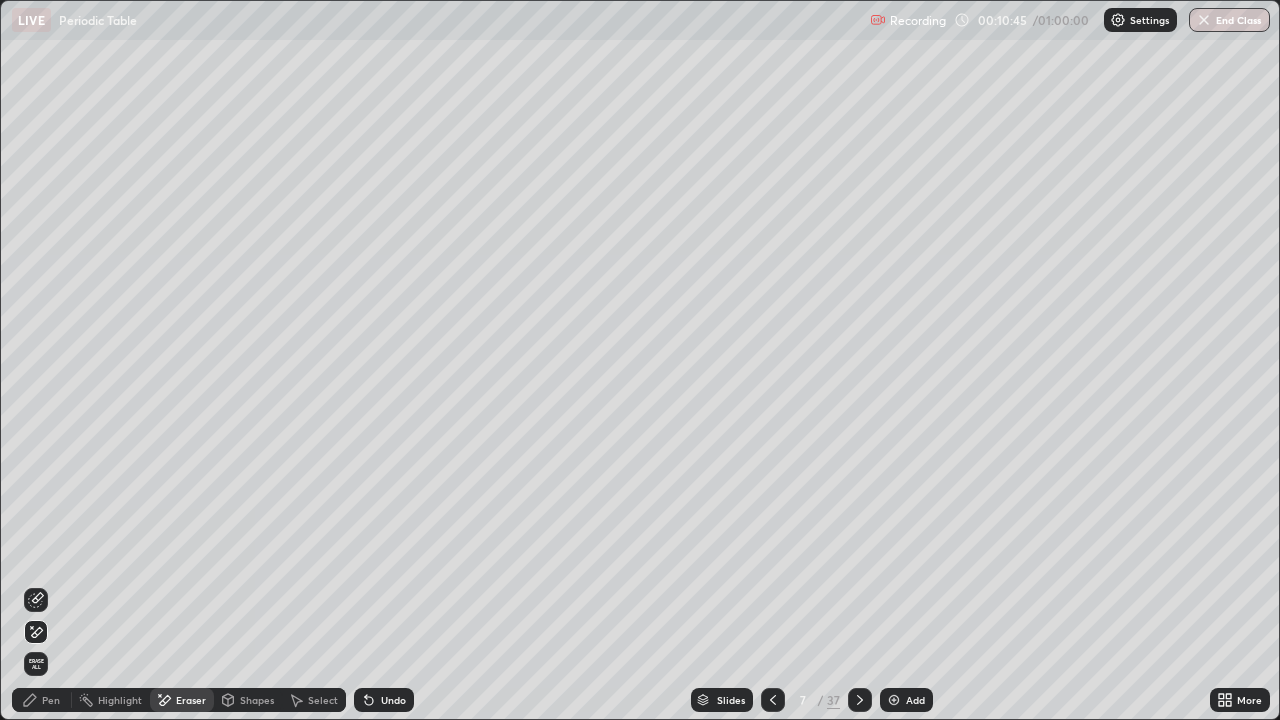 click 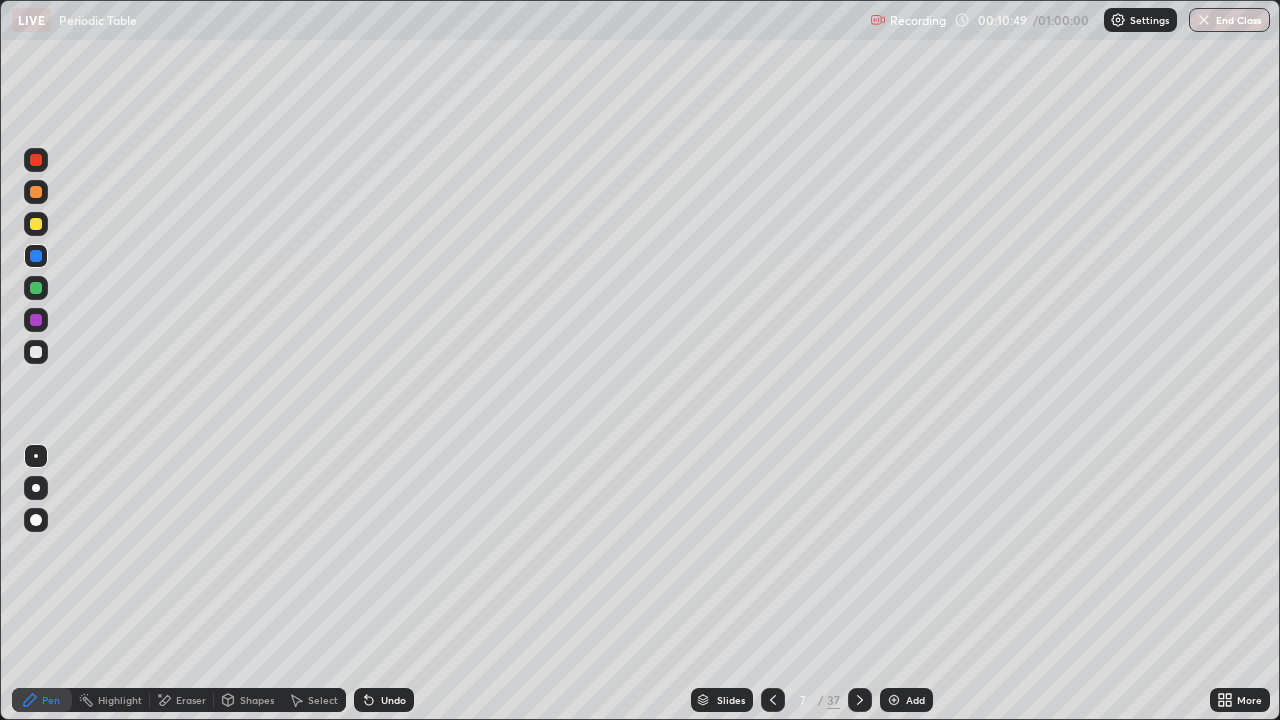 click on "Undo" at bounding box center [393, 700] 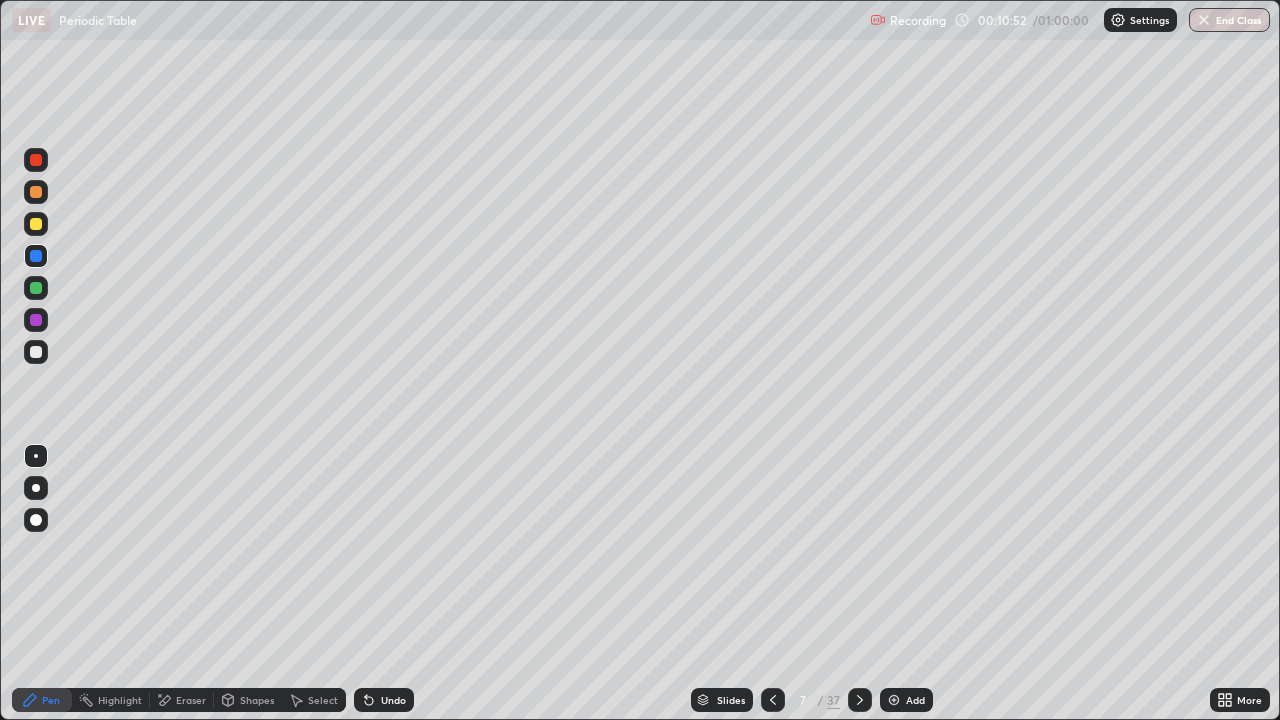 click on "Undo" at bounding box center [384, 700] 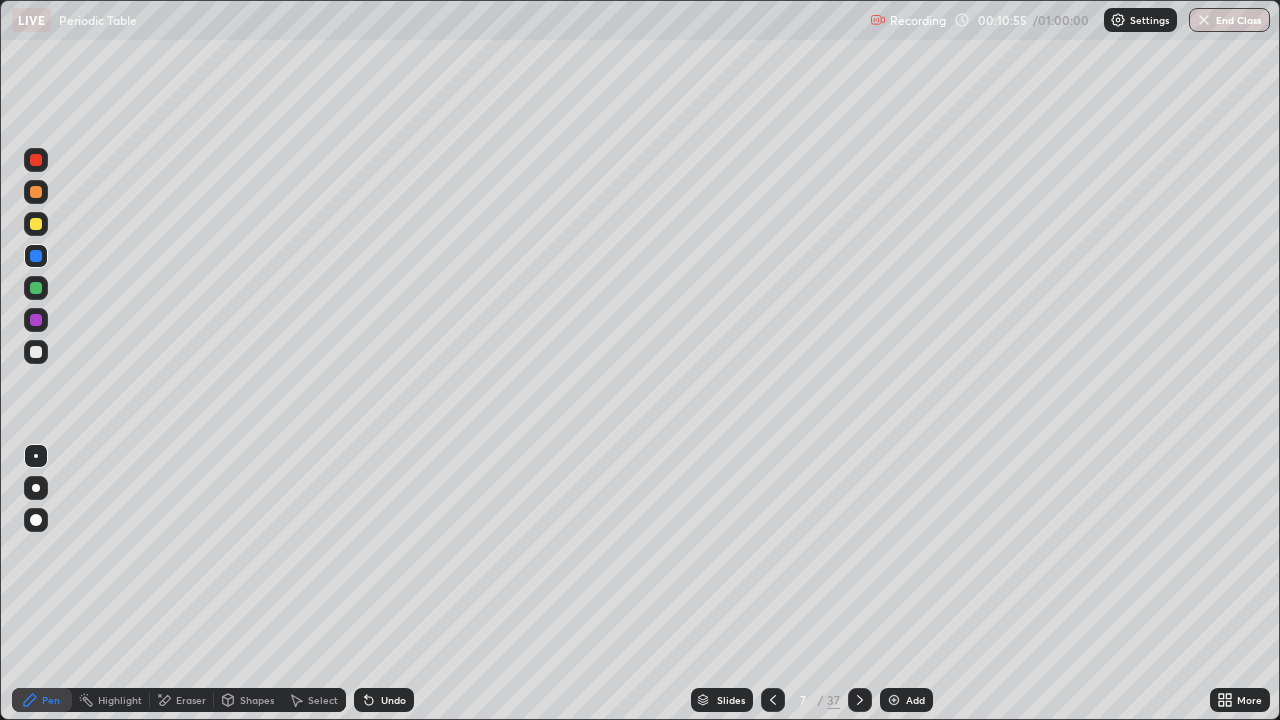 click on "Select" at bounding box center [323, 700] 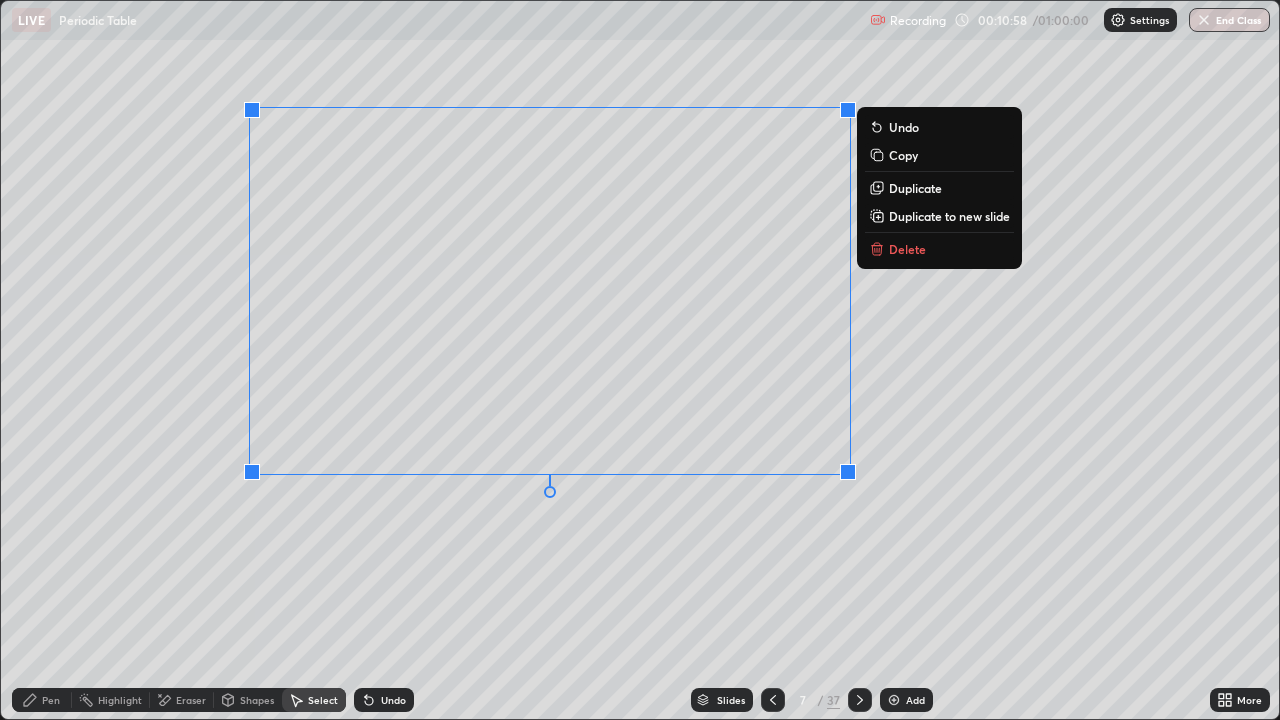 click on "0 ° Undo Copy Duplicate Duplicate to new slide Delete" at bounding box center (640, 360) 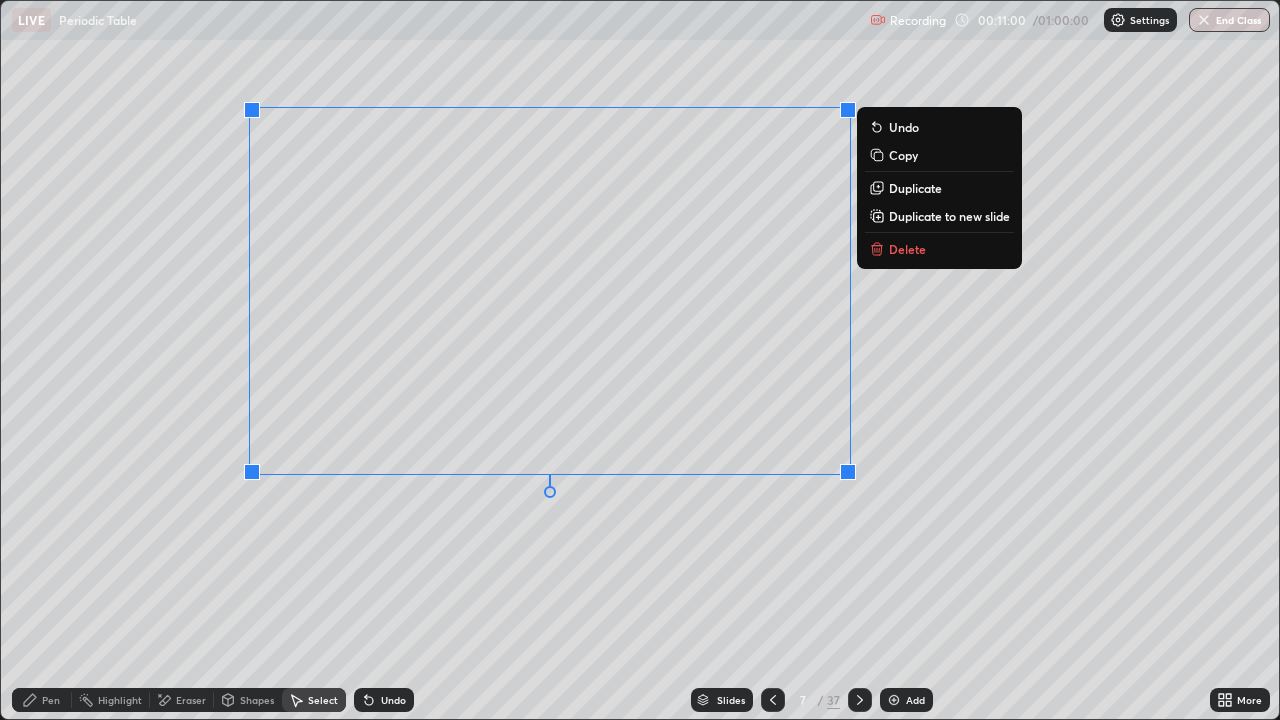 click on "0 ° Undo Copy Duplicate Duplicate to new slide Delete" at bounding box center (640, 360) 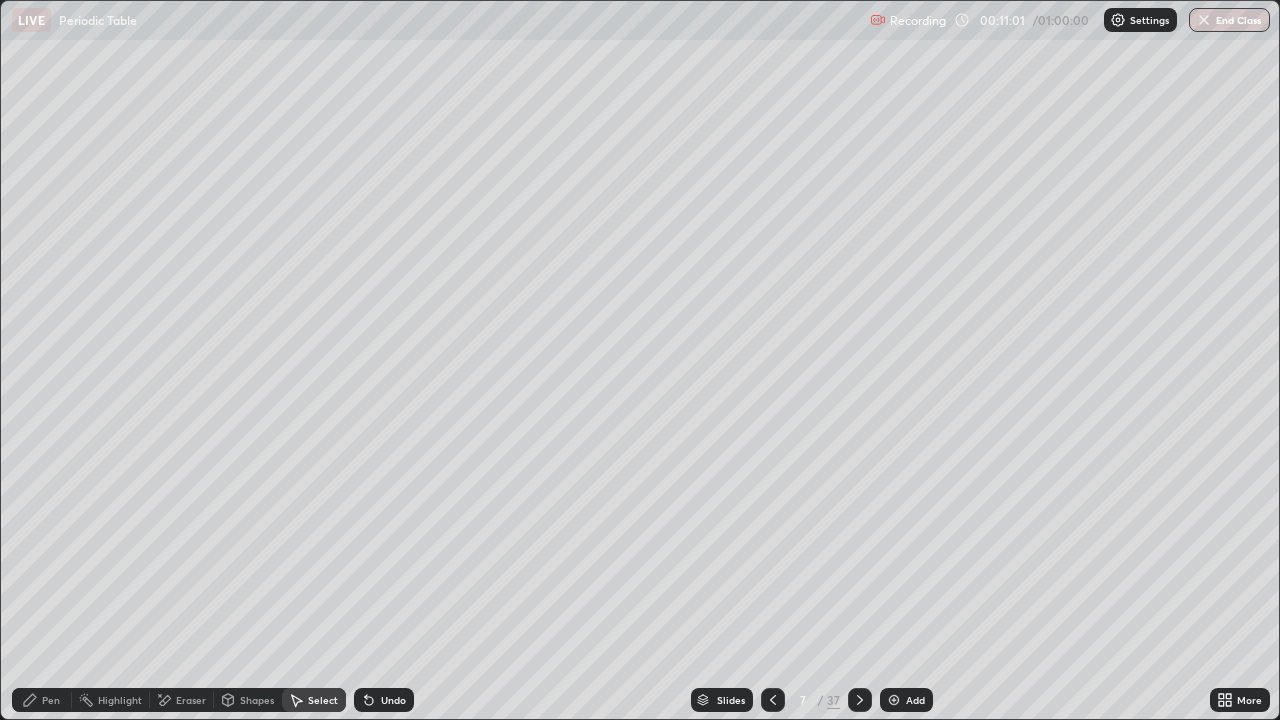 click on "Undo" at bounding box center (384, 700) 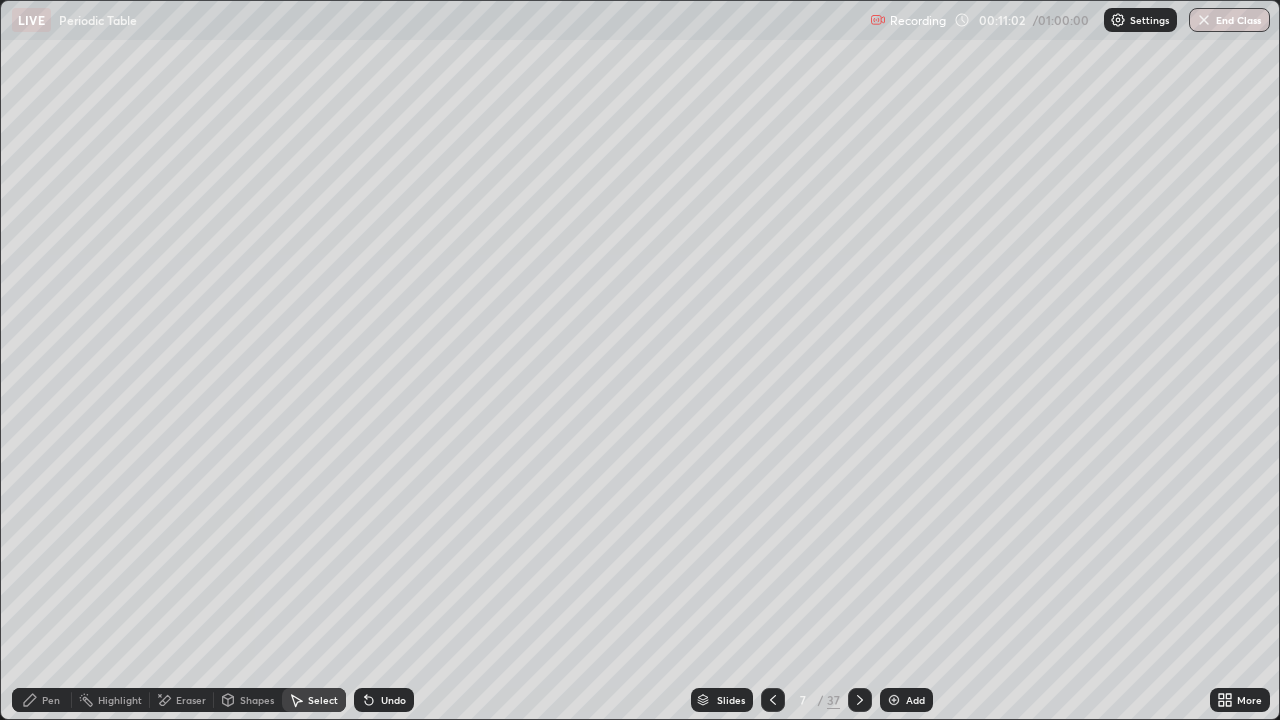 click on "Undo" at bounding box center [380, 700] 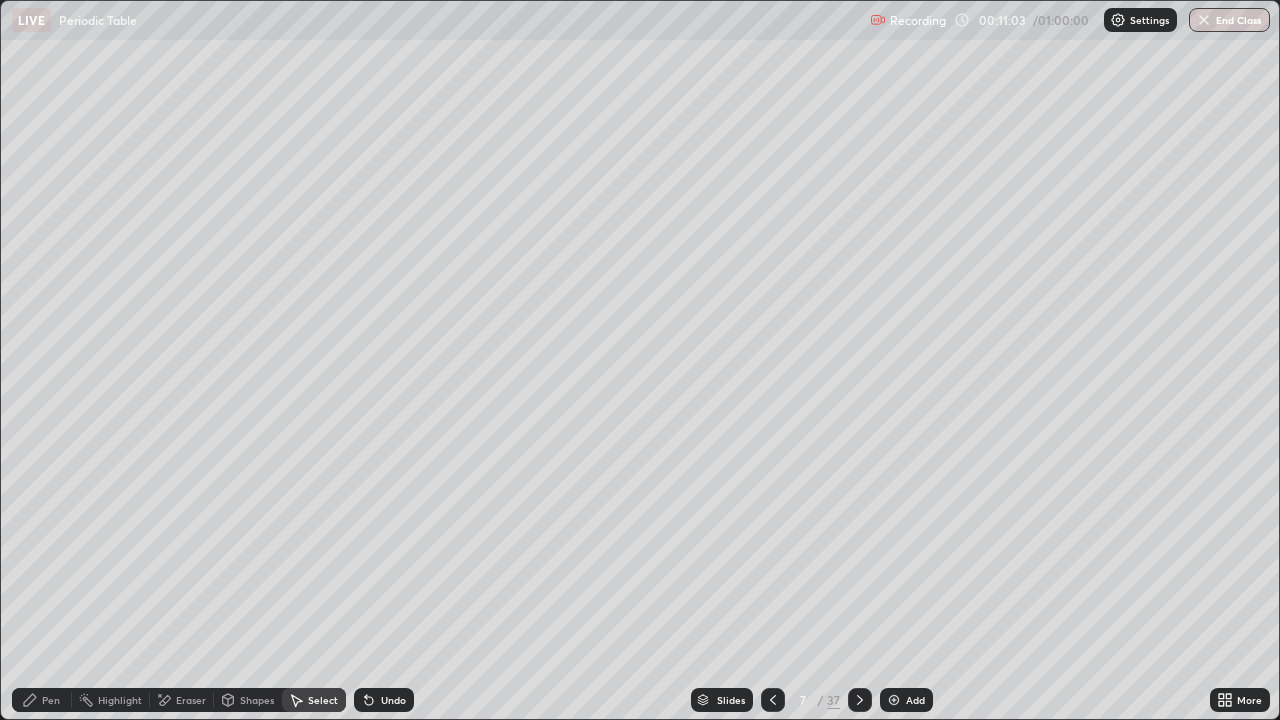 click on "Pen" at bounding box center (51, 700) 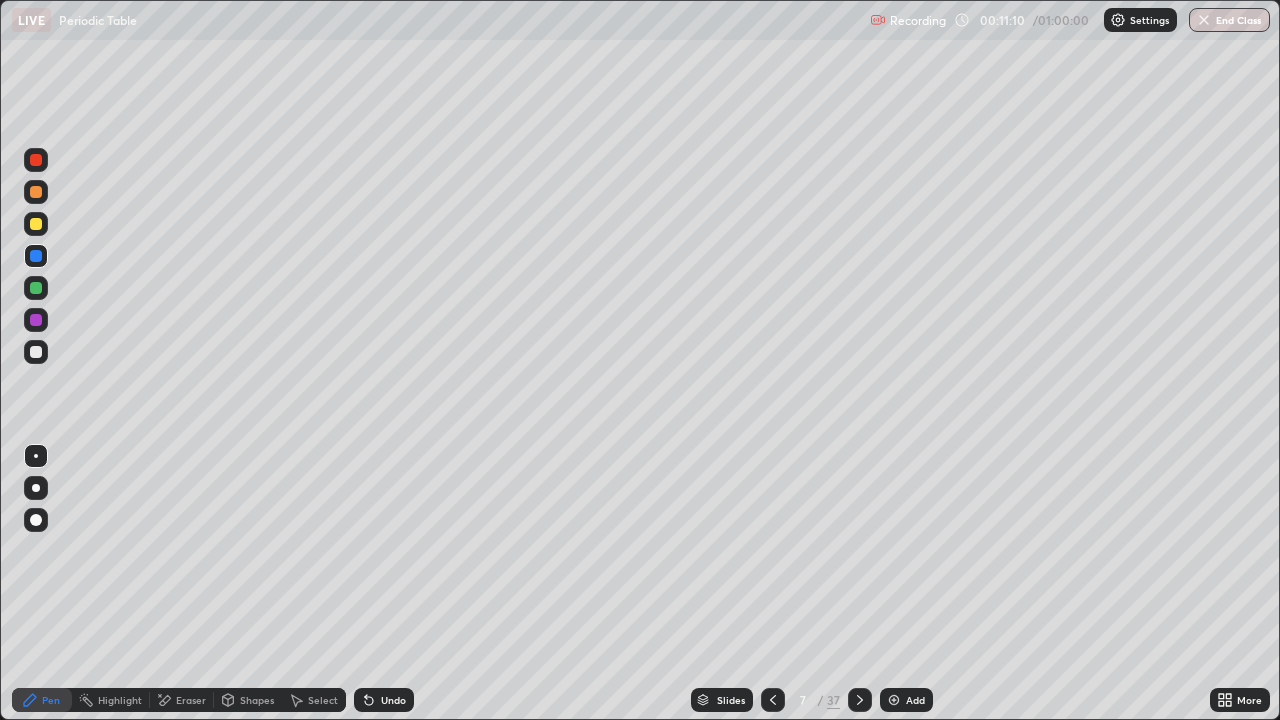 click on "Select" at bounding box center (314, 700) 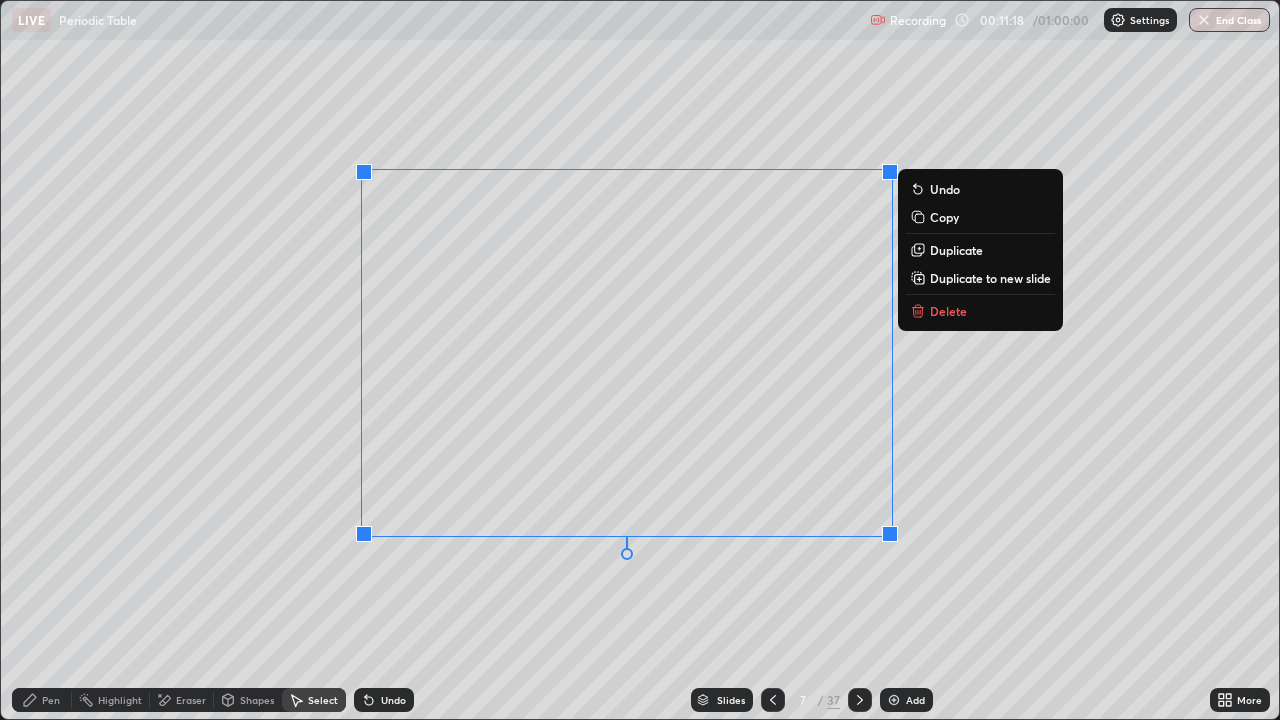 click on "Pen" at bounding box center [51, 700] 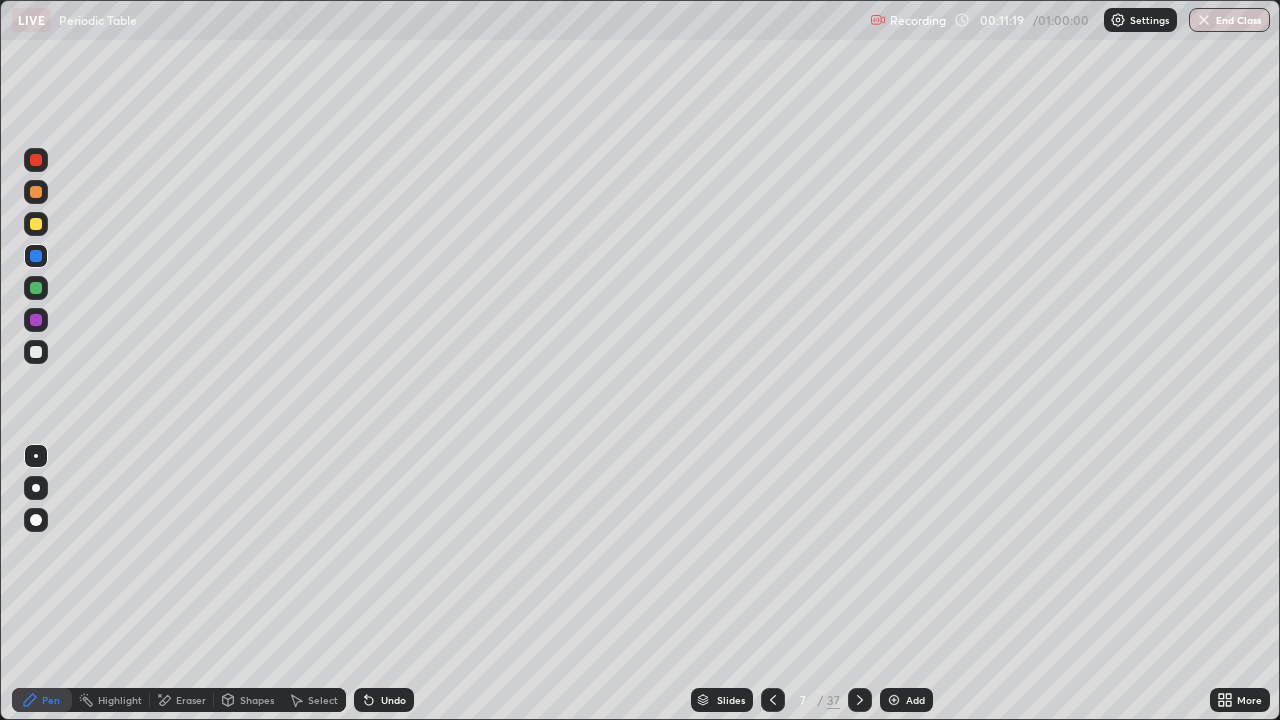 click at bounding box center [36, 192] 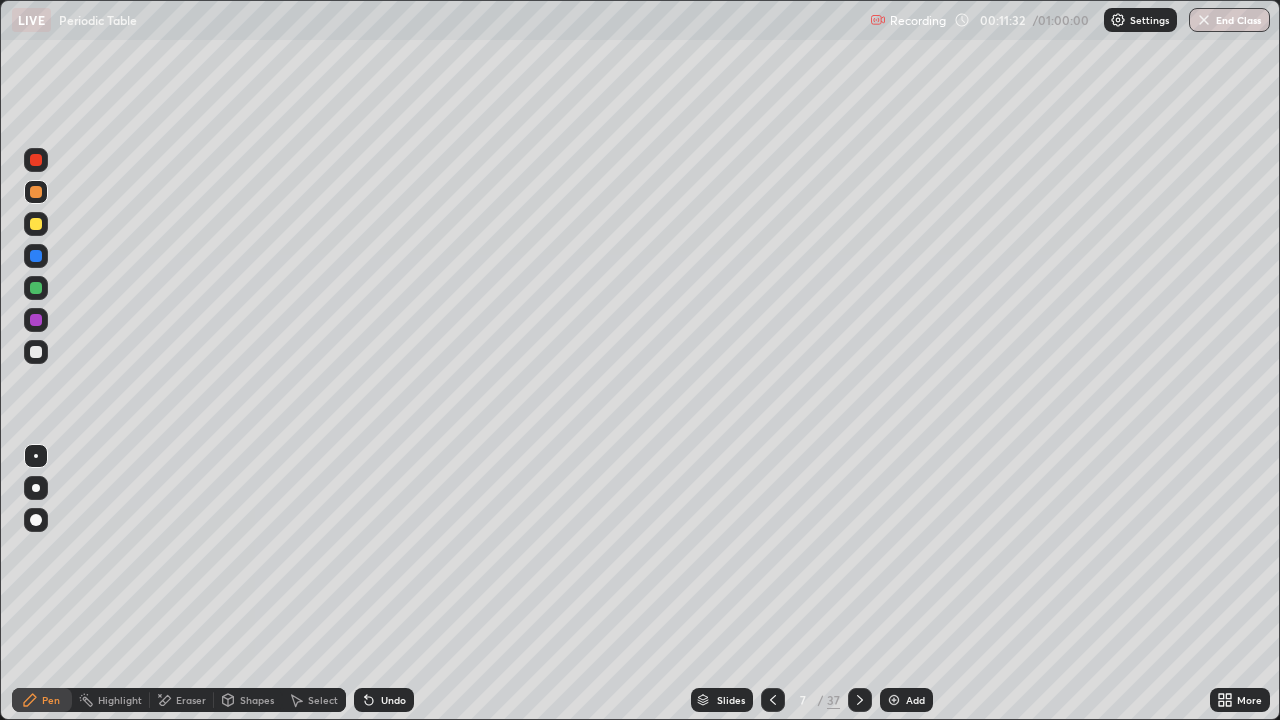 click on "Select" at bounding box center (323, 700) 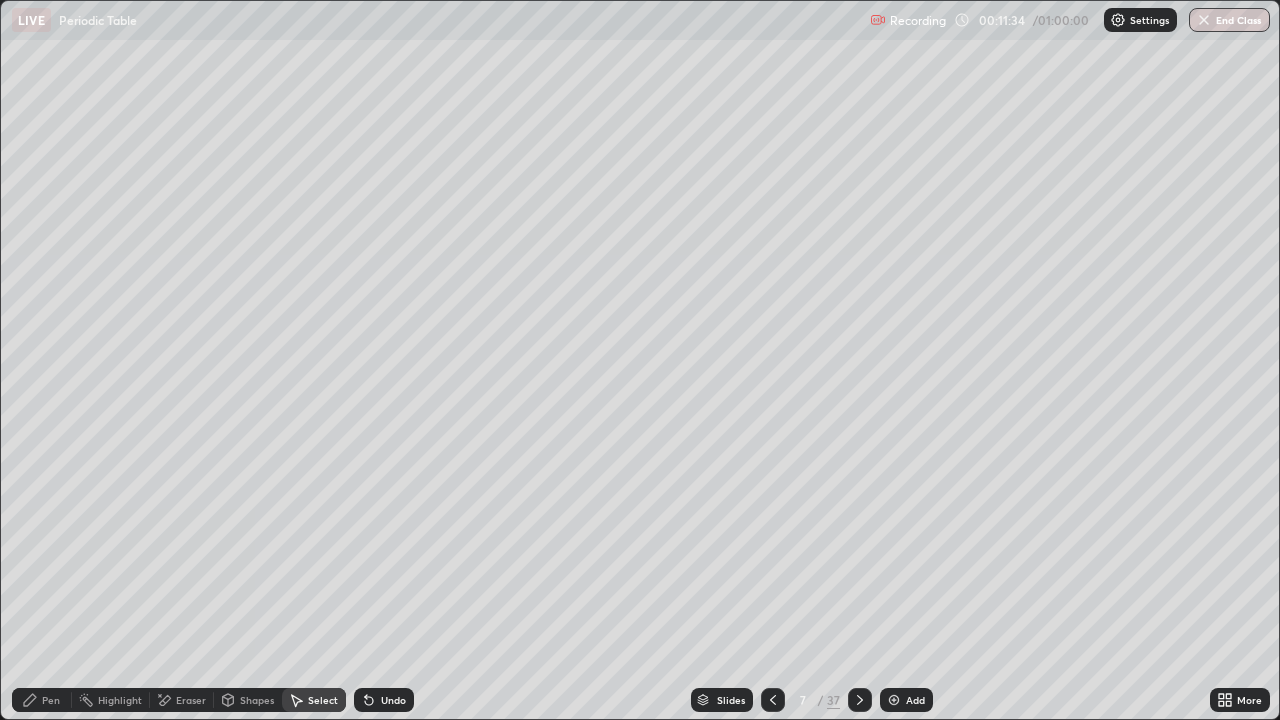 click on "Pen" at bounding box center [42, 700] 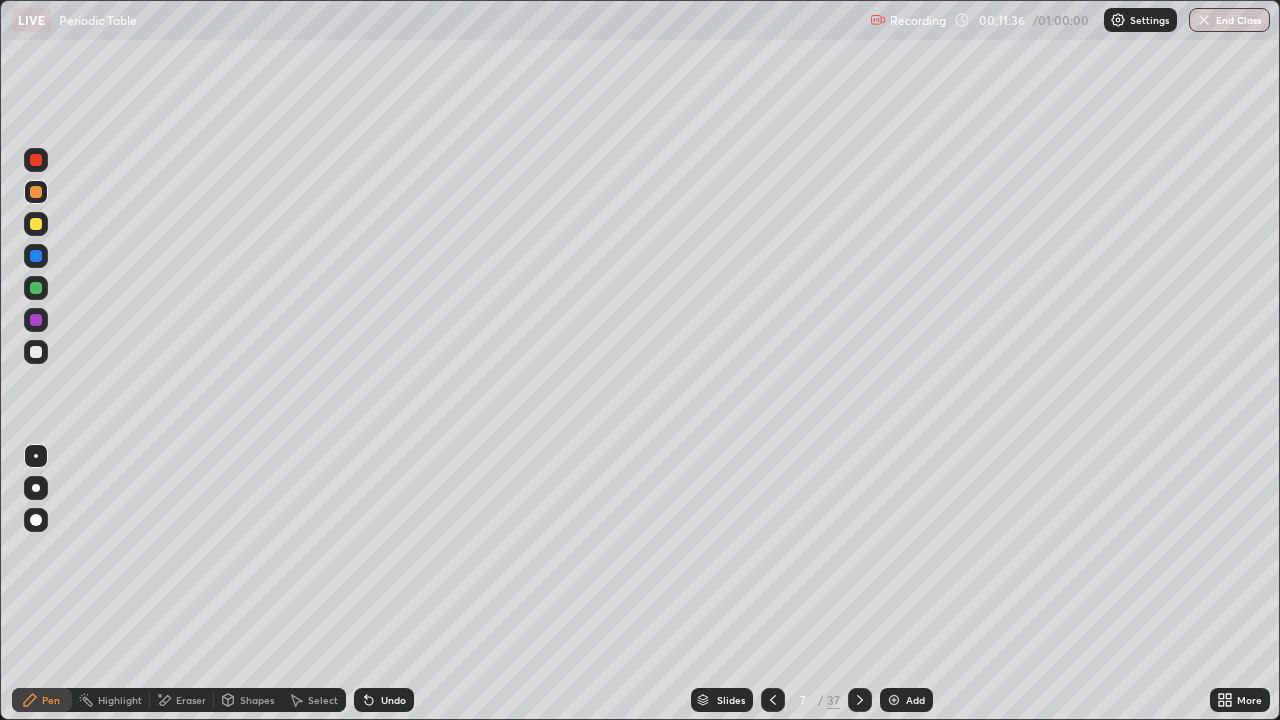 click at bounding box center [36, 352] 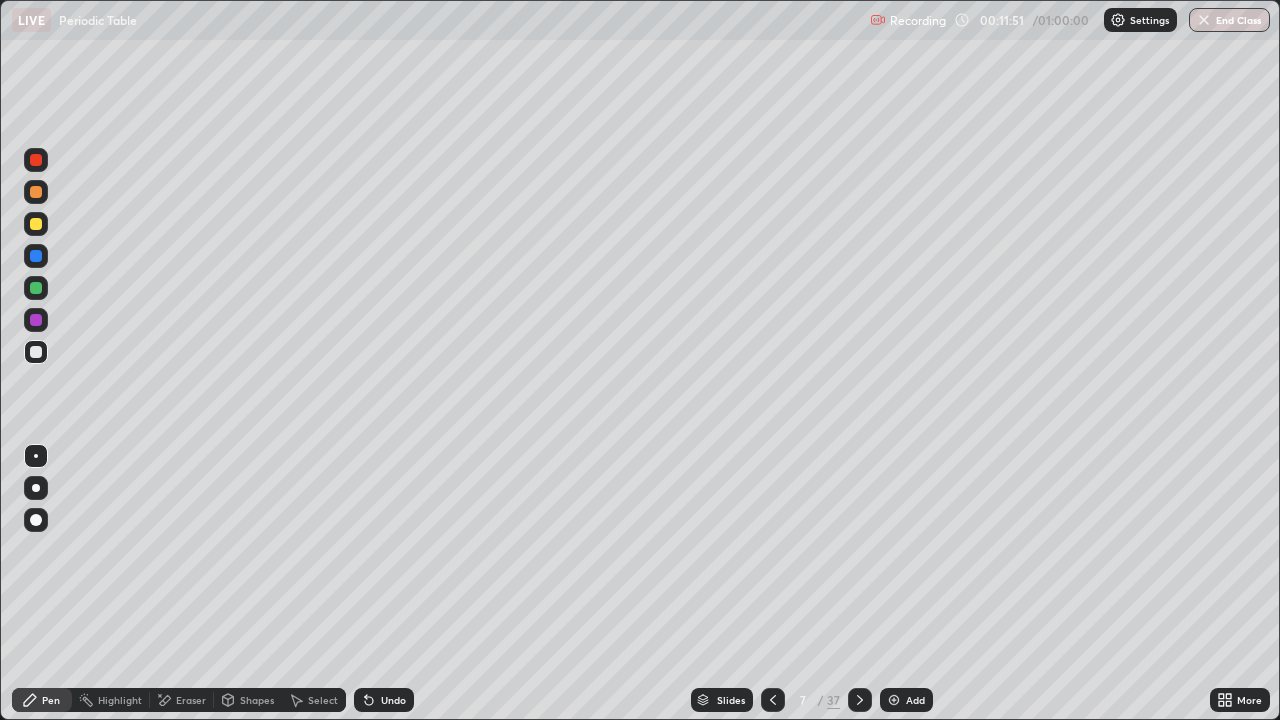 click at bounding box center (36, 256) 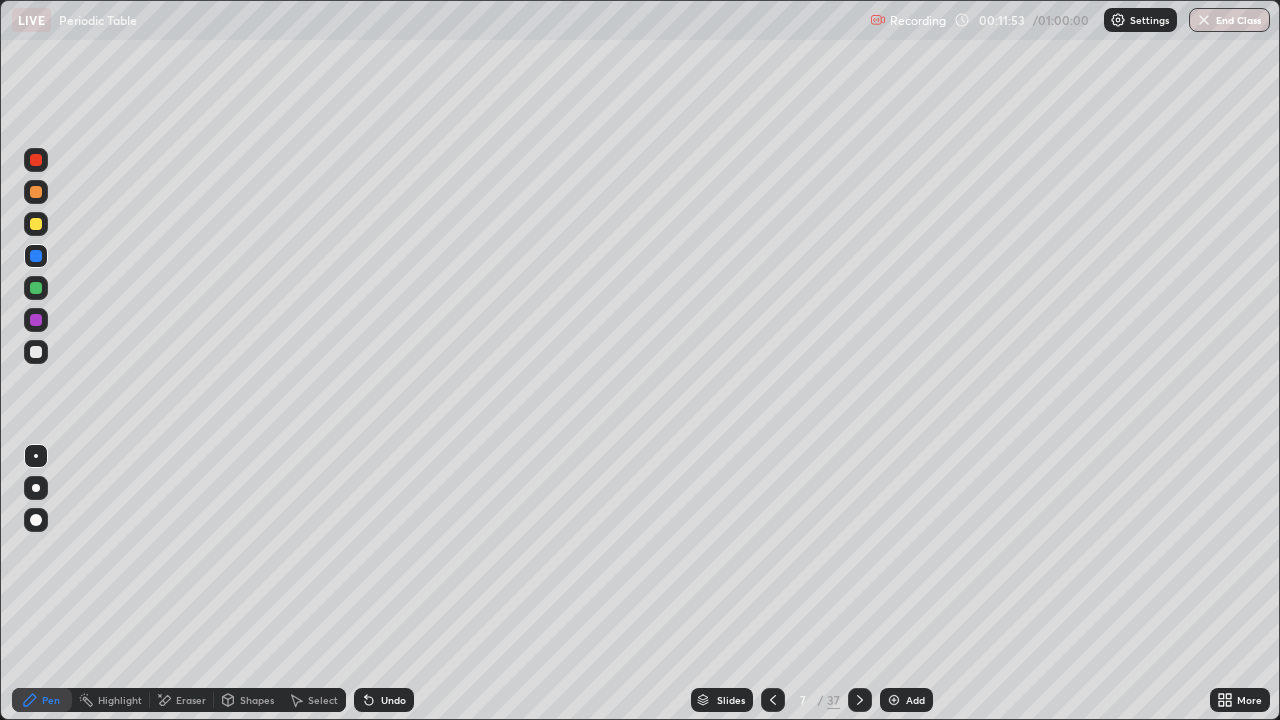 click at bounding box center [36, 192] 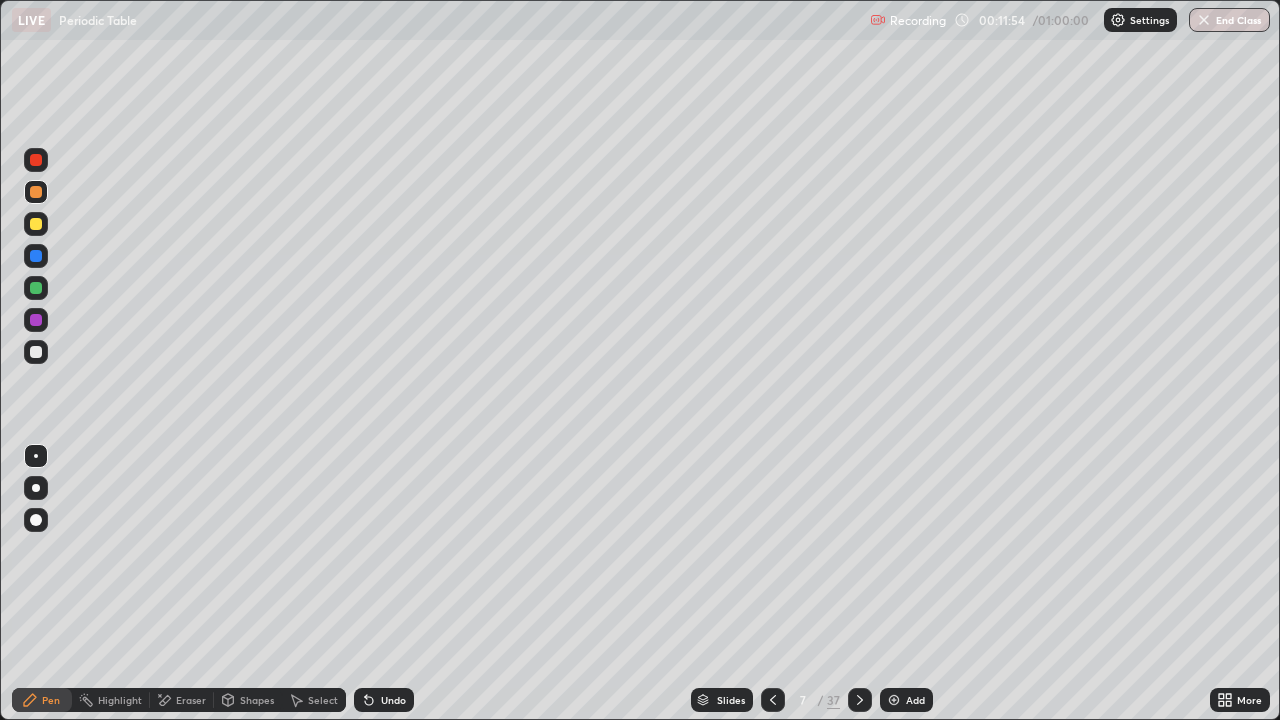 click at bounding box center [36, 352] 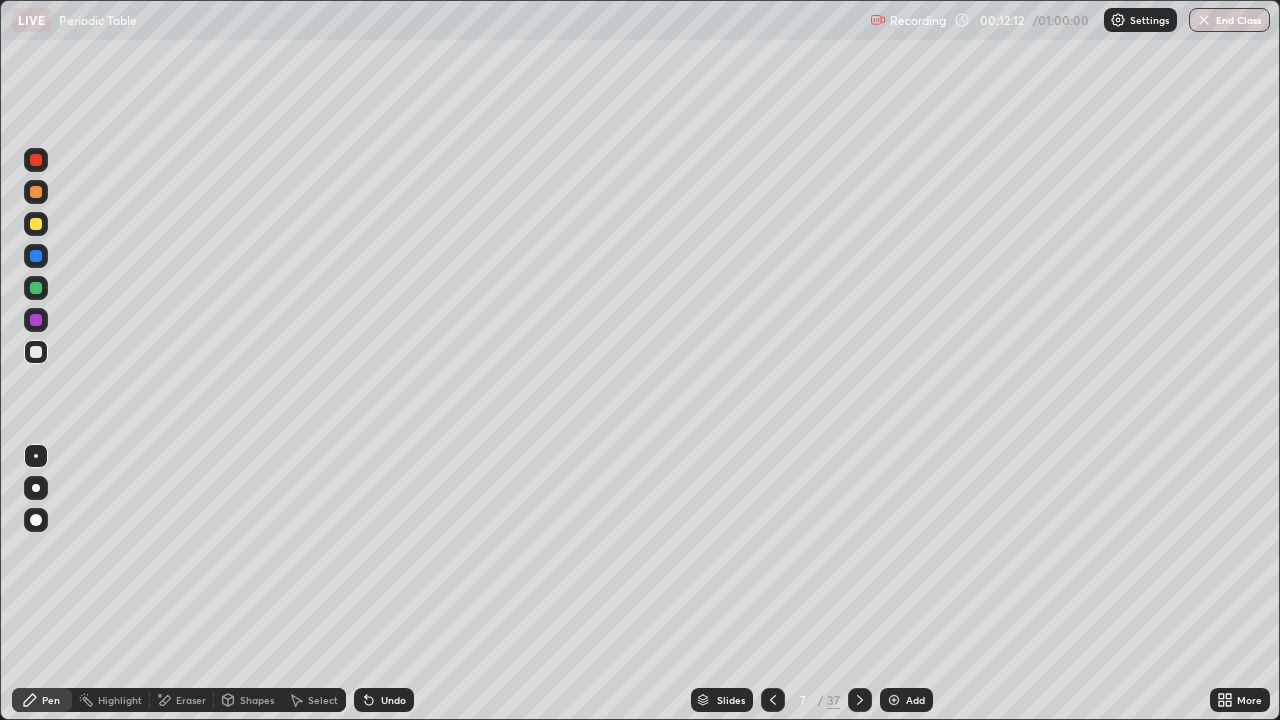 click 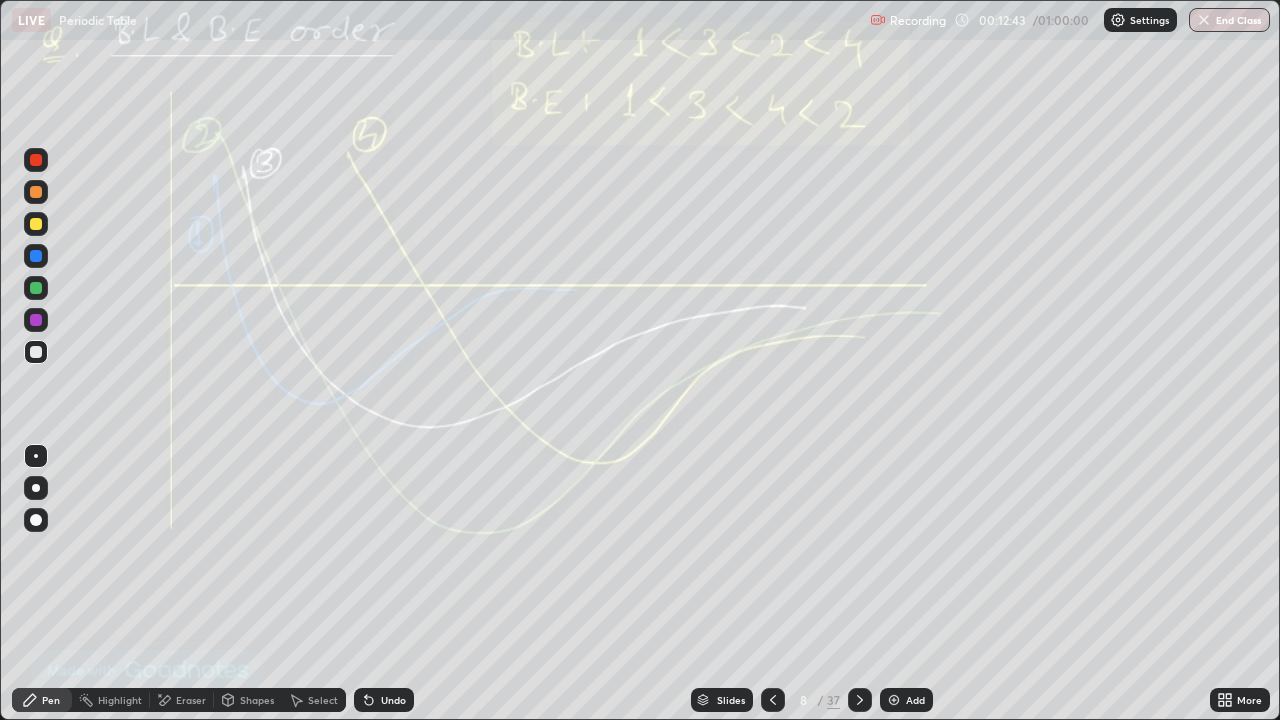 click on "Eraser" at bounding box center (191, 700) 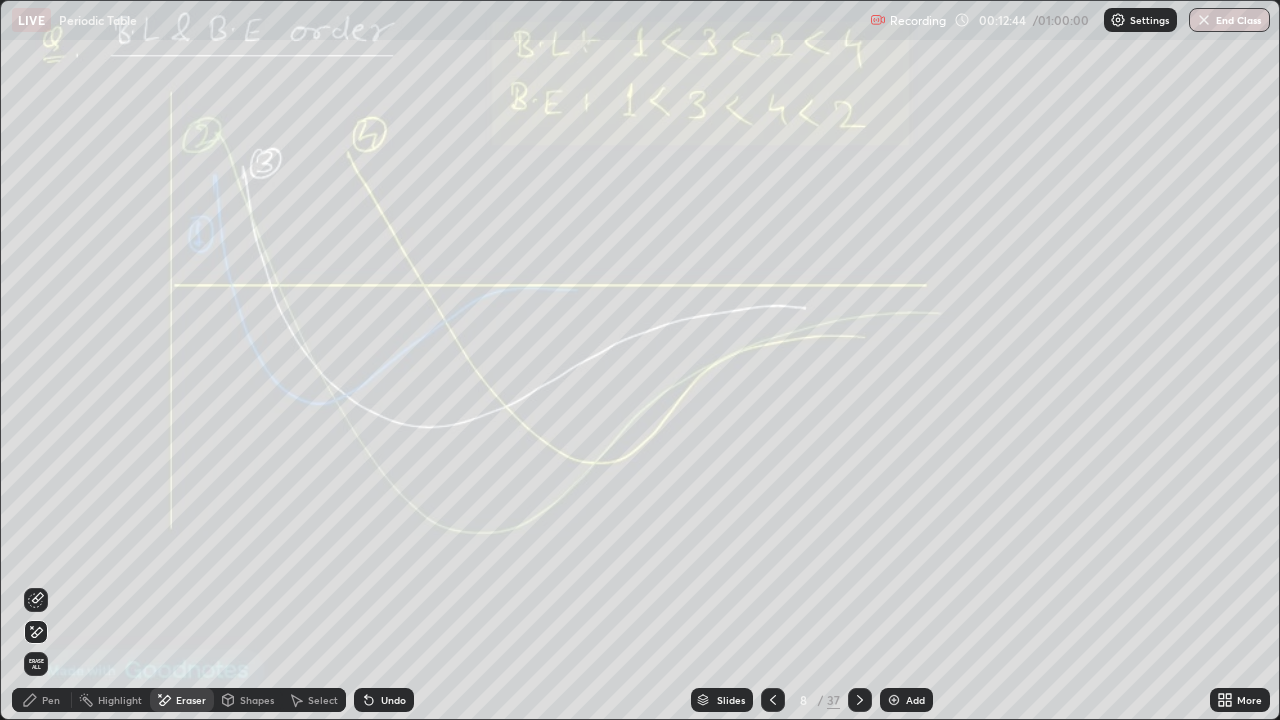 click on "Erase all" at bounding box center (36, 664) 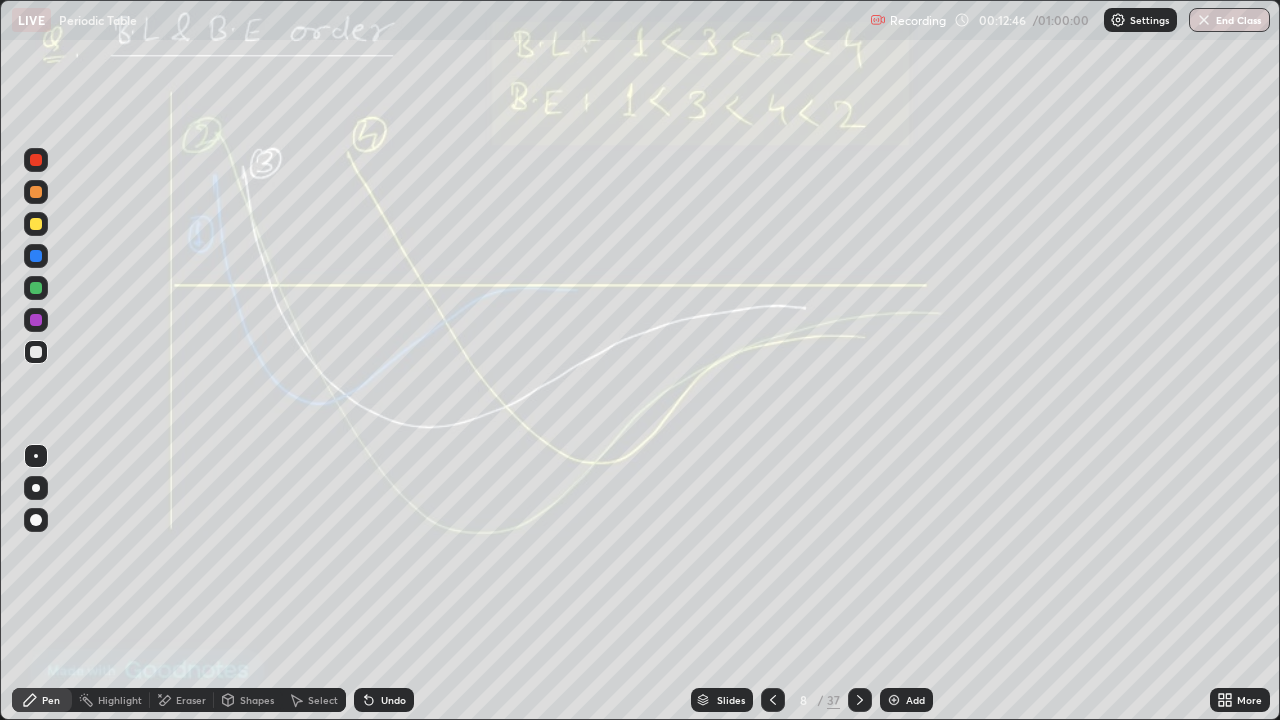 click 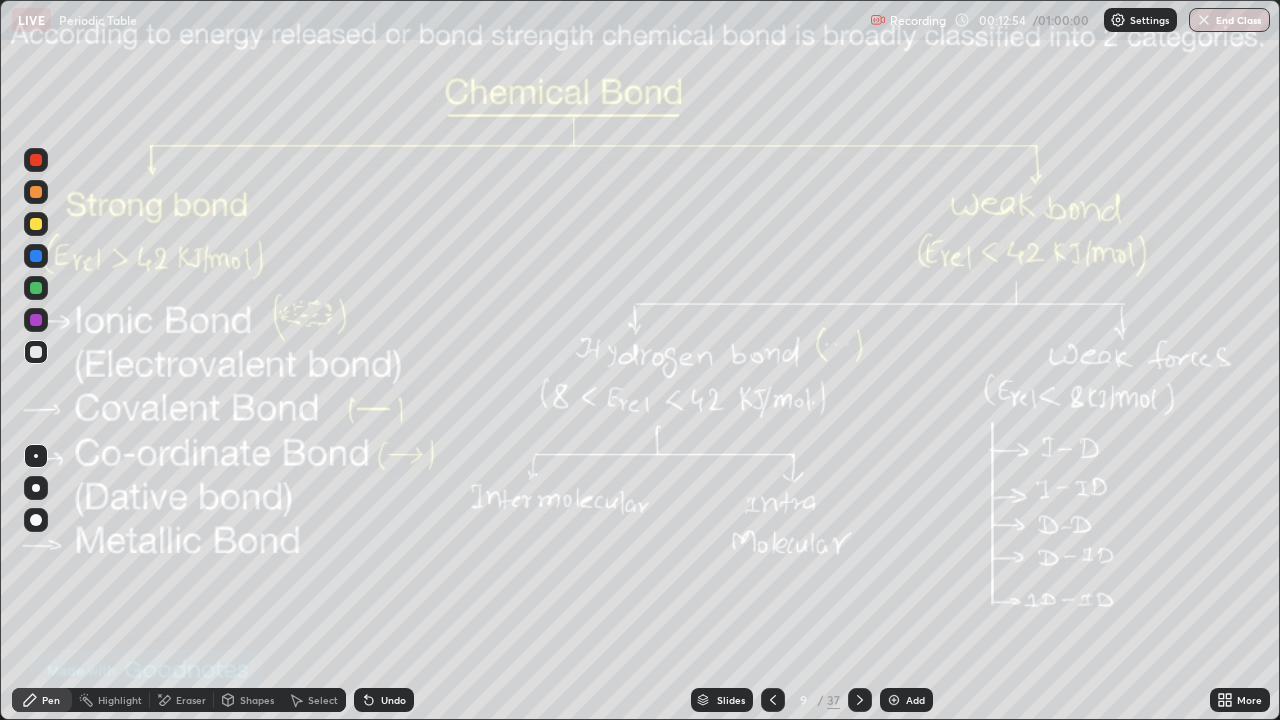 click at bounding box center (860, 700) 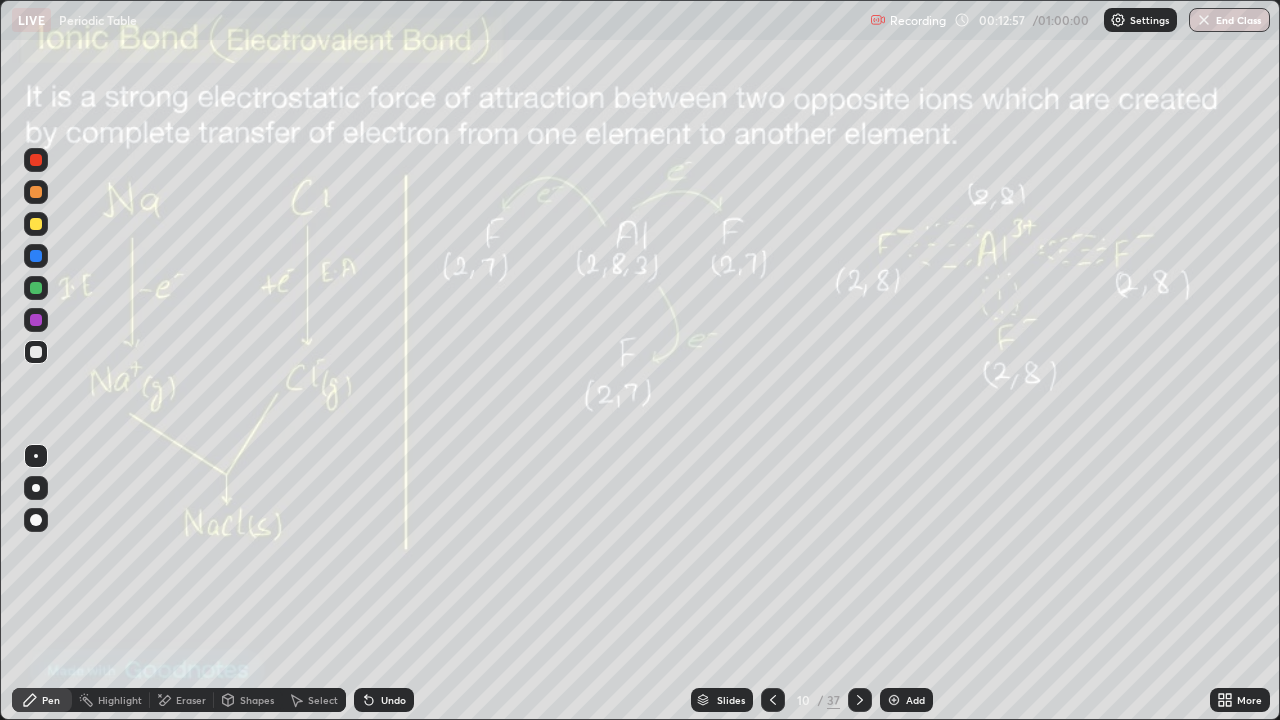 click 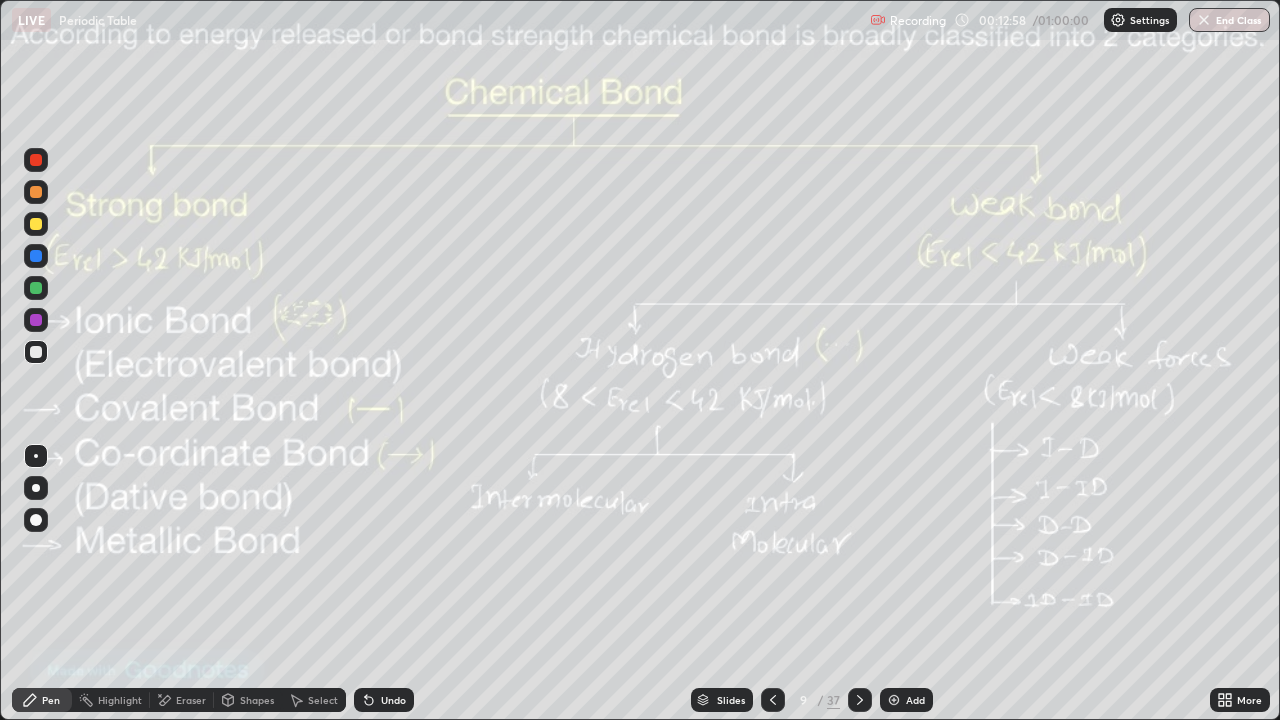 click on "Add" at bounding box center (906, 700) 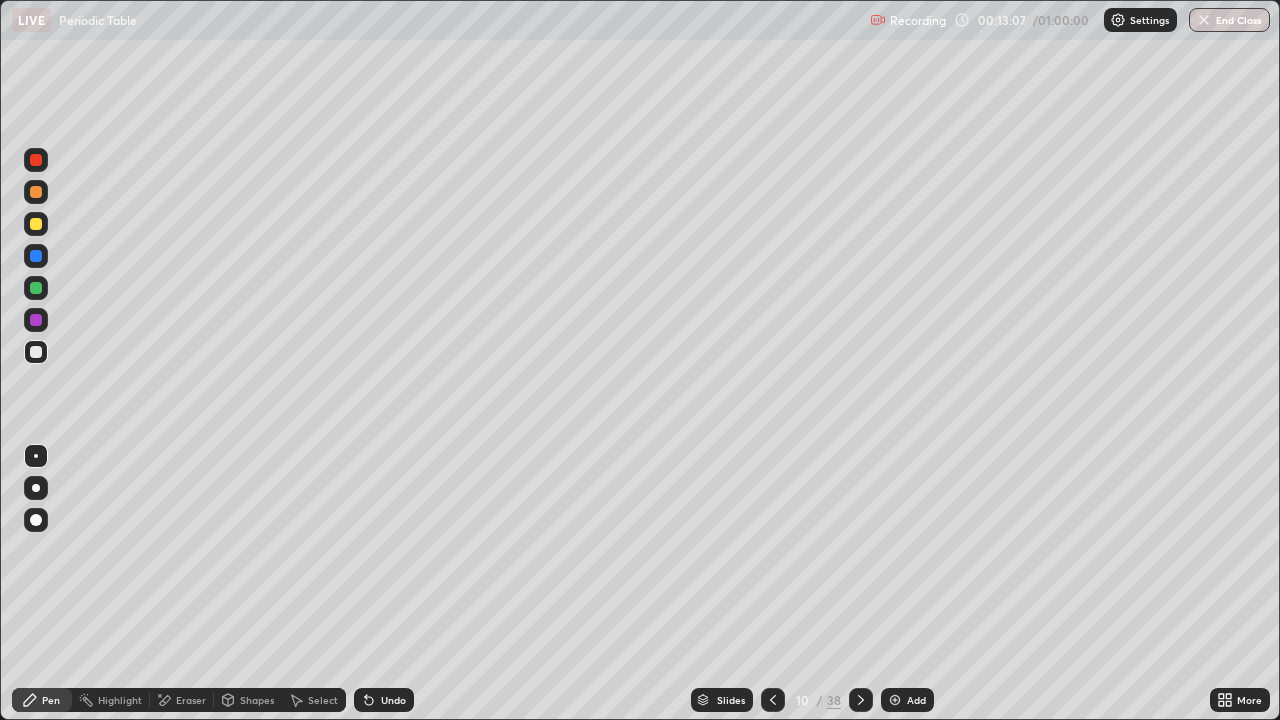 click at bounding box center (36, 192) 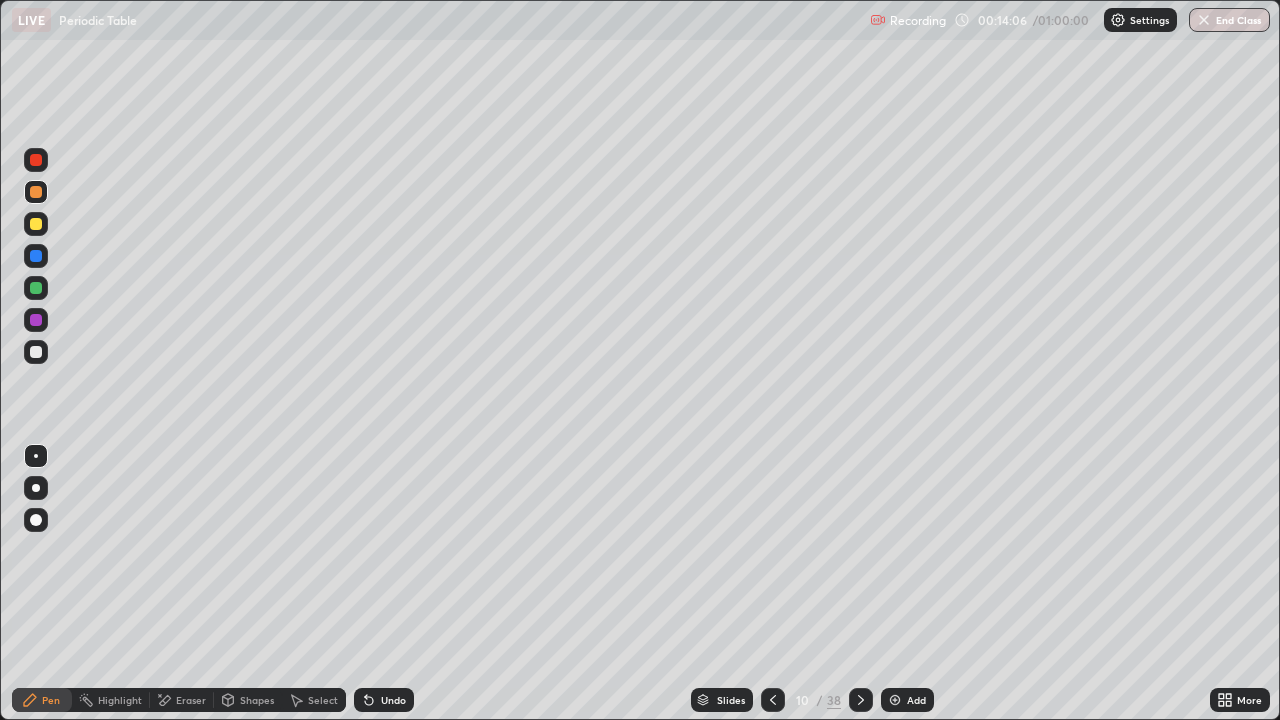 click at bounding box center [36, 352] 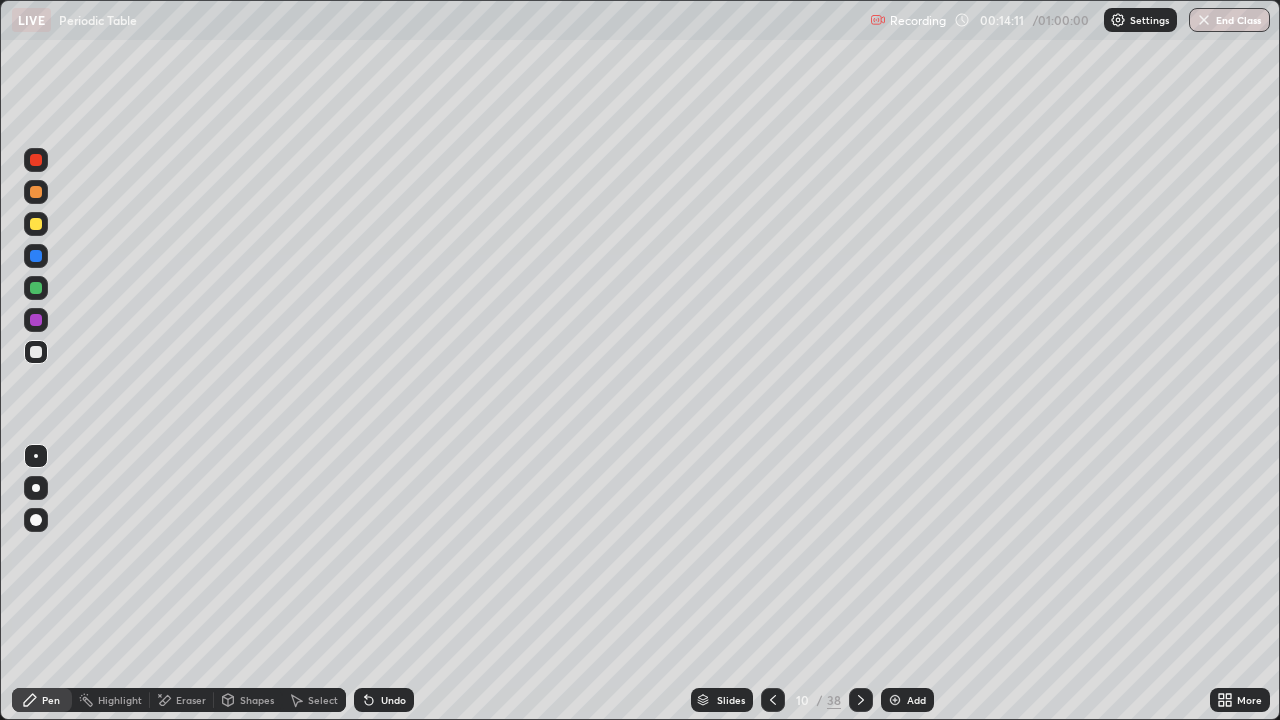 click at bounding box center (36, 352) 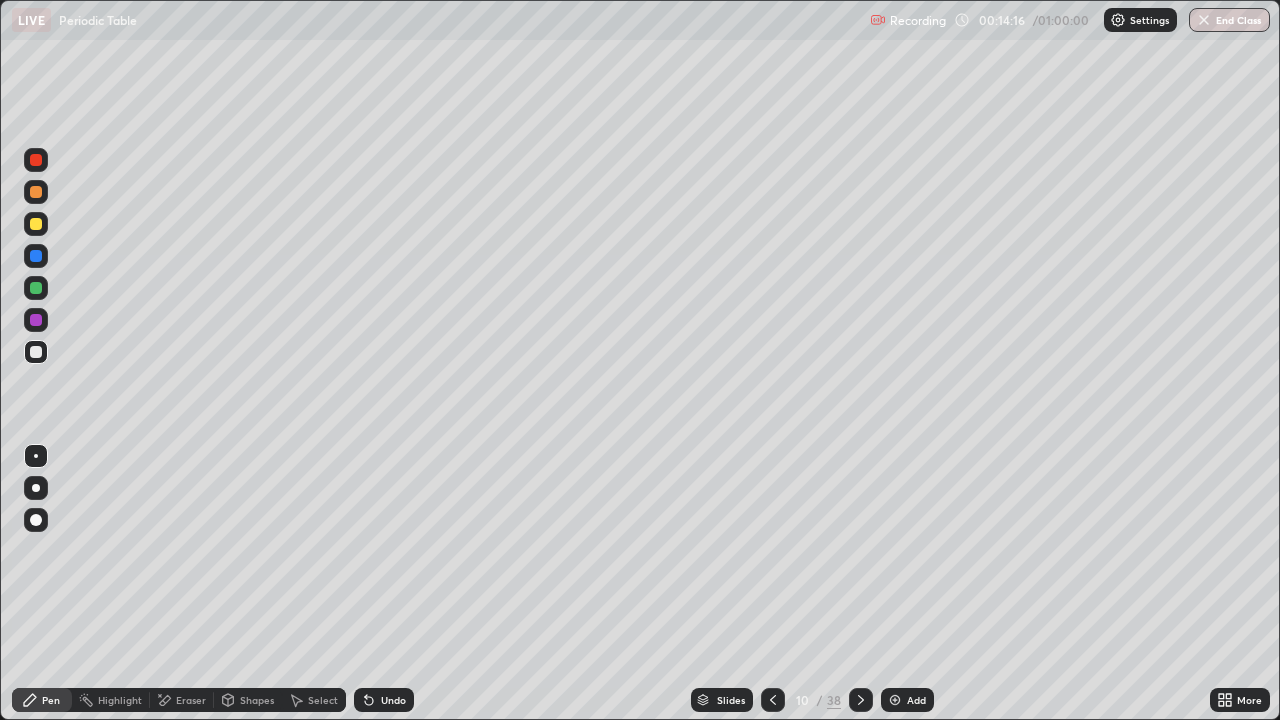 click 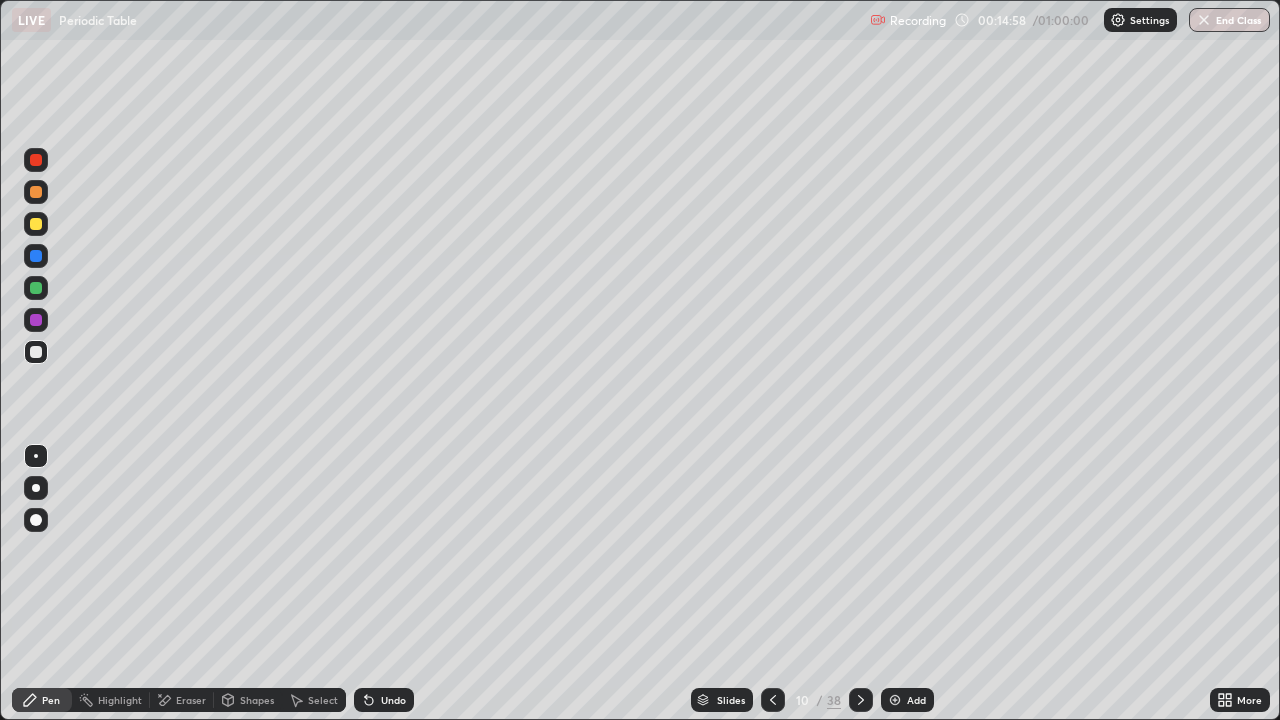 click at bounding box center [861, 700] 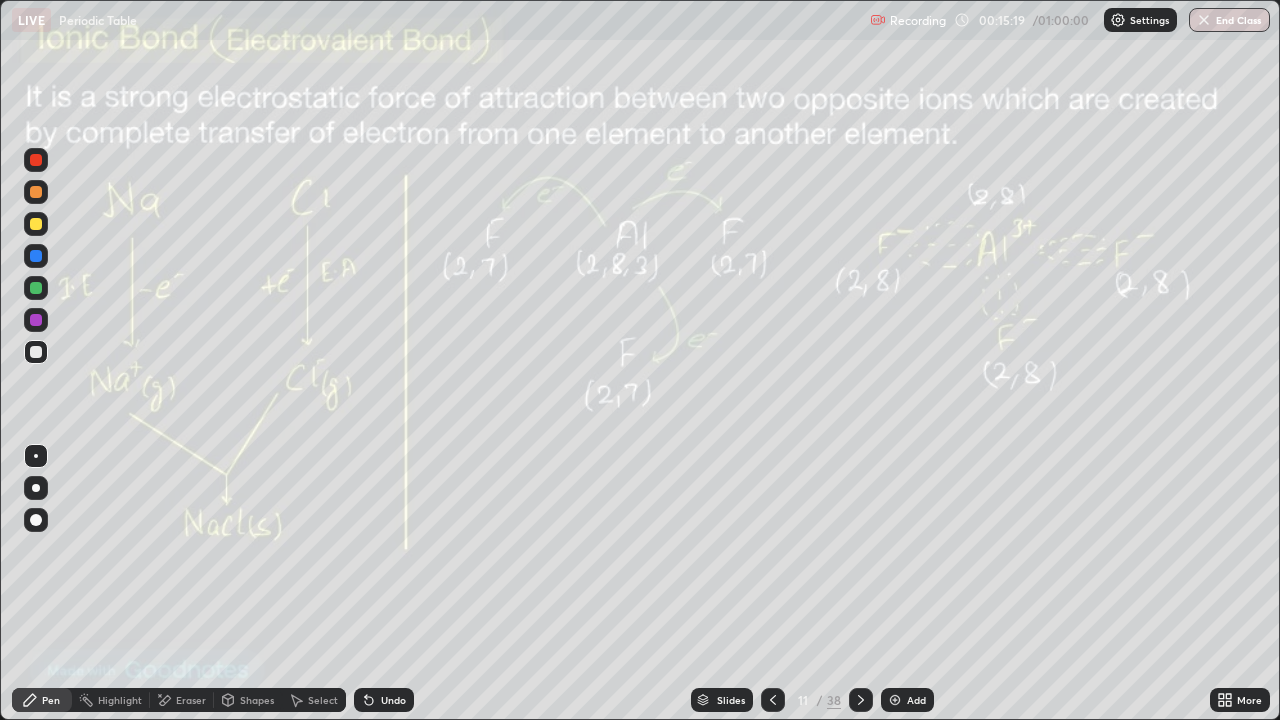 click on "Add" at bounding box center (916, 700) 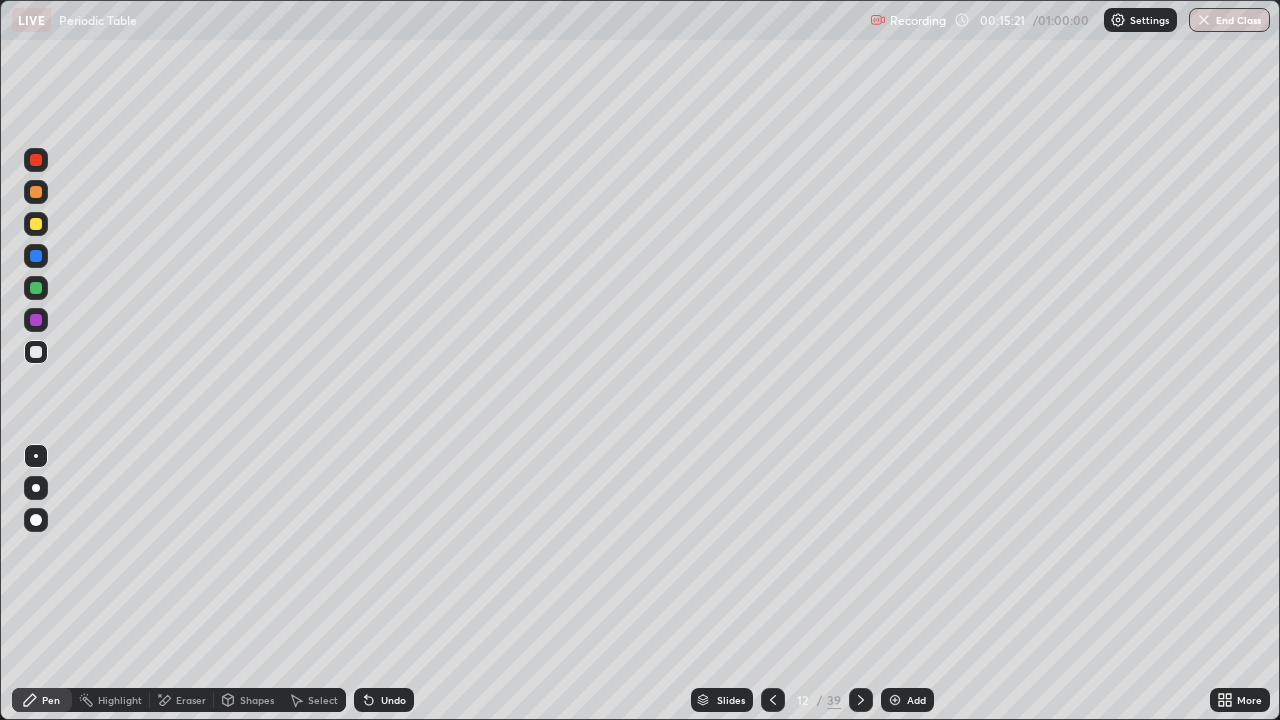 click at bounding box center [36, 192] 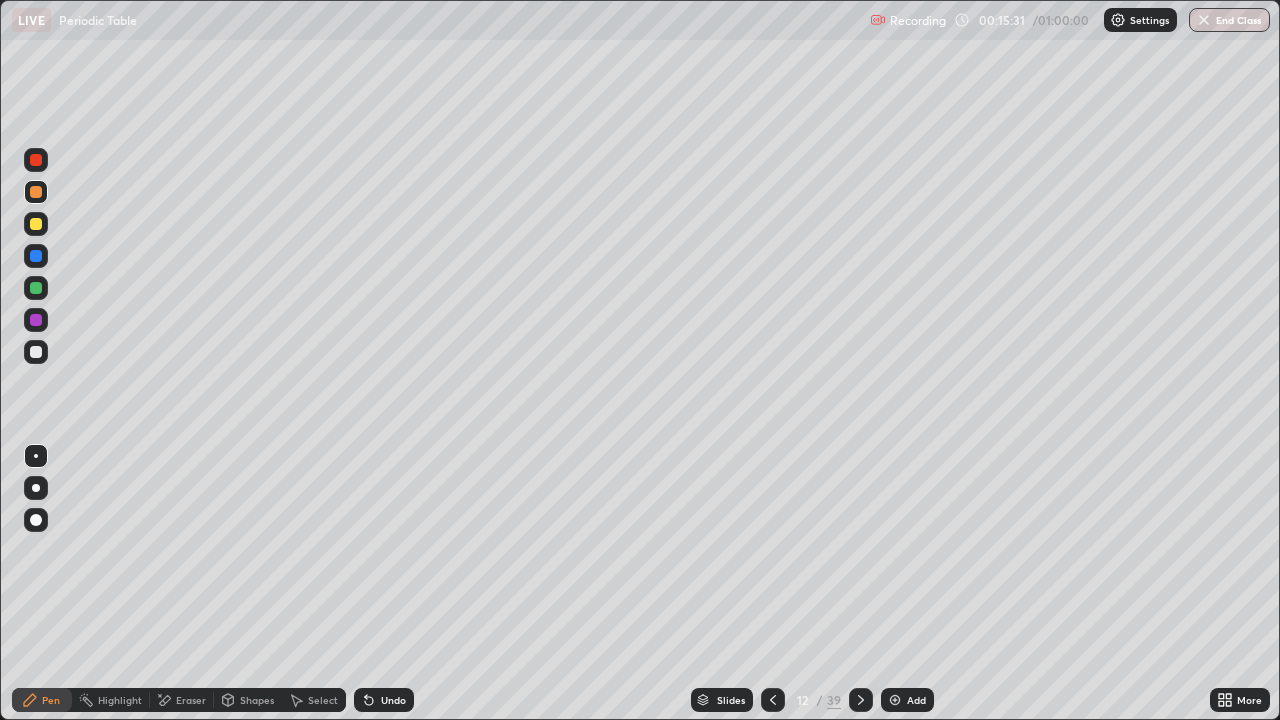 click at bounding box center (36, 352) 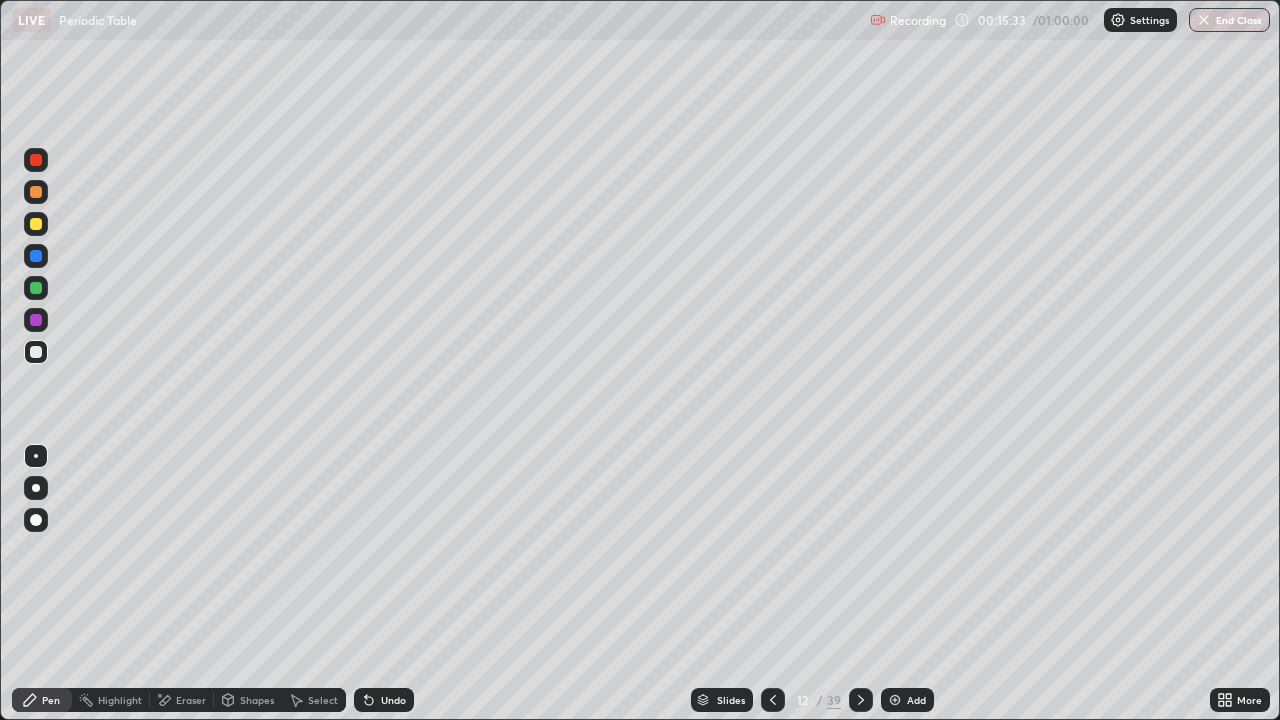 click on "Undo" at bounding box center (384, 700) 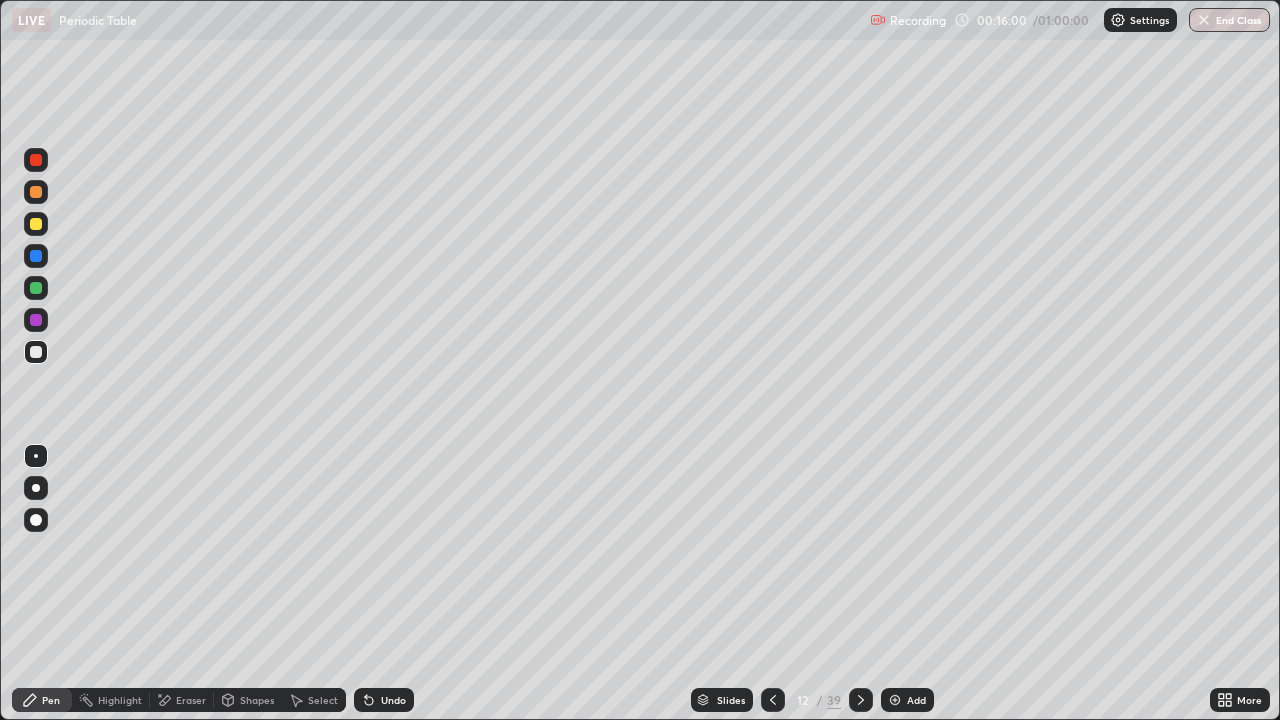 click on "Select" at bounding box center (314, 700) 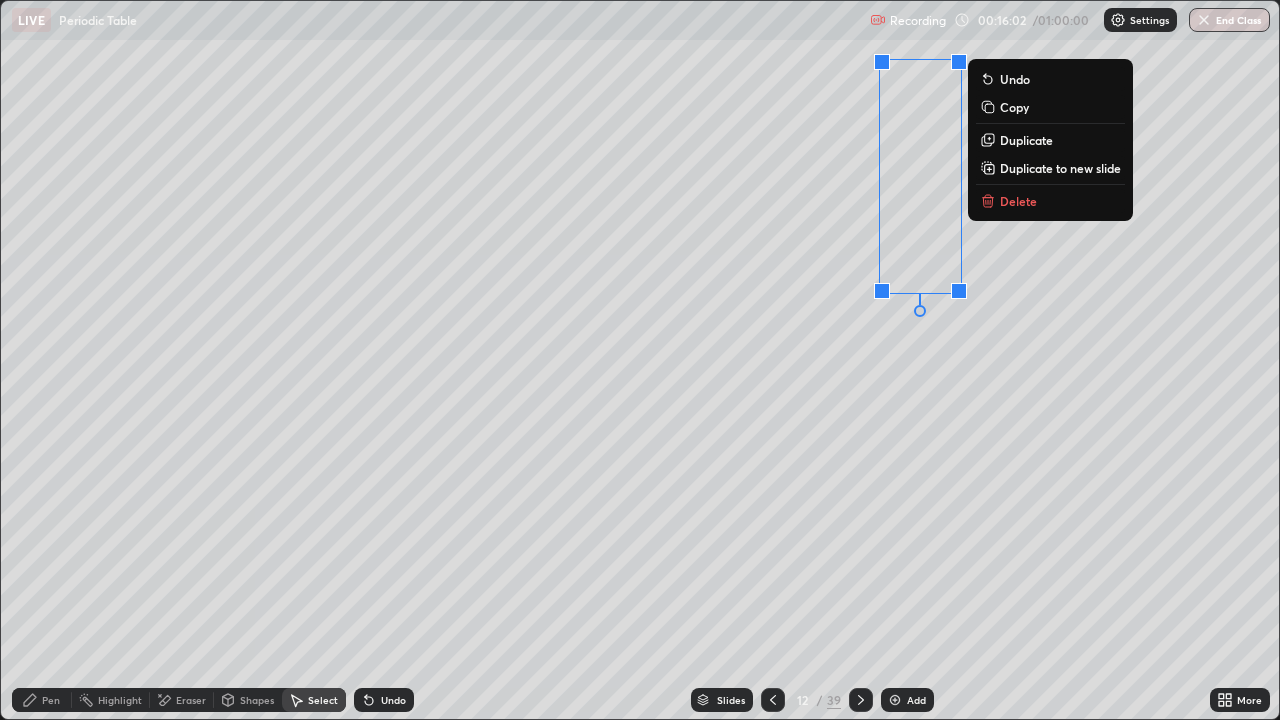 click on "0 ° Undo Copy Duplicate Duplicate to new slide Delete" at bounding box center (640, 360) 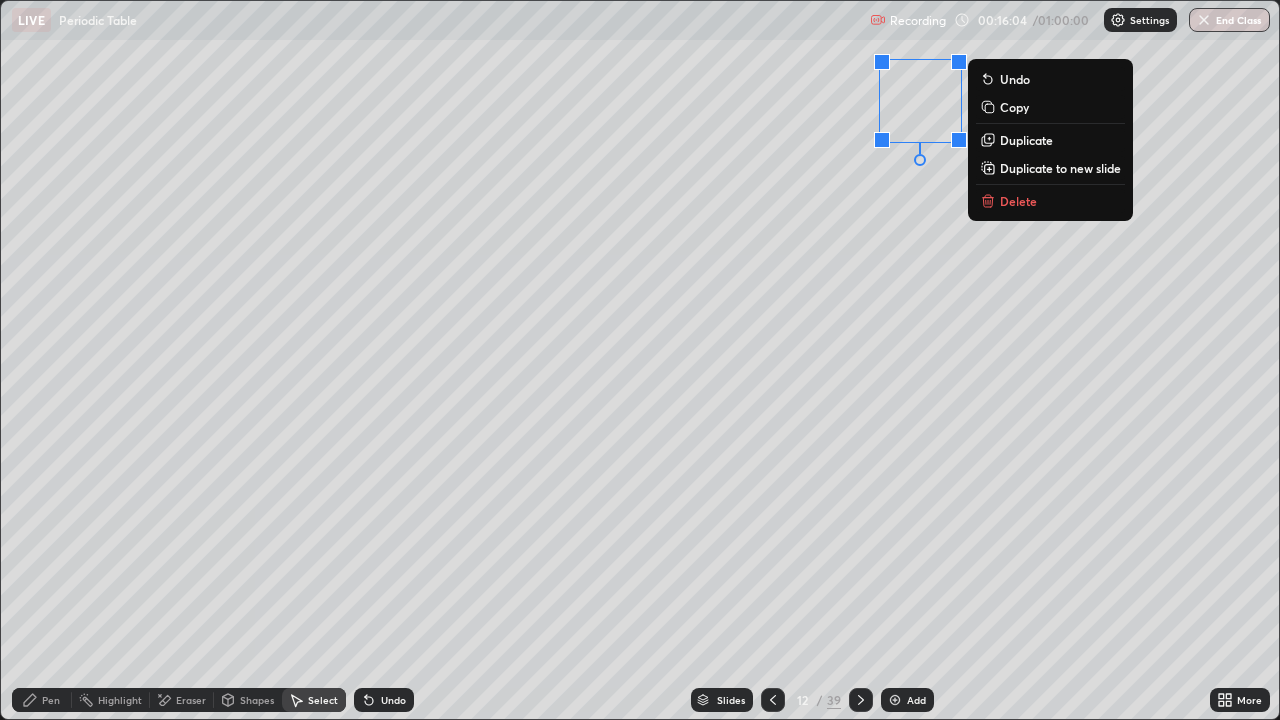 click on "Duplicate" at bounding box center (1050, 140) 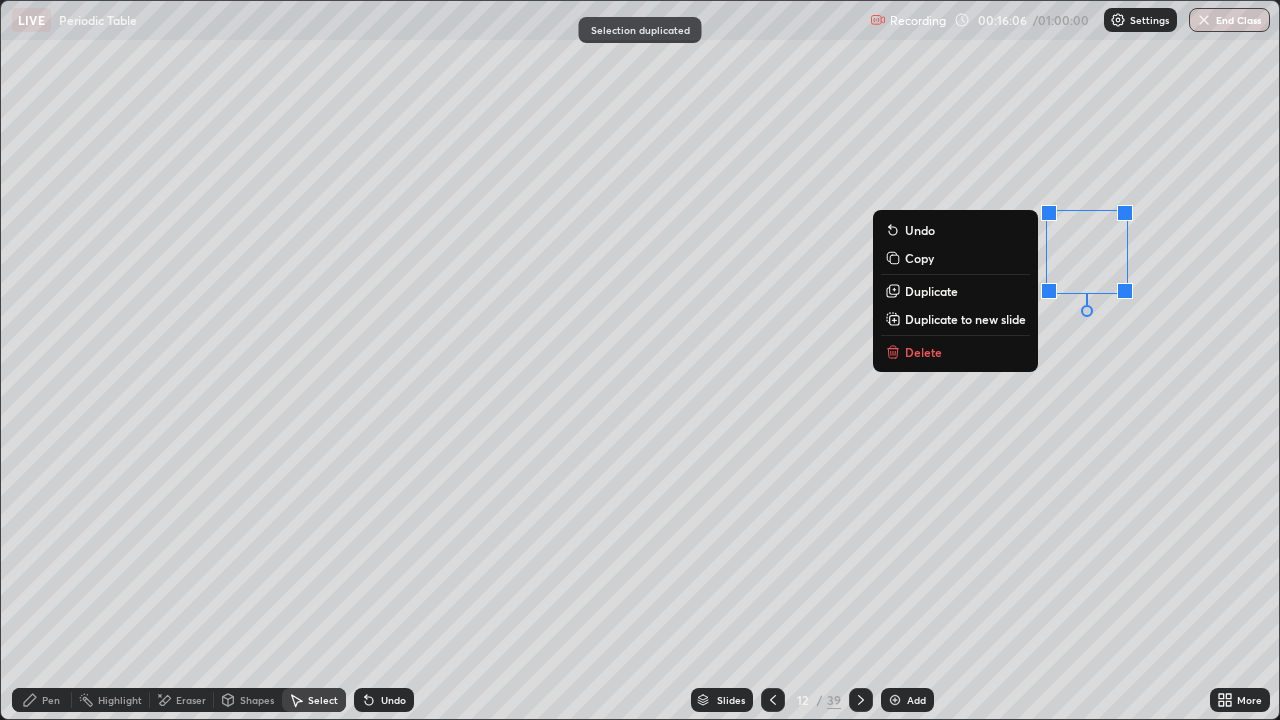 click on "Duplicate" at bounding box center (955, 291) 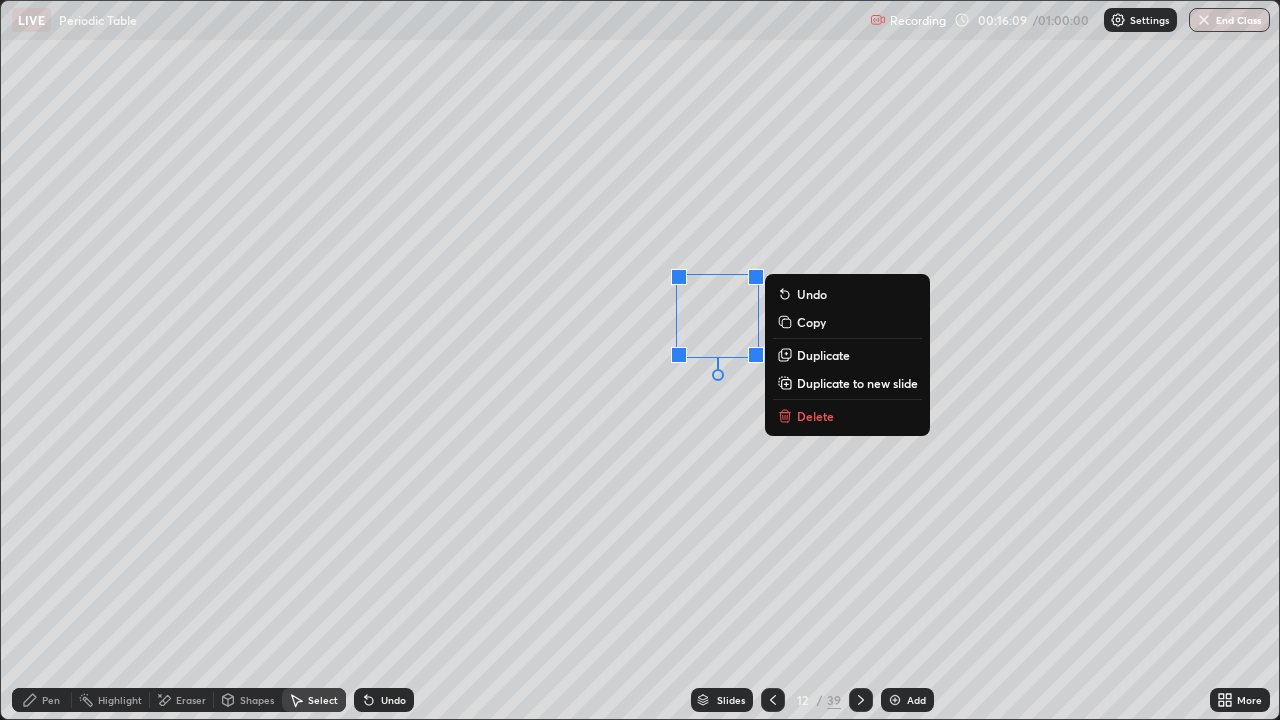 click on "Pen" at bounding box center (51, 700) 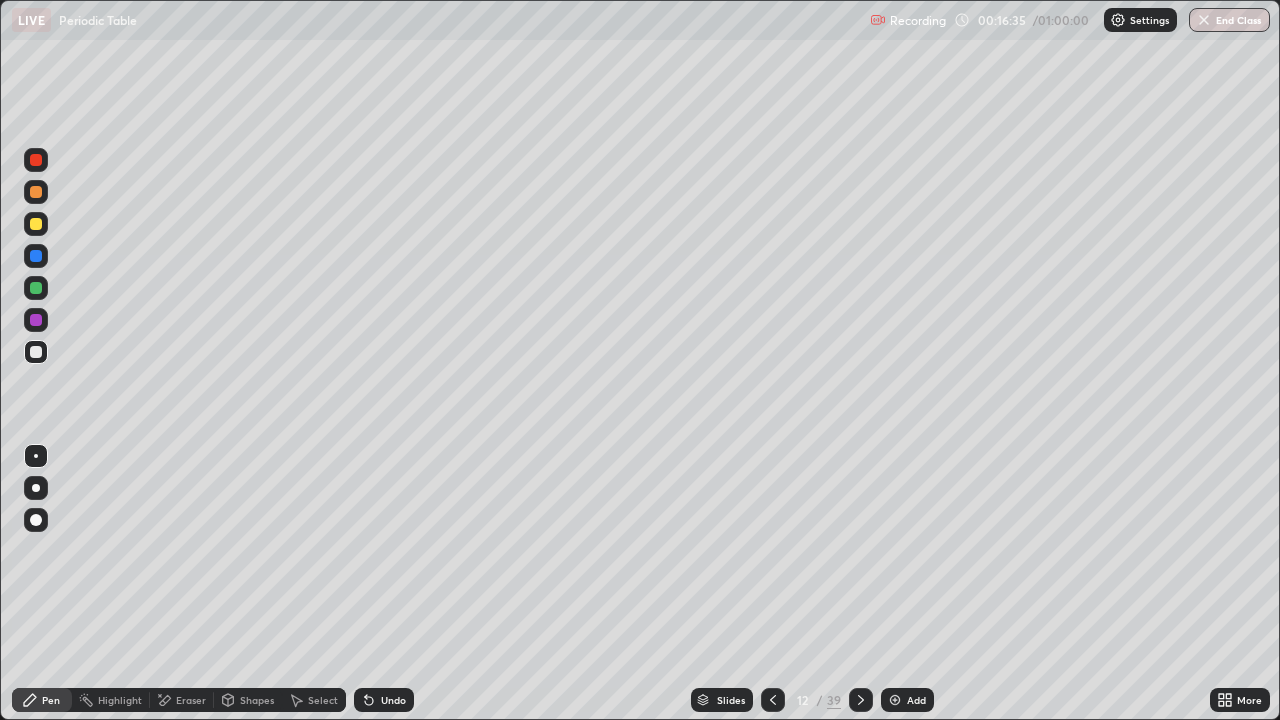 click at bounding box center [36, 288] 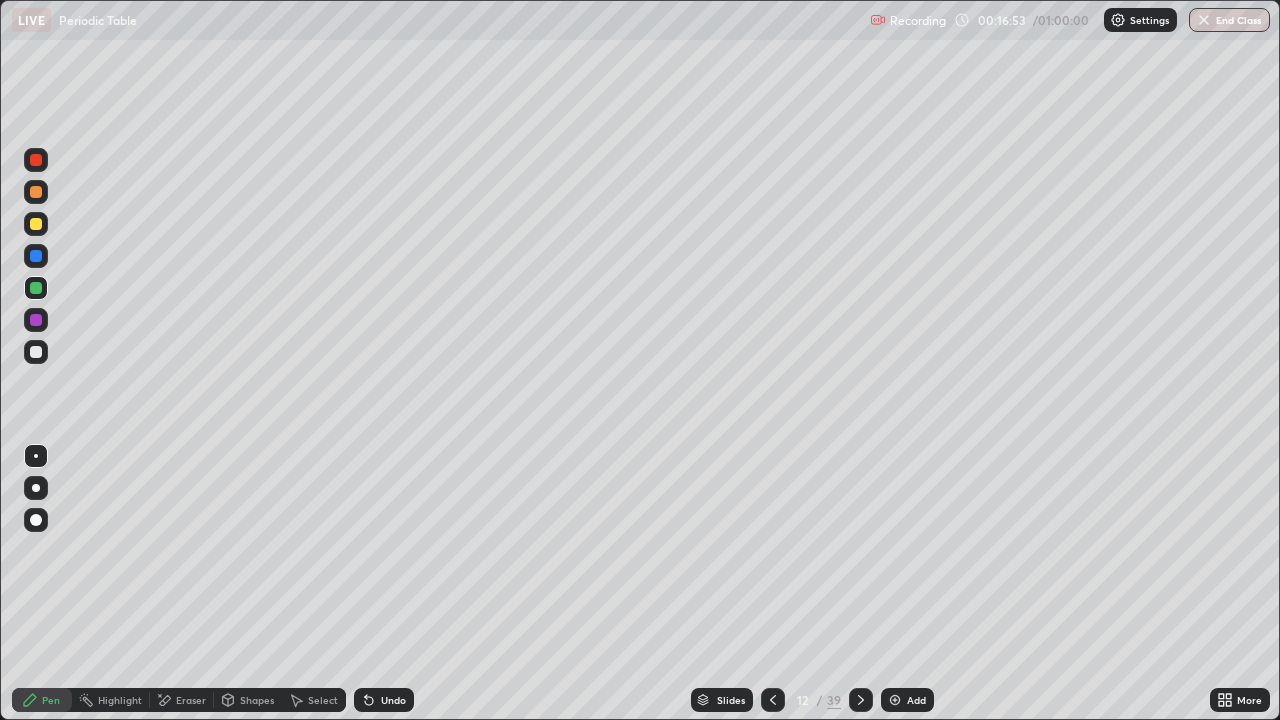 click on "Eraser" at bounding box center (191, 700) 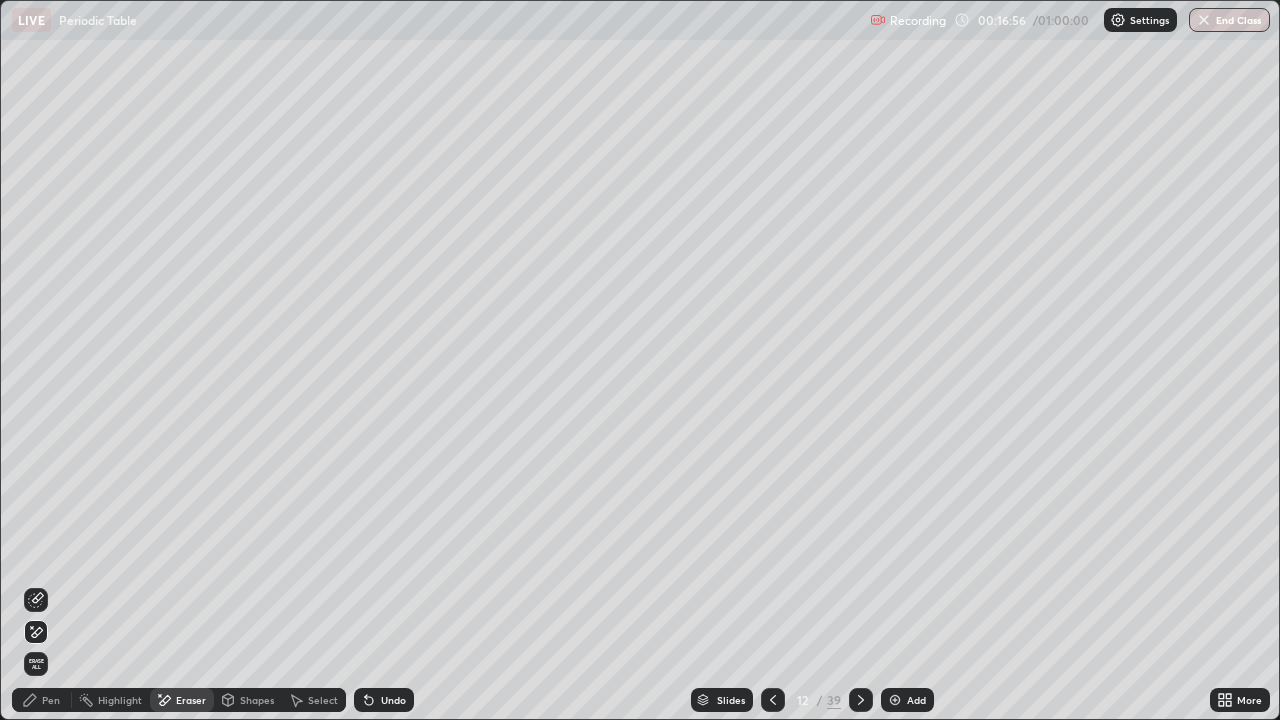 click 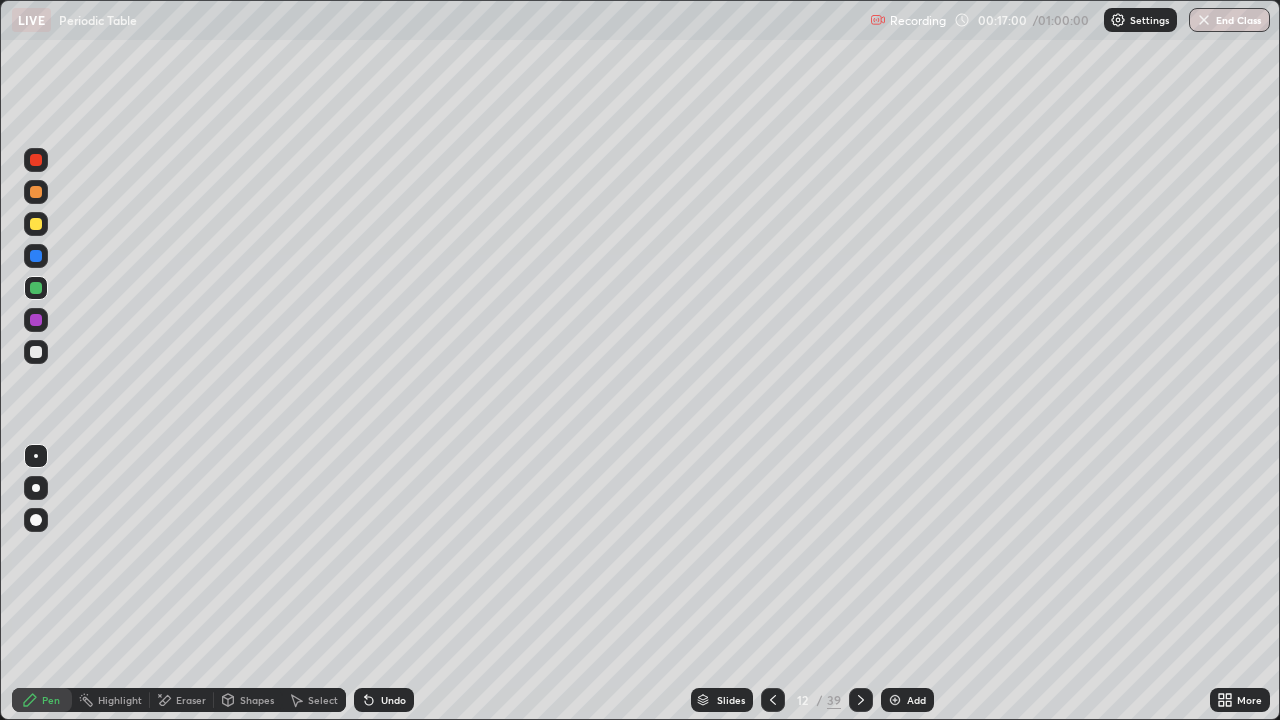 click 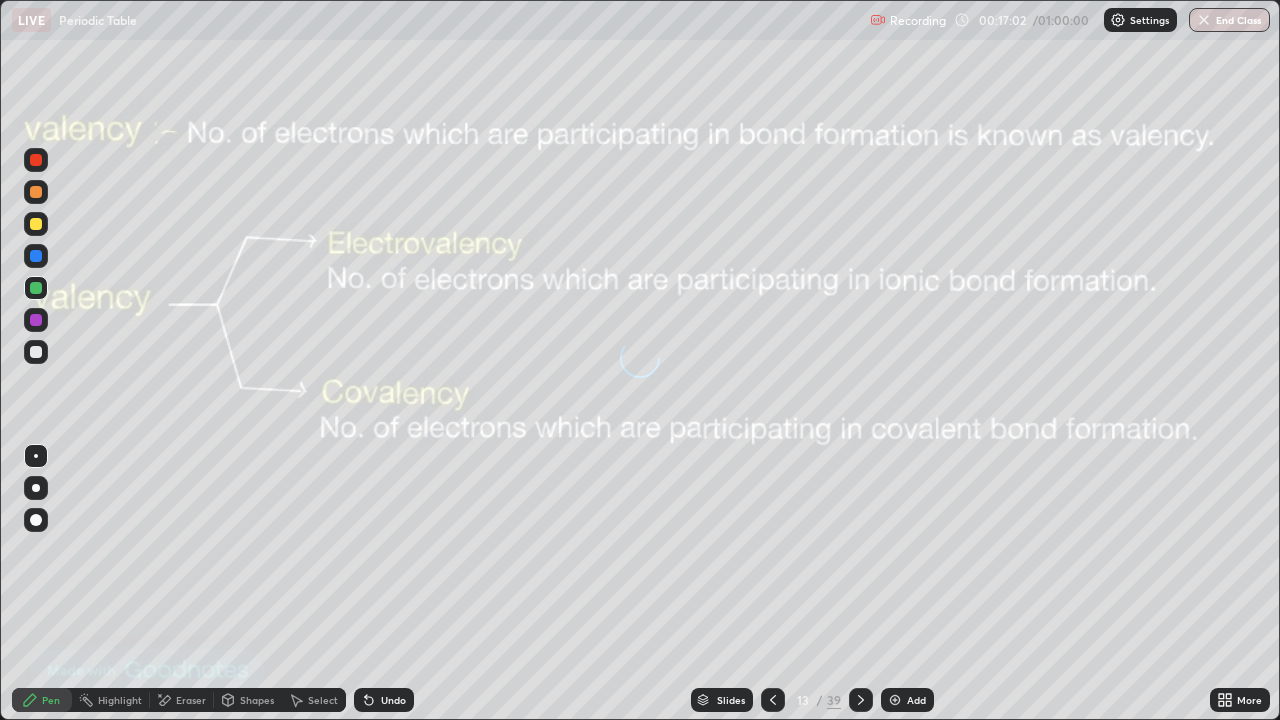 click at bounding box center (773, 700) 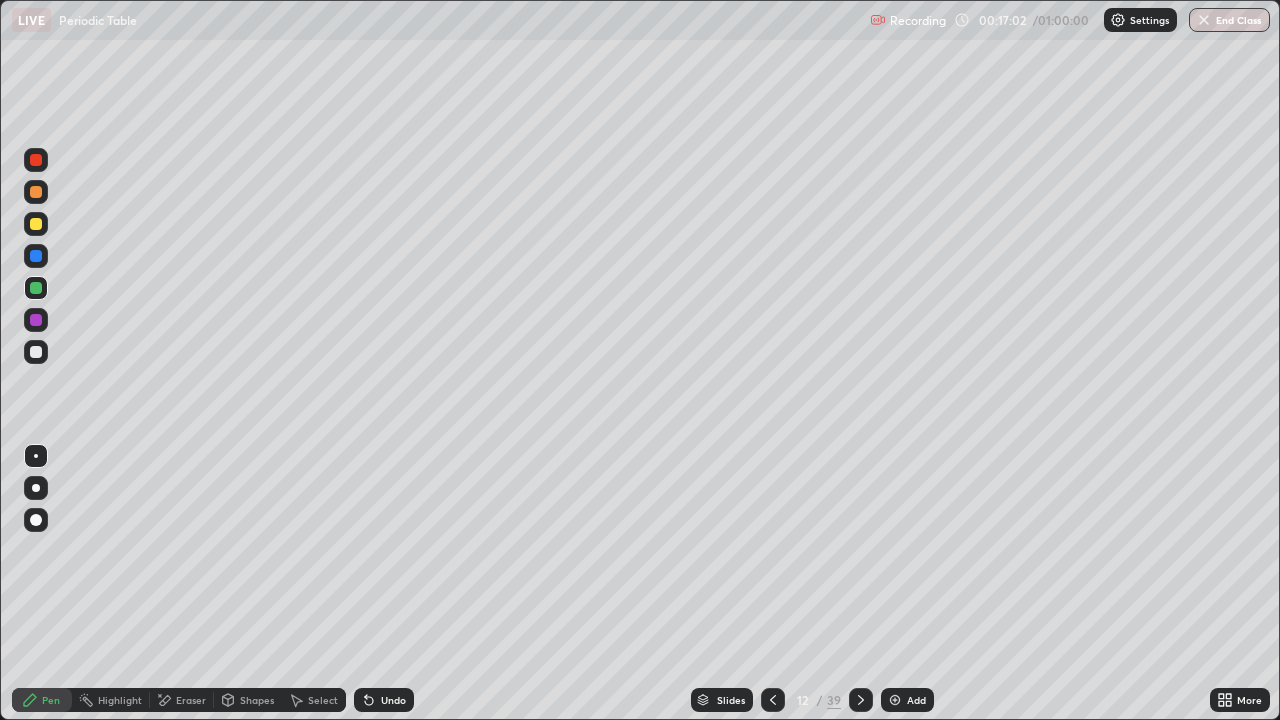 click 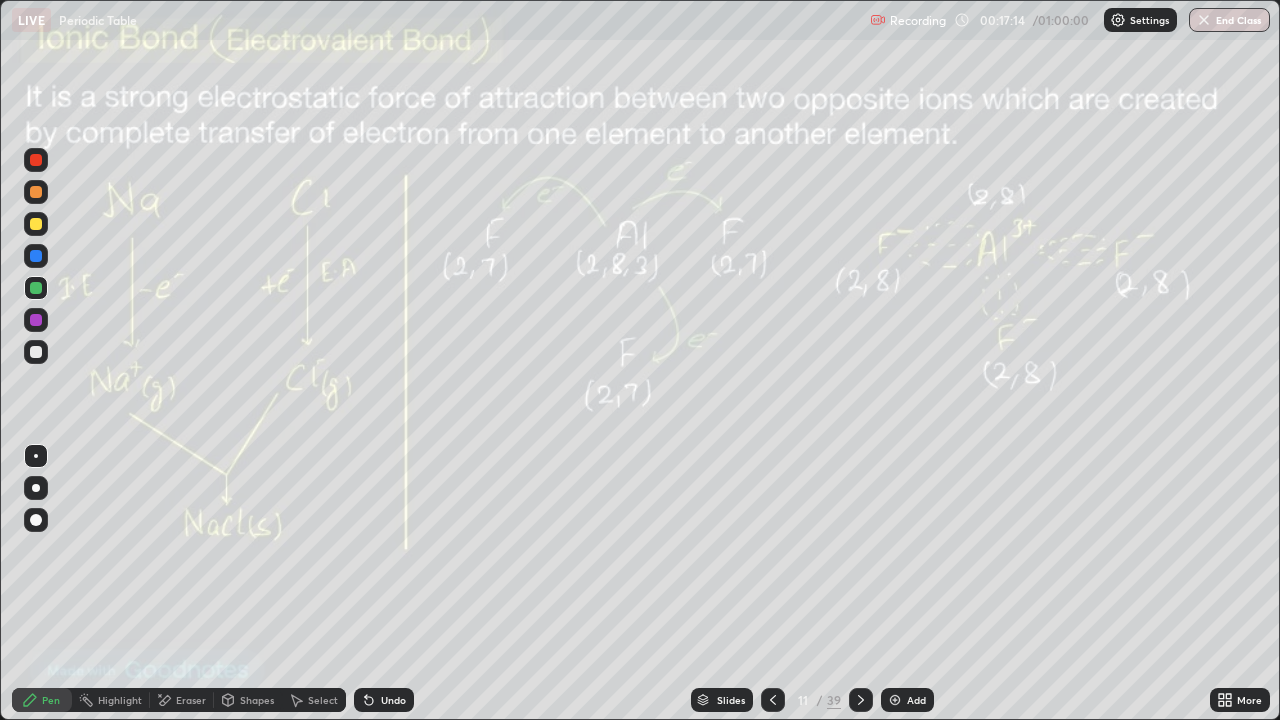 click 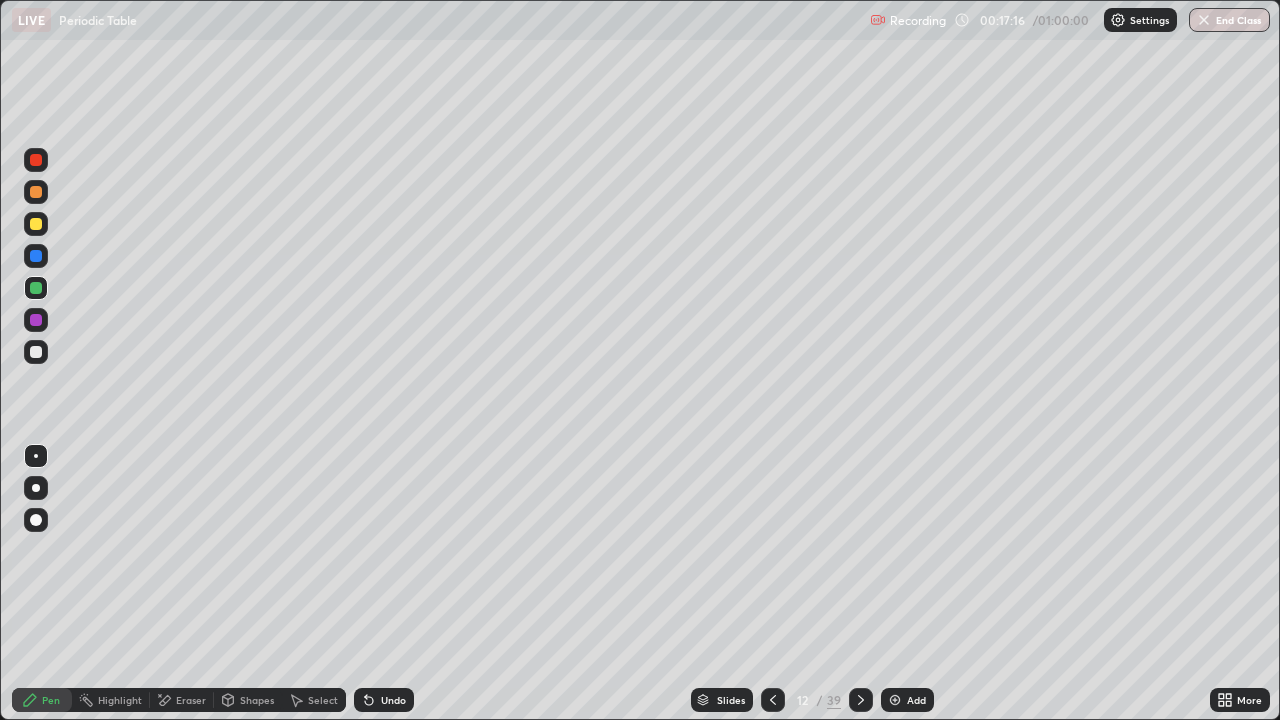 click at bounding box center [861, 700] 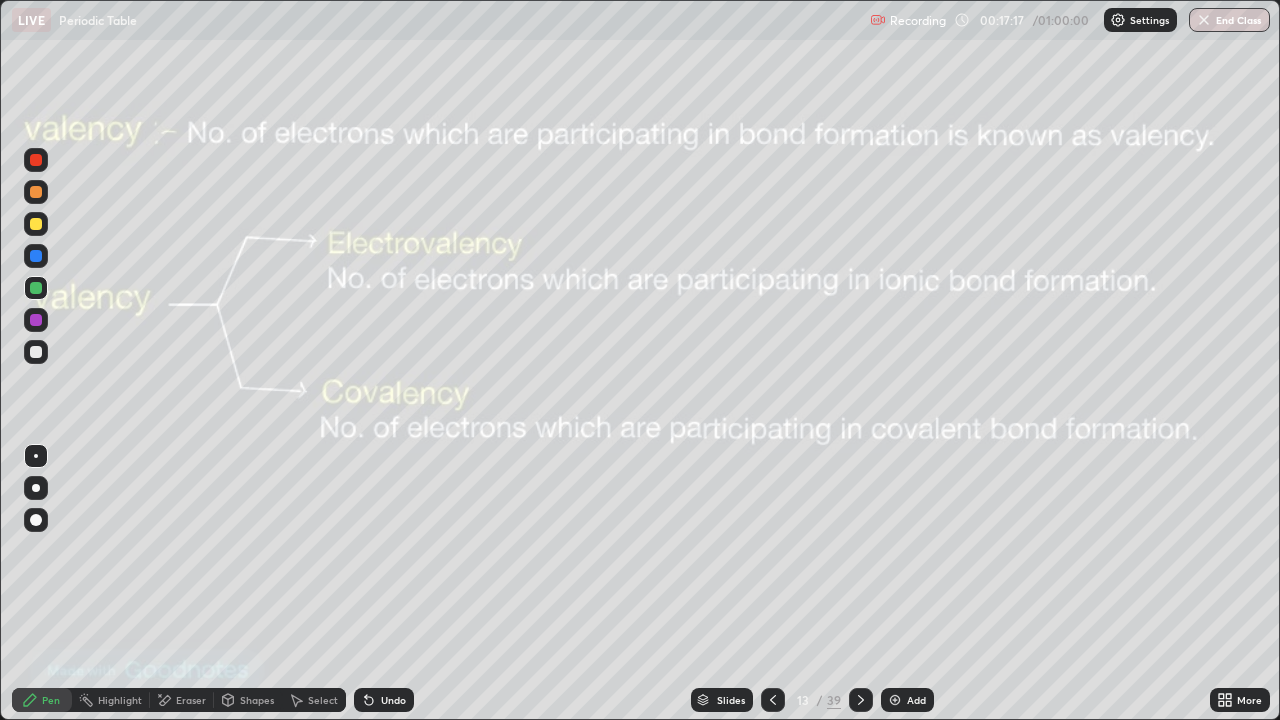 click 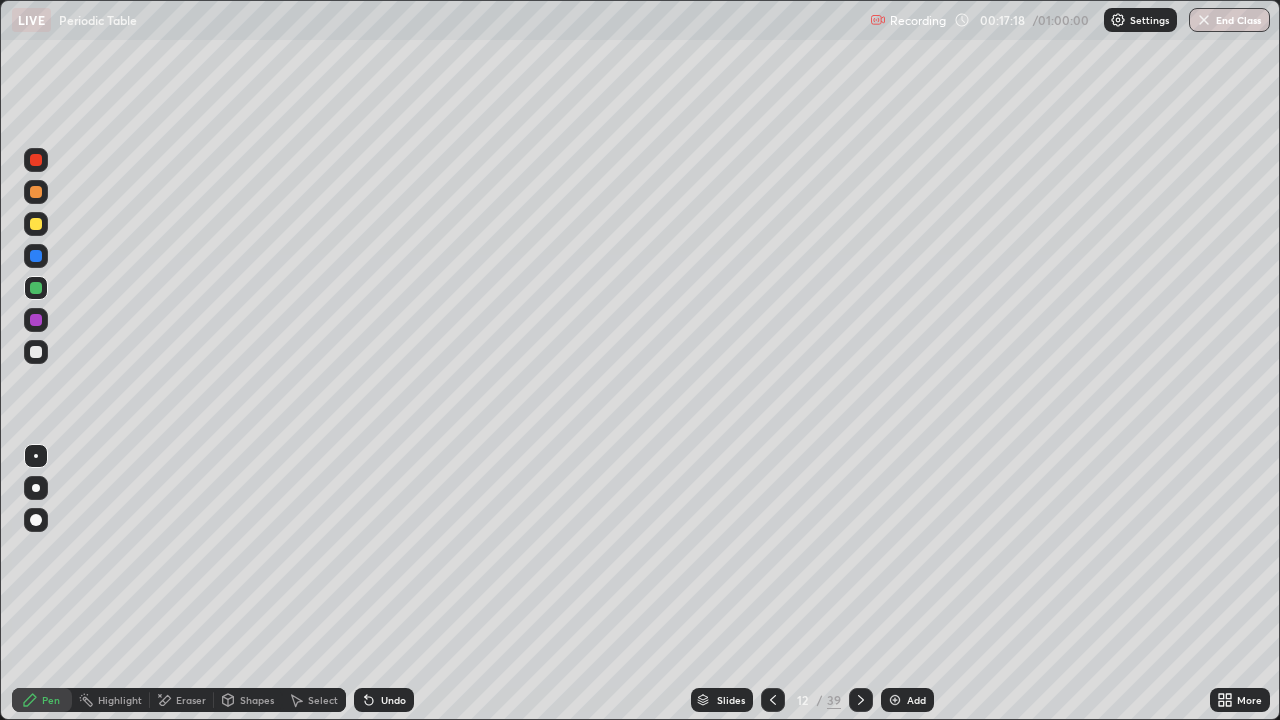 click on "Add" at bounding box center [916, 700] 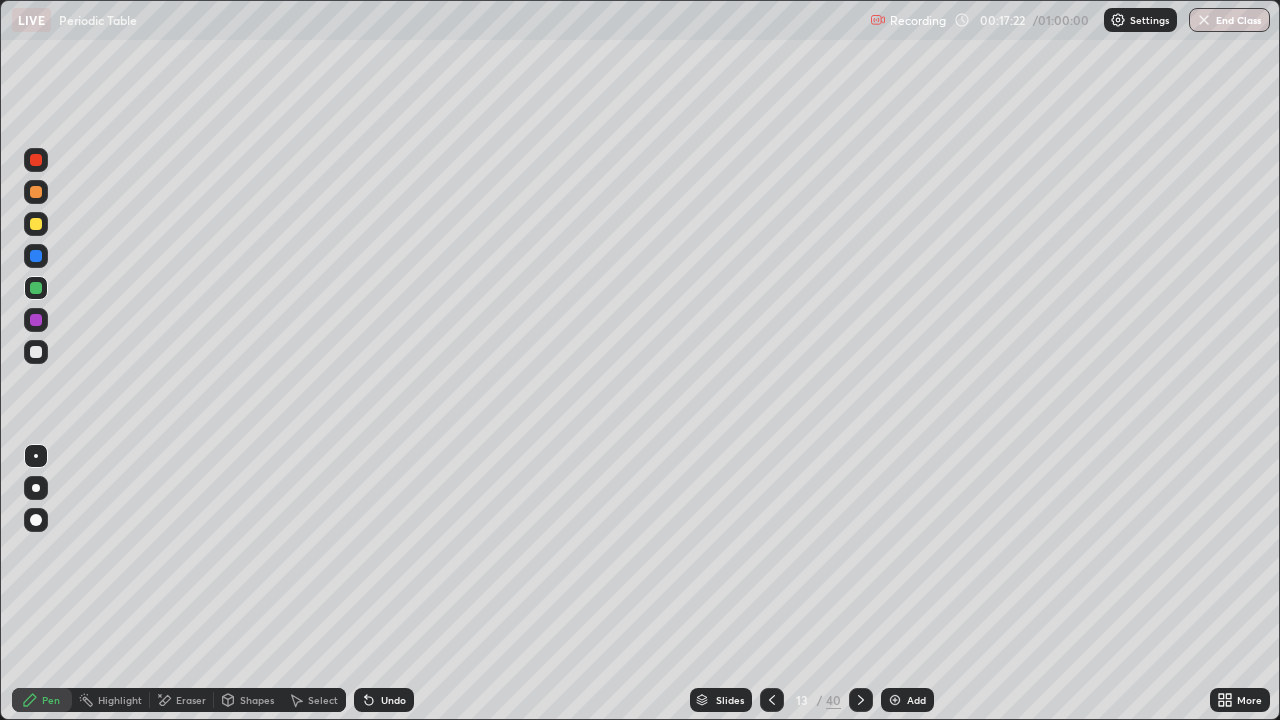 click at bounding box center [36, 192] 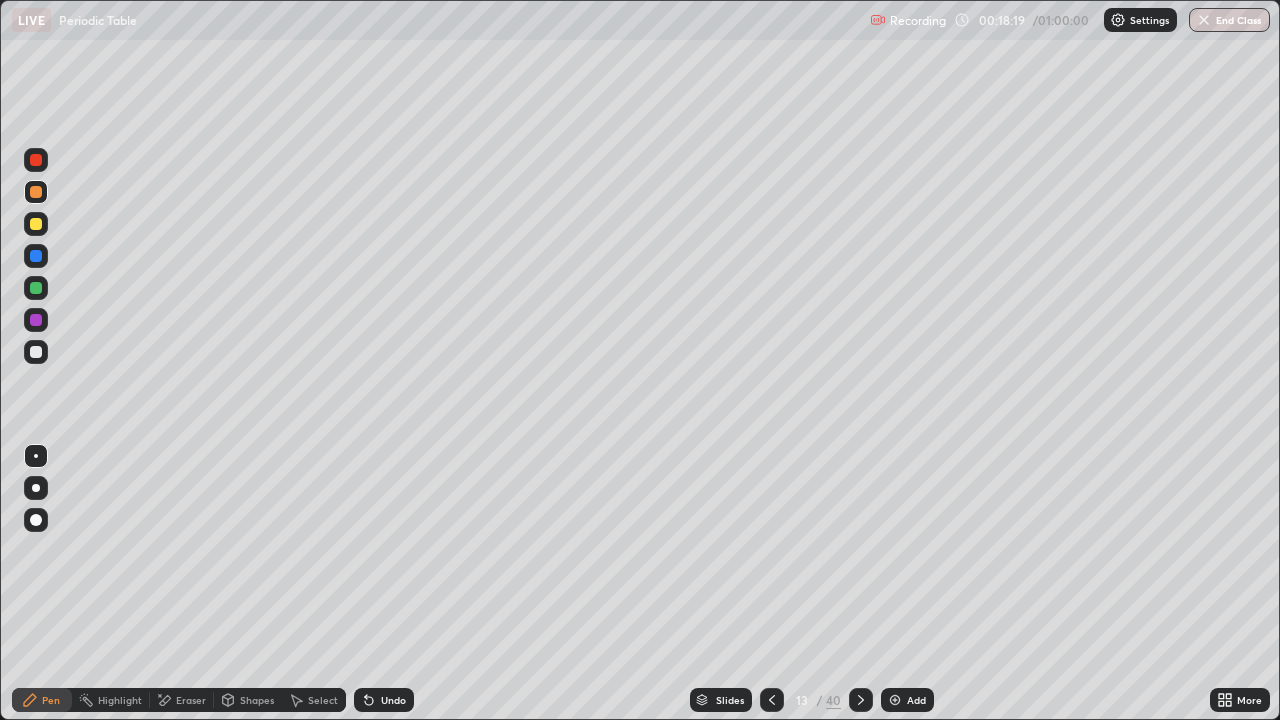 click 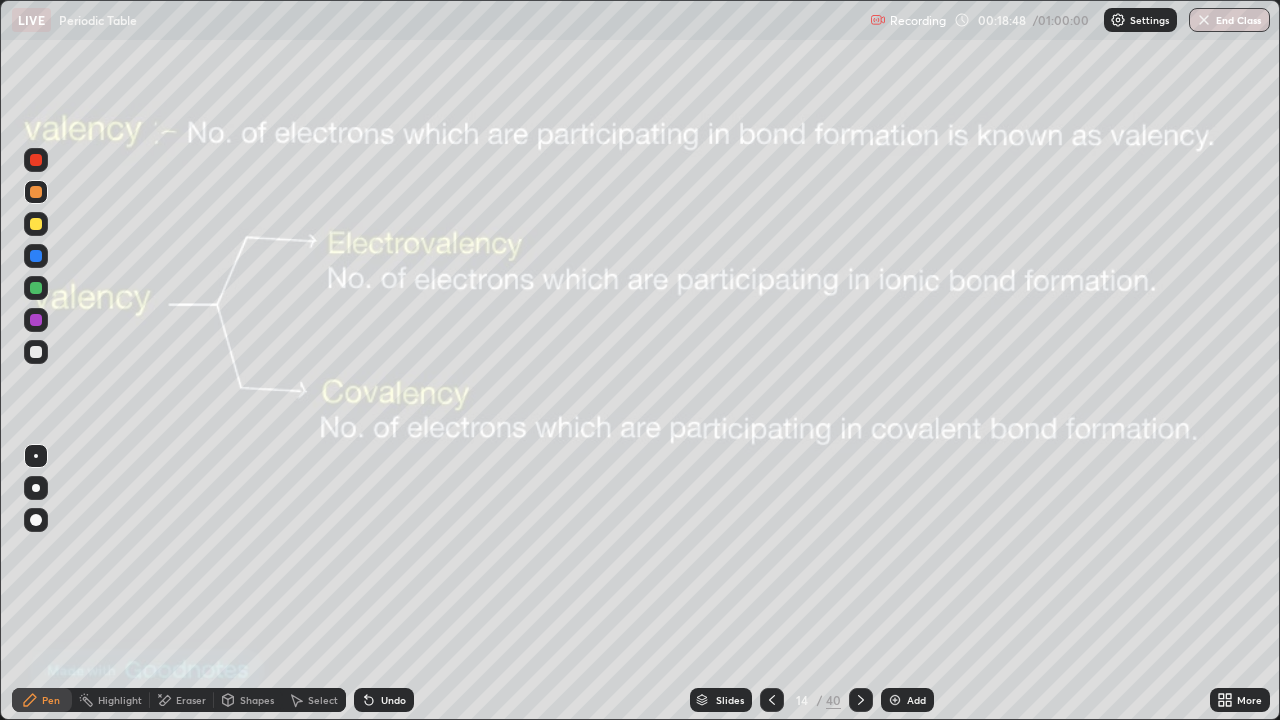 click 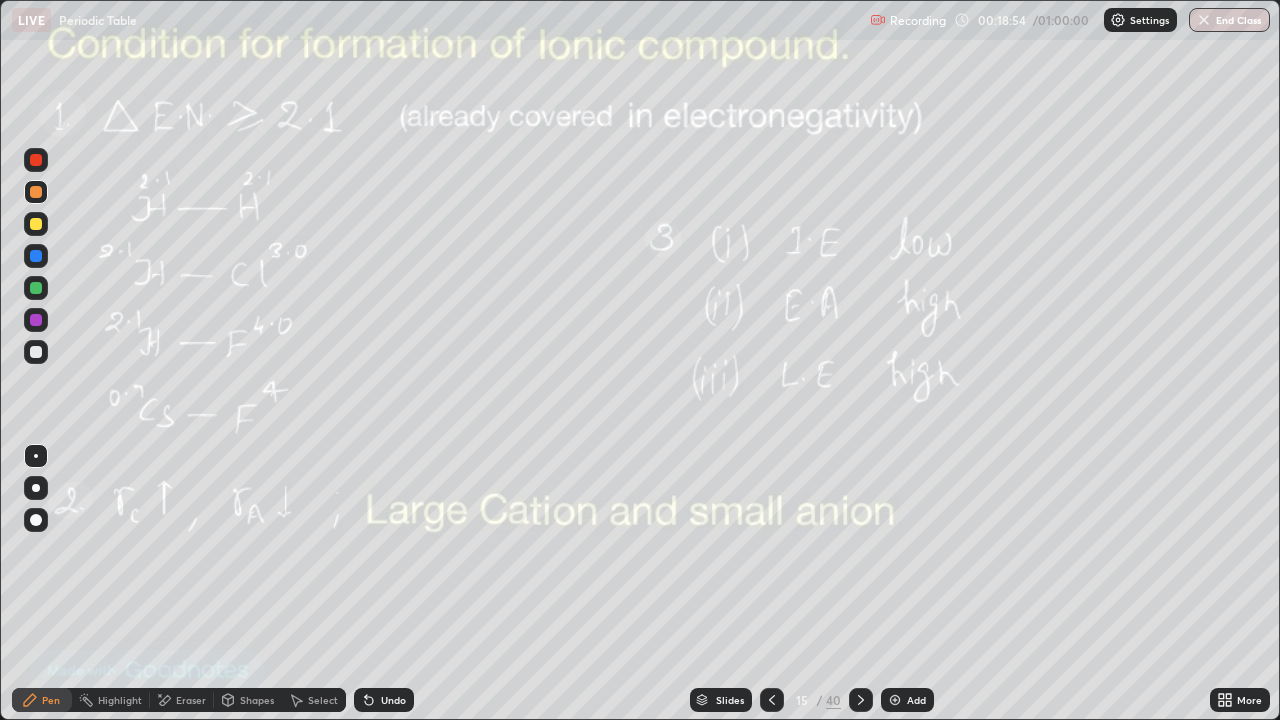 click at bounding box center (772, 700) 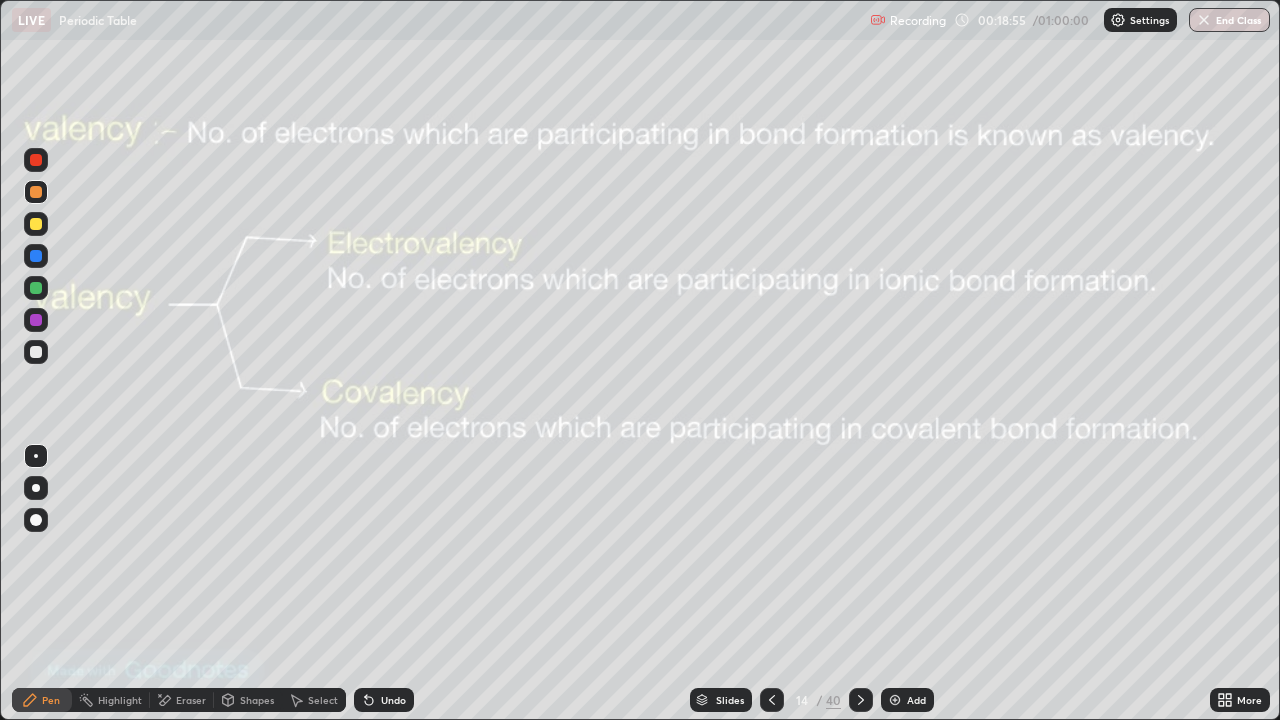click on "Add" at bounding box center (907, 700) 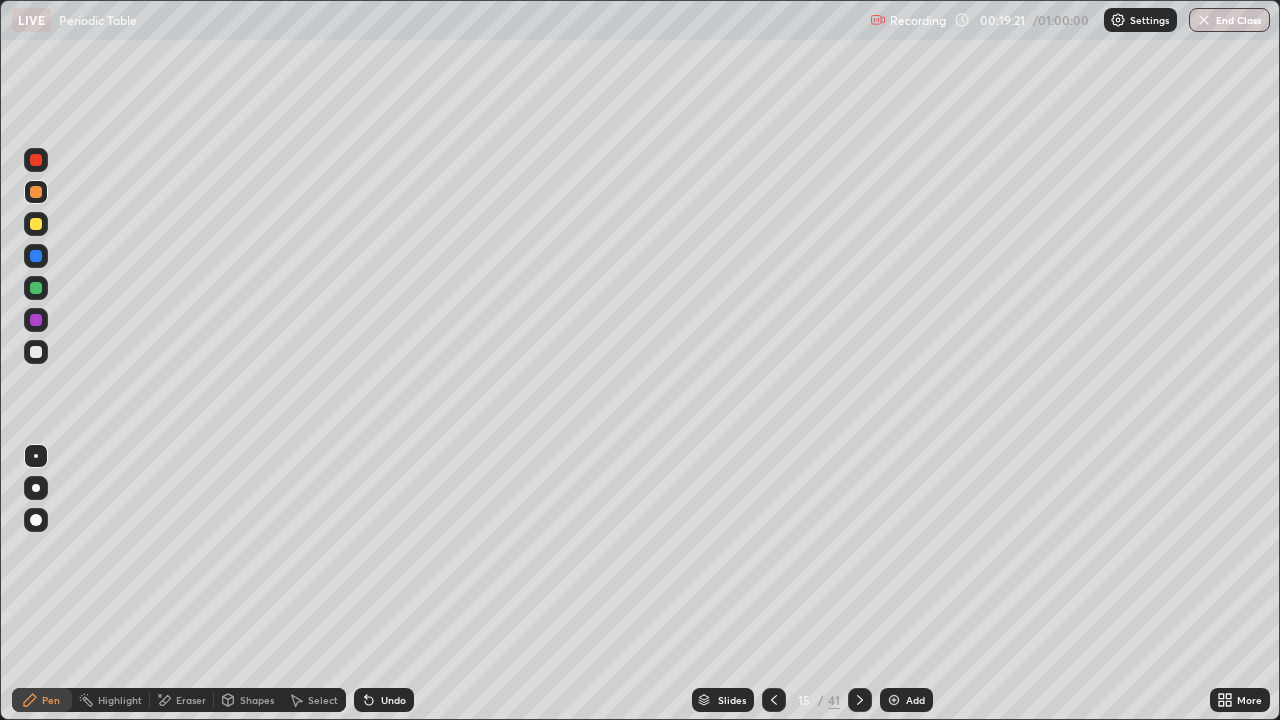 click at bounding box center (774, 700) 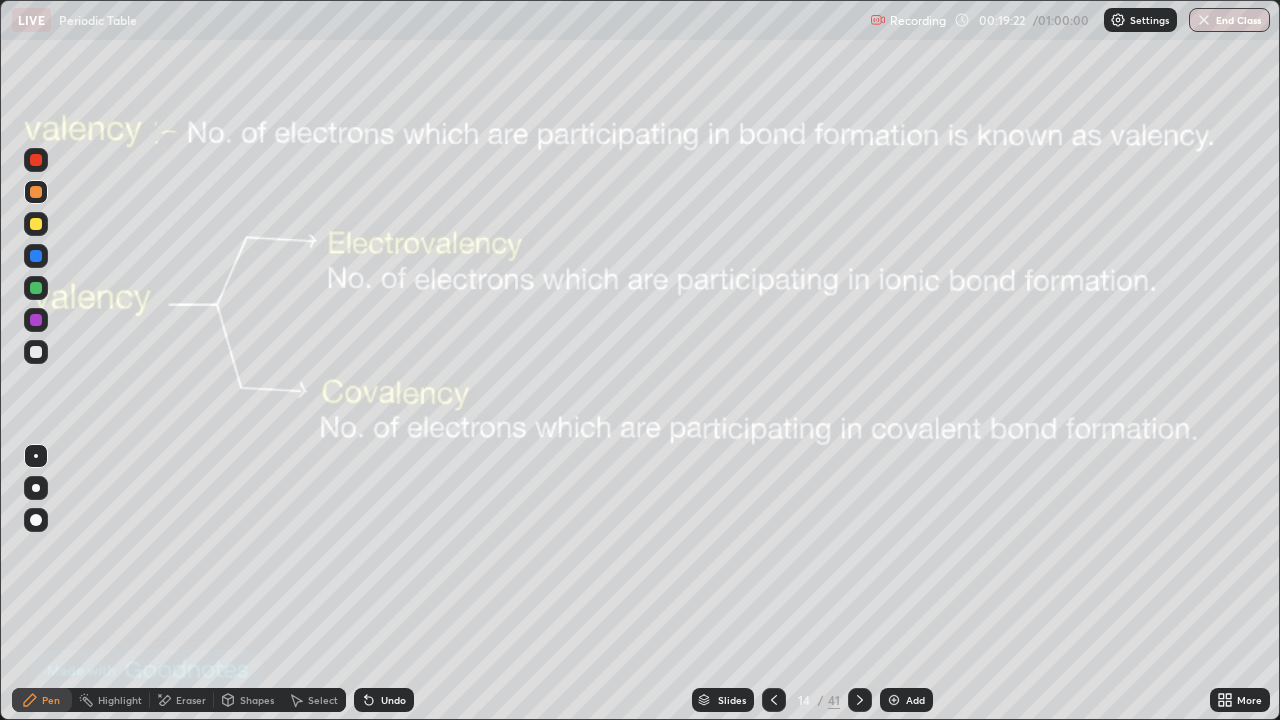 click 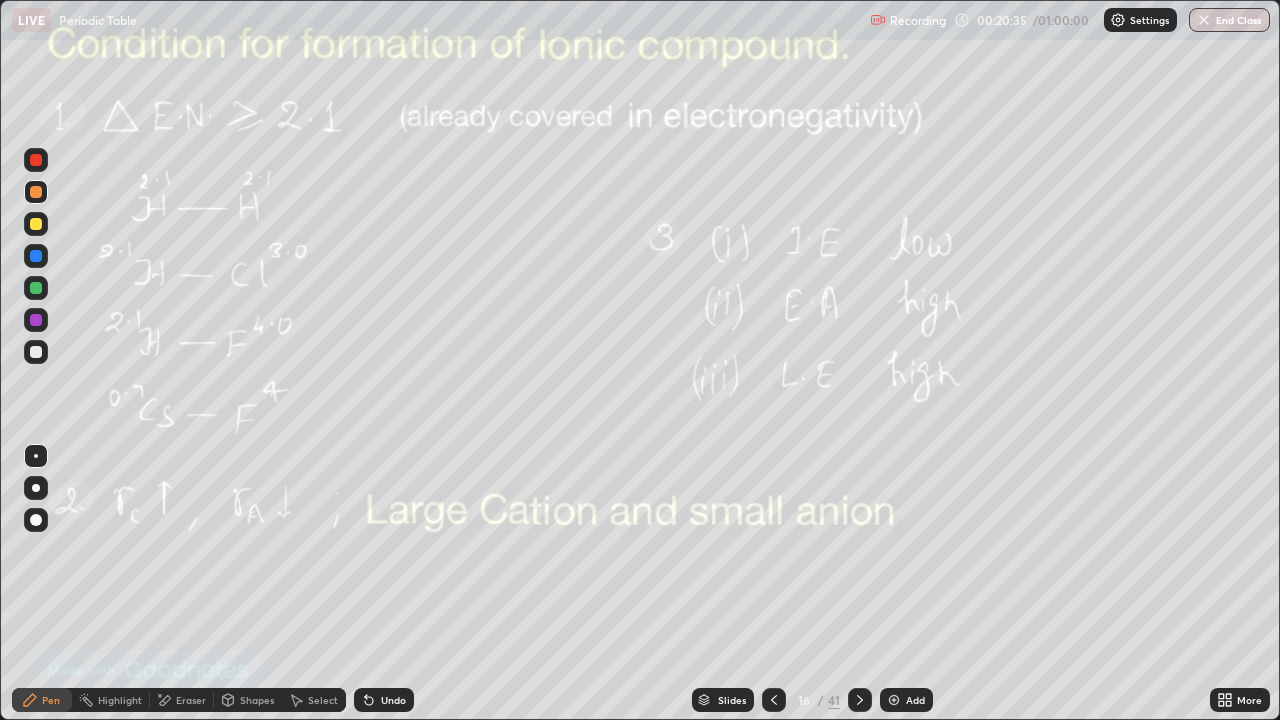 click on "Add" at bounding box center (915, 700) 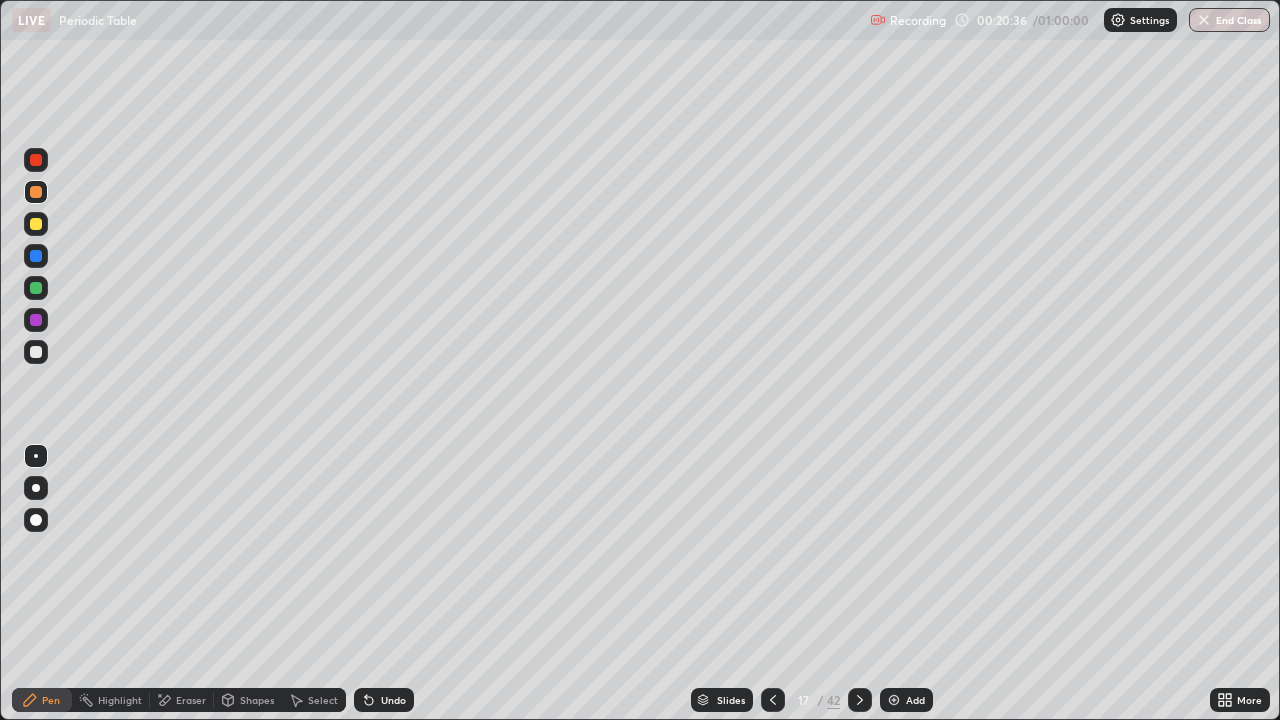 click on "Shapes" at bounding box center (257, 700) 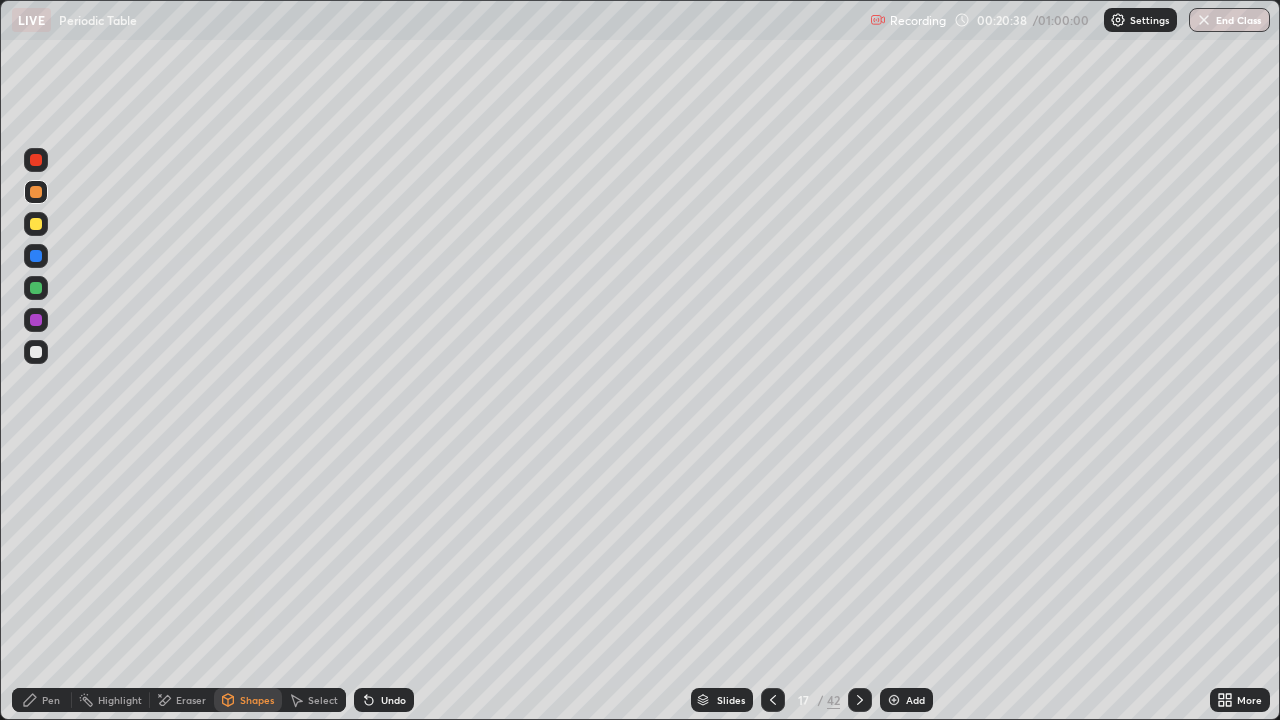 click on "Undo" at bounding box center [393, 700] 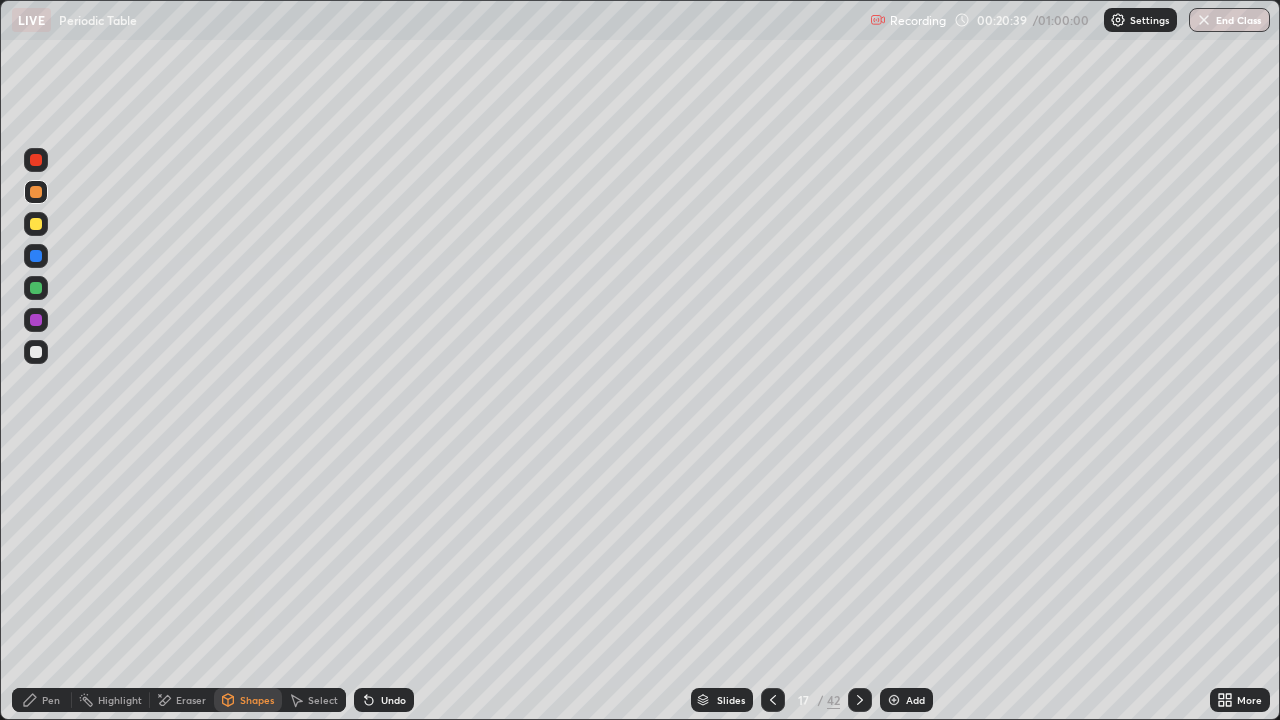 click on "Shapes" at bounding box center [257, 700] 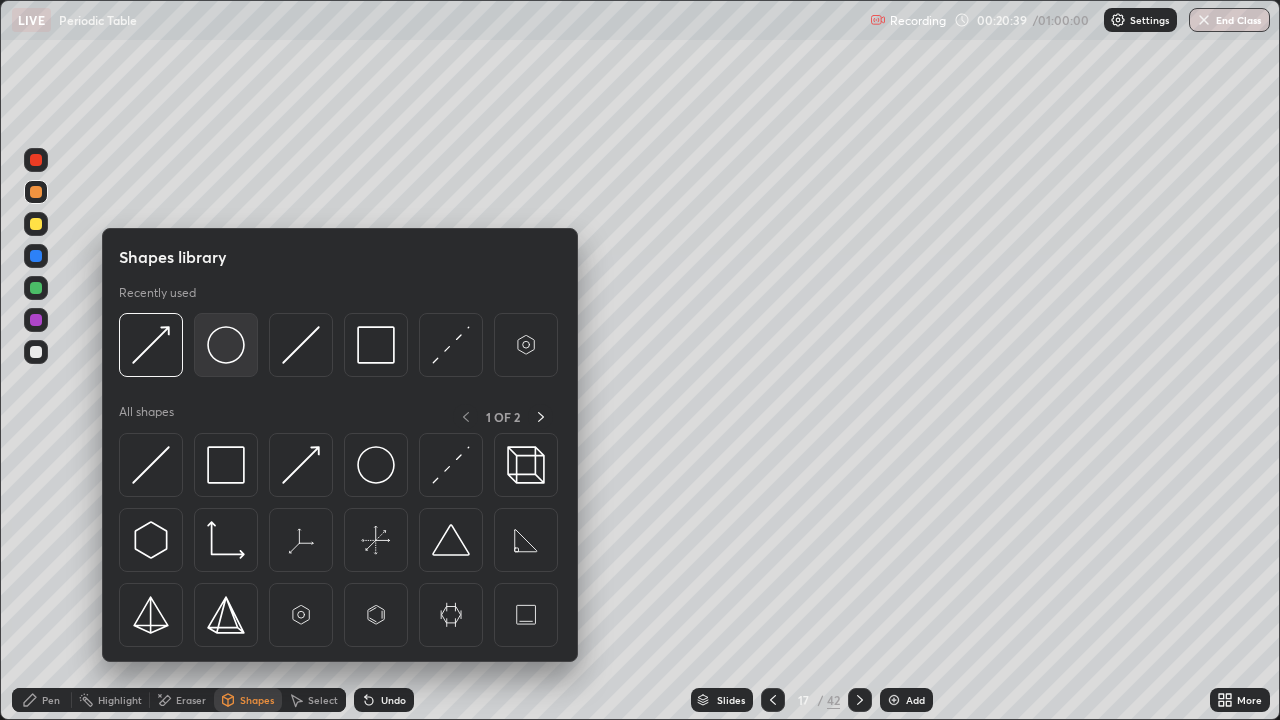 click at bounding box center (226, 345) 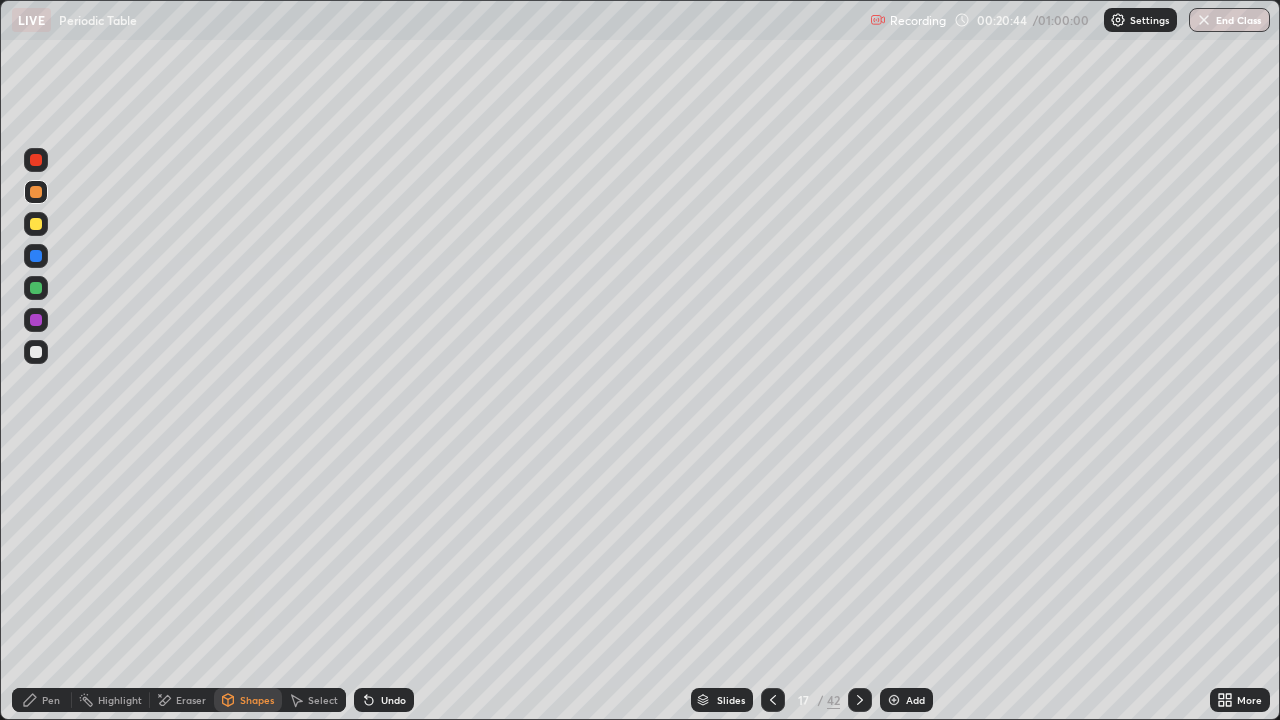 click 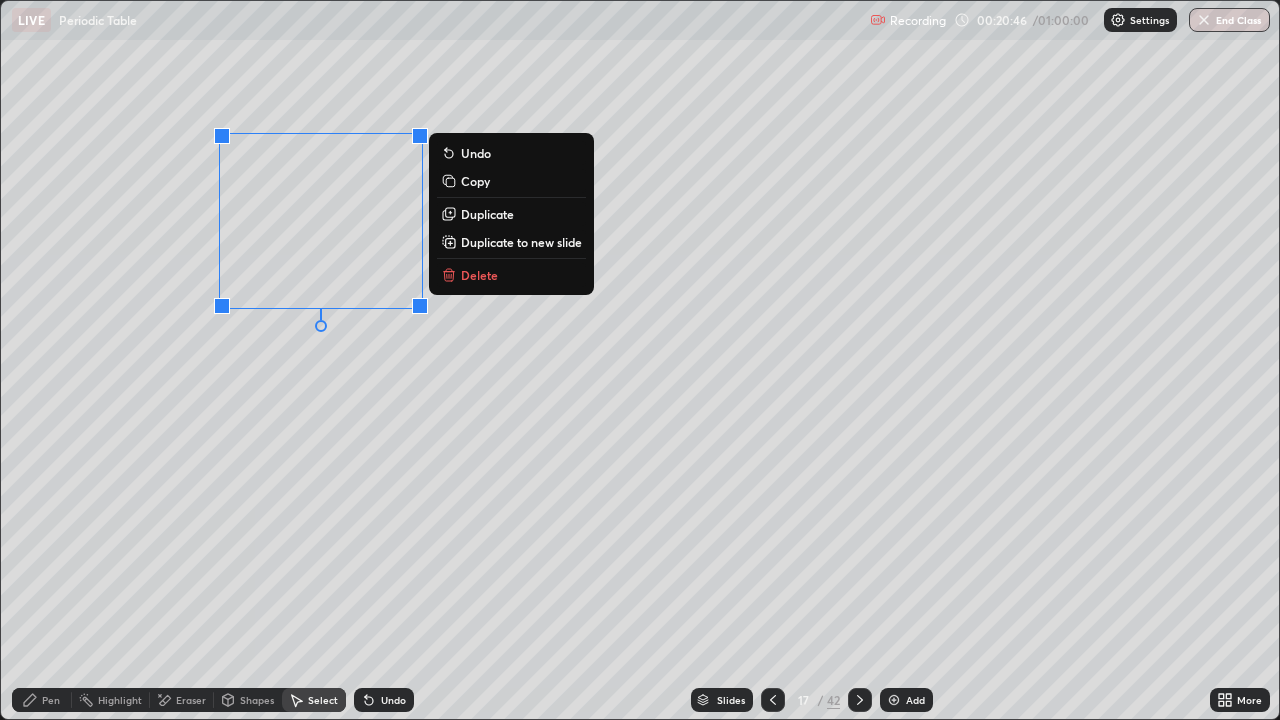 click on "0 ° Undo Copy Duplicate Duplicate to new slide Delete" at bounding box center (640, 360) 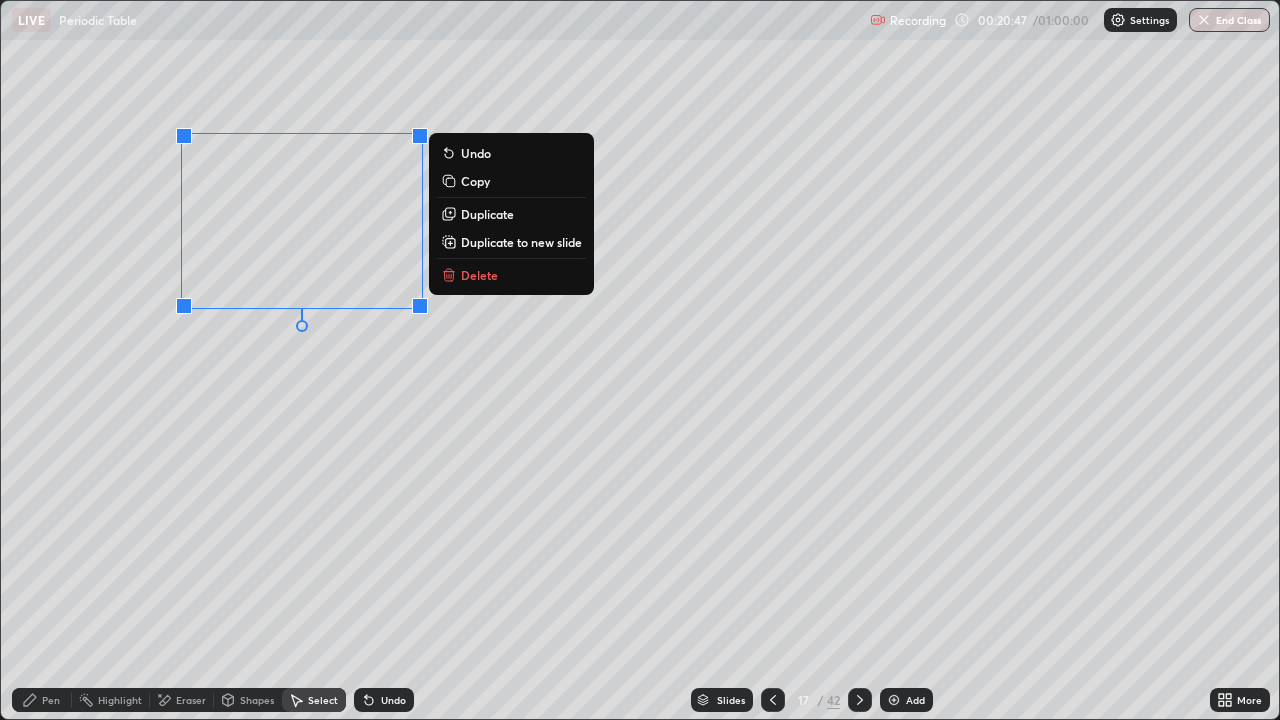 click on "Duplicate" at bounding box center [511, 214] 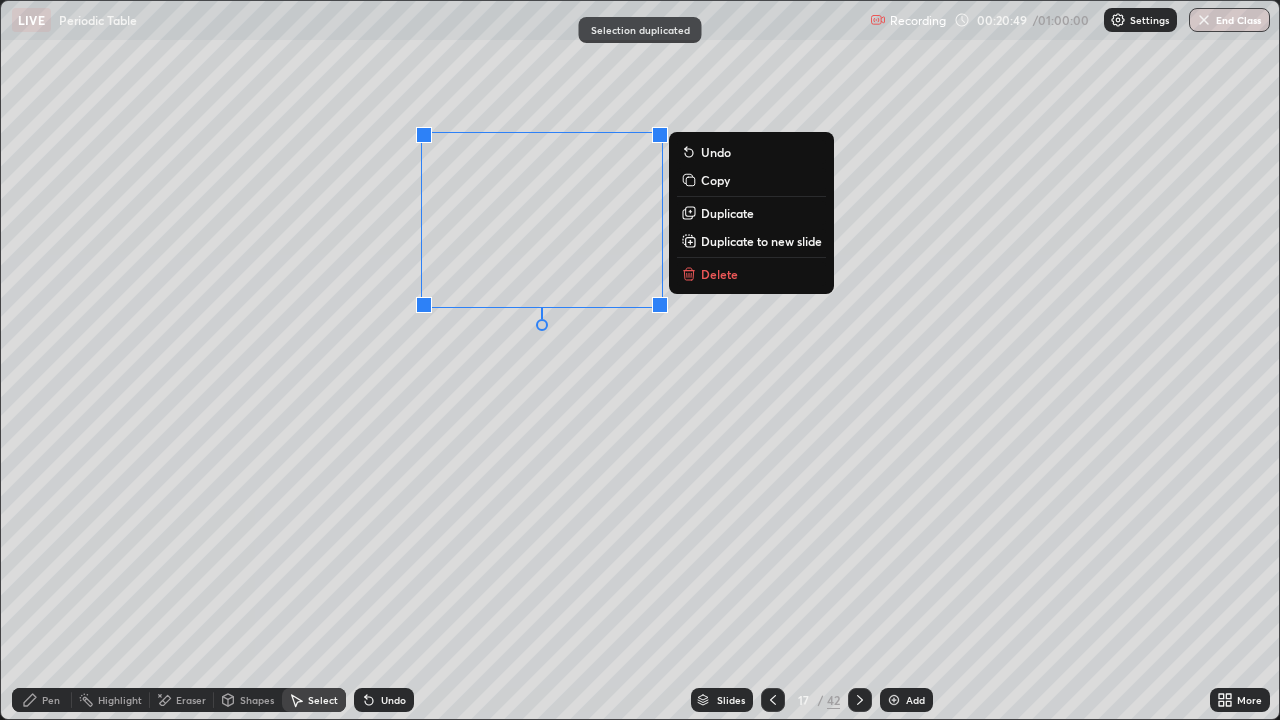 click on "0 ° Undo Copy Duplicate Duplicate to new slide Delete" at bounding box center (640, 360) 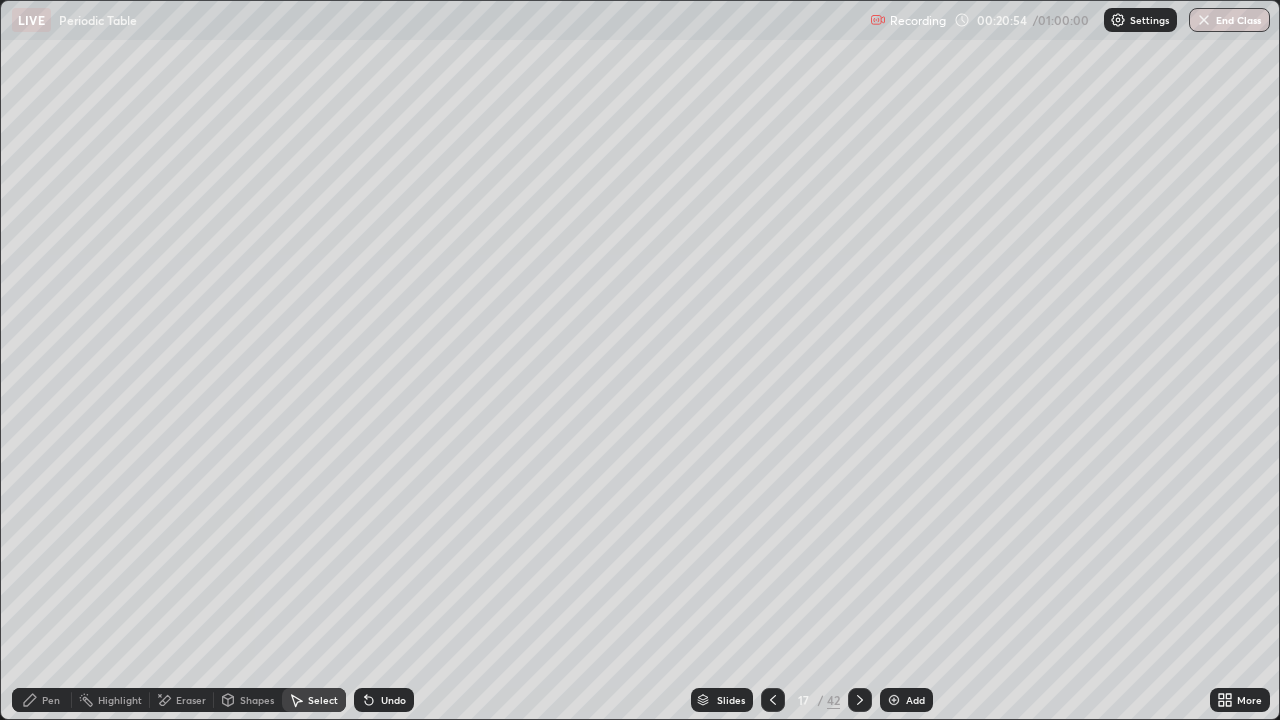 click 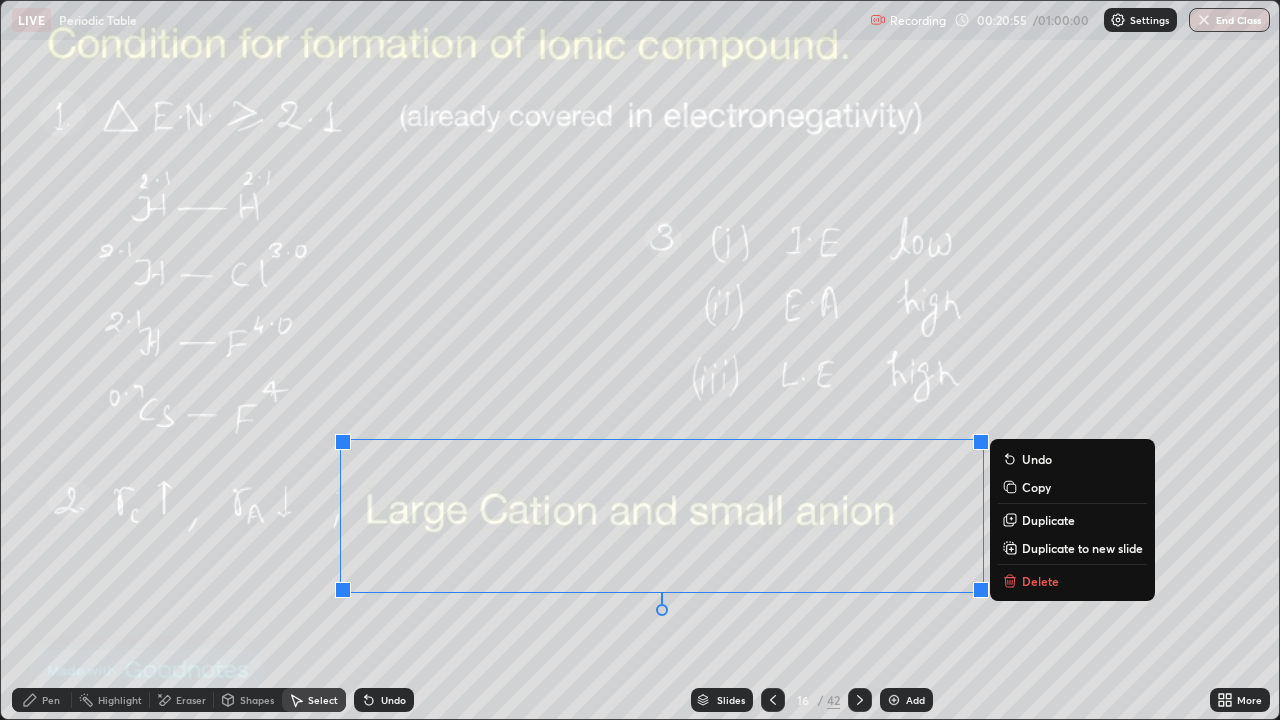 click 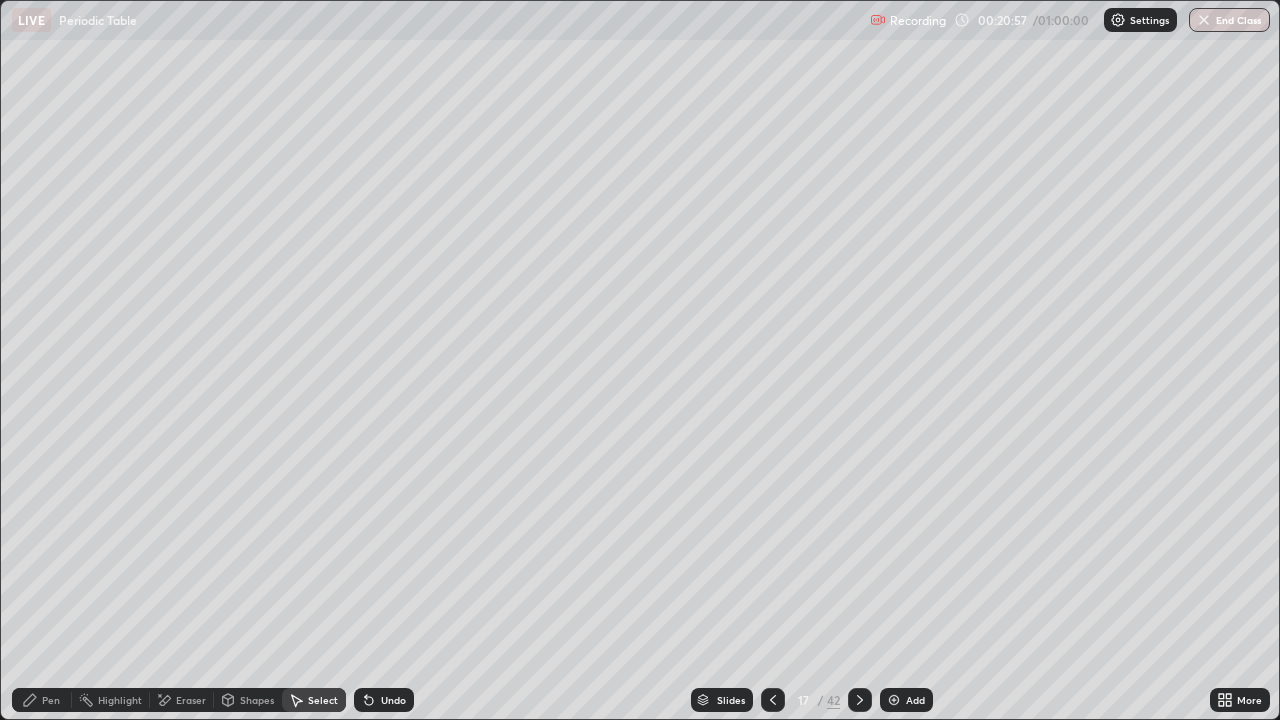 click 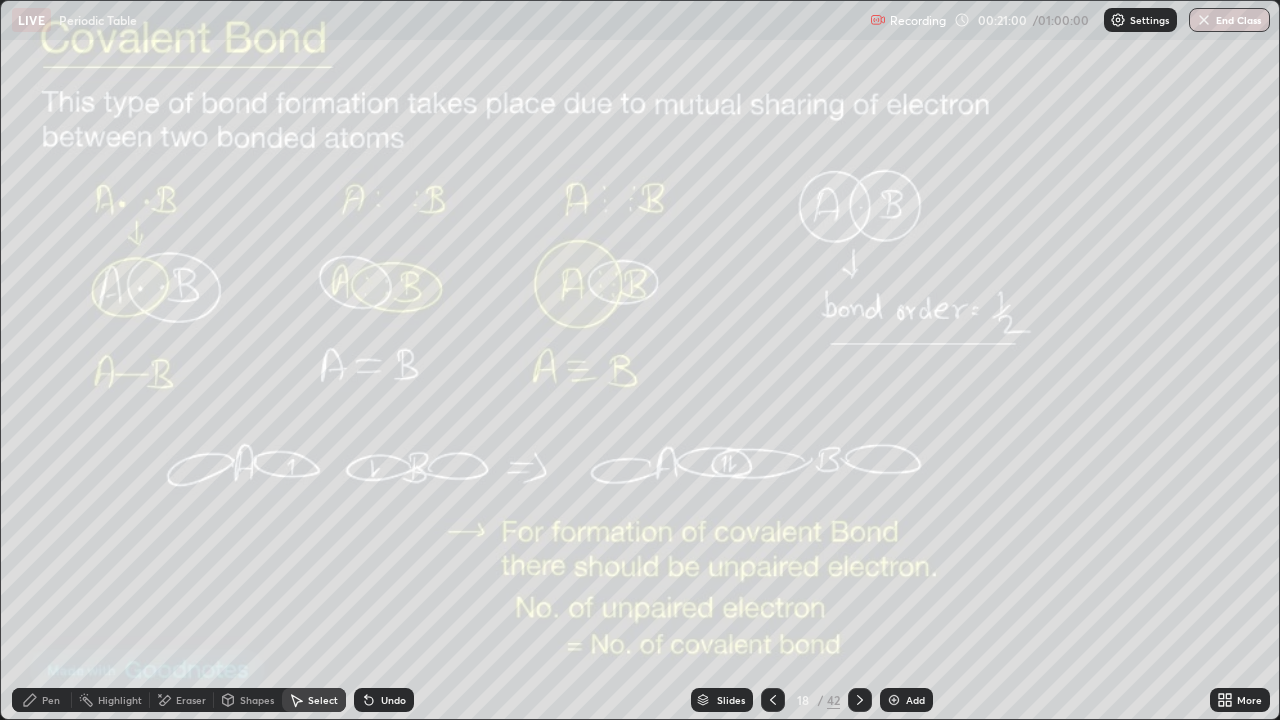 click 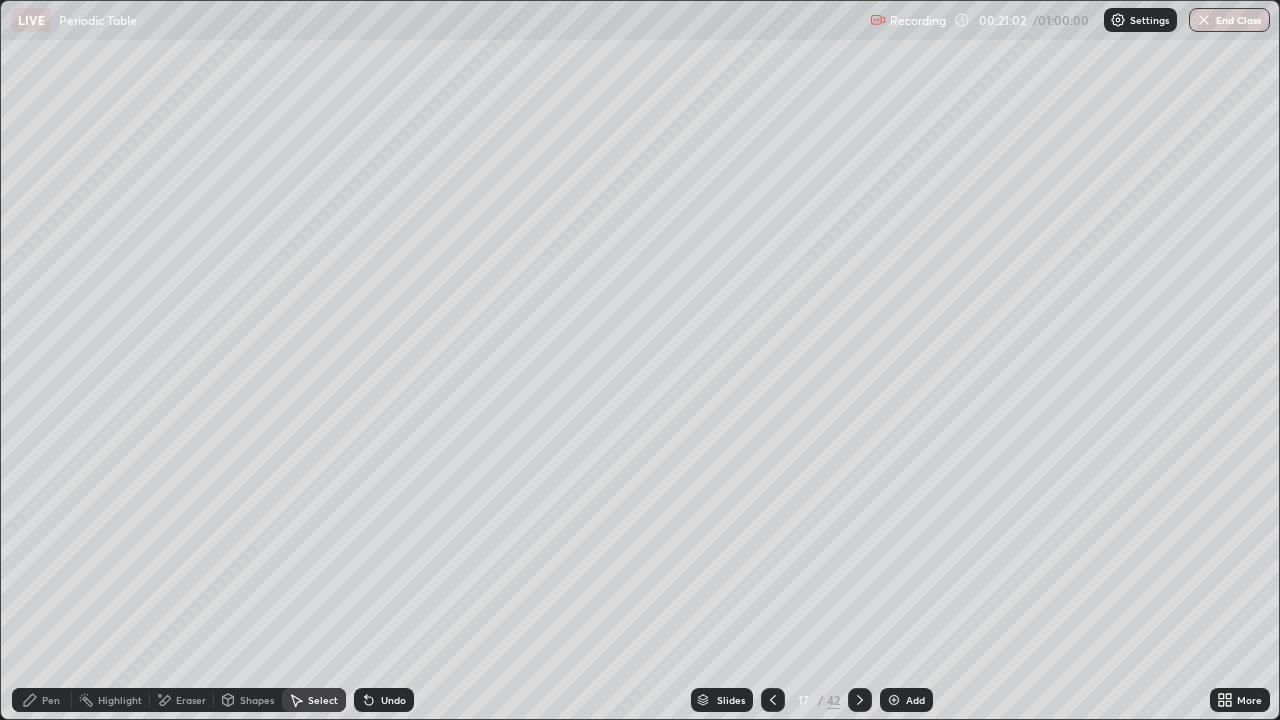 click 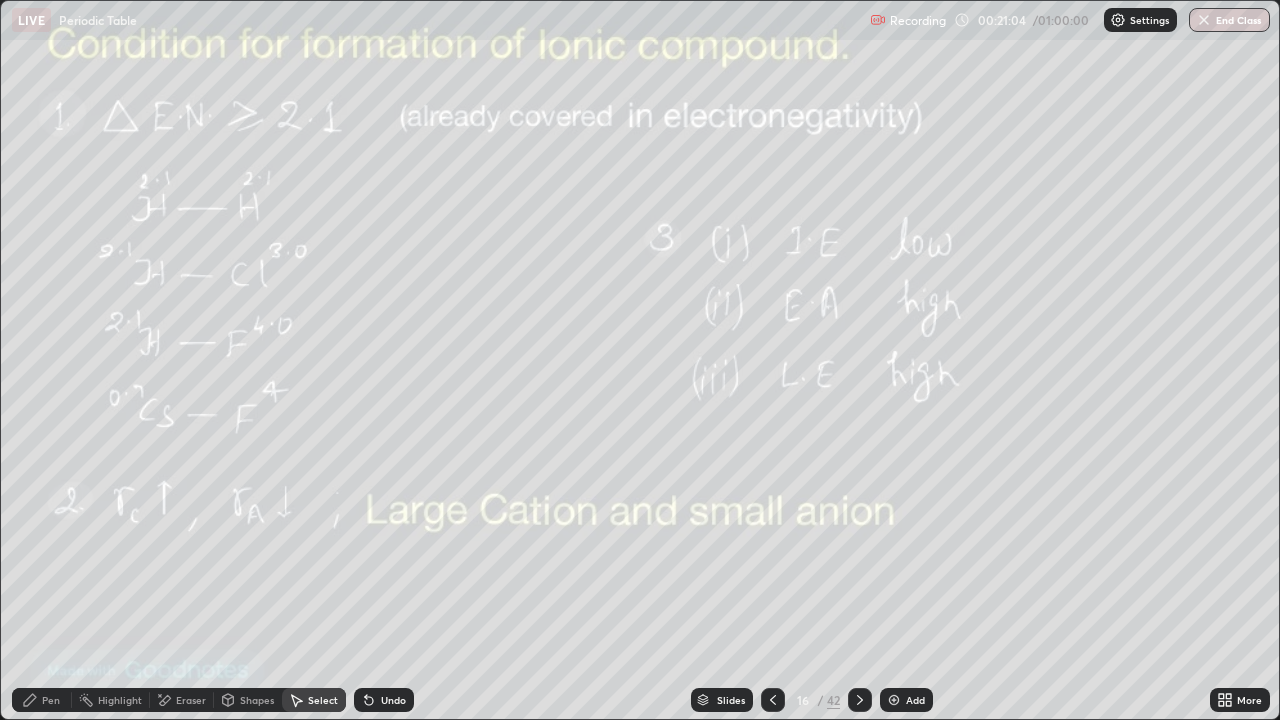 click 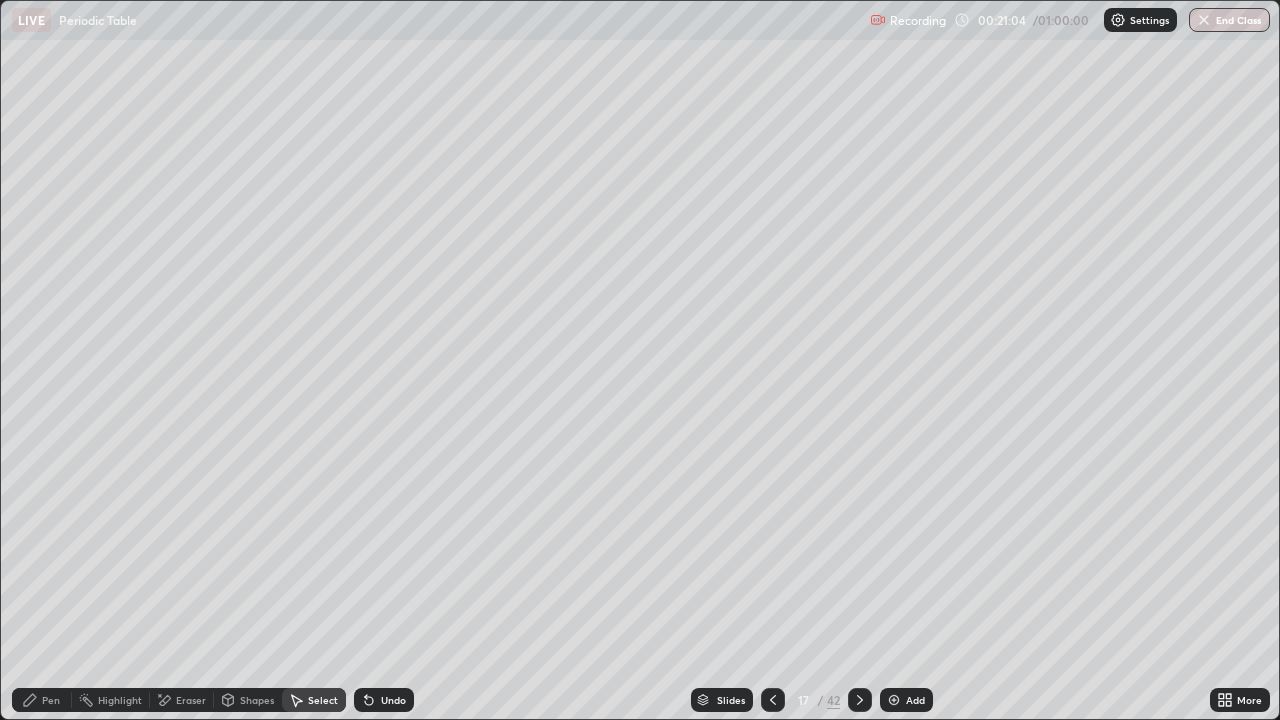 click 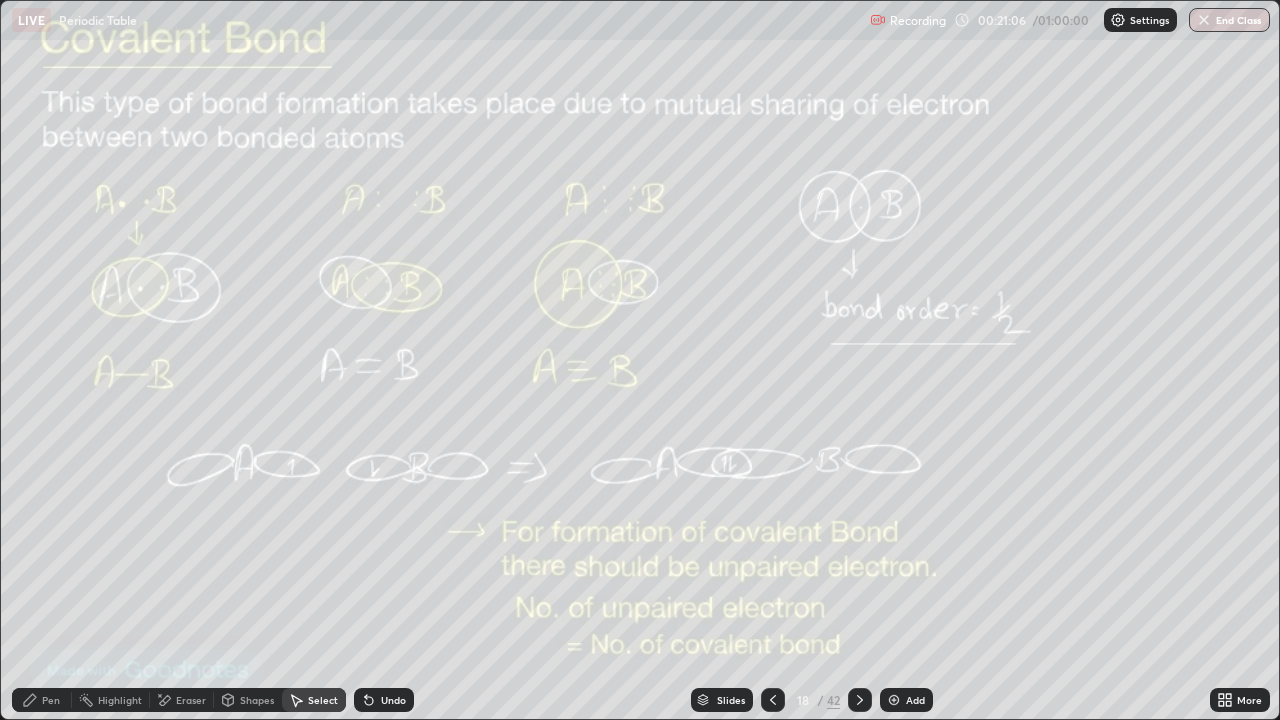 click on "Add" at bounding box center [906, 700] 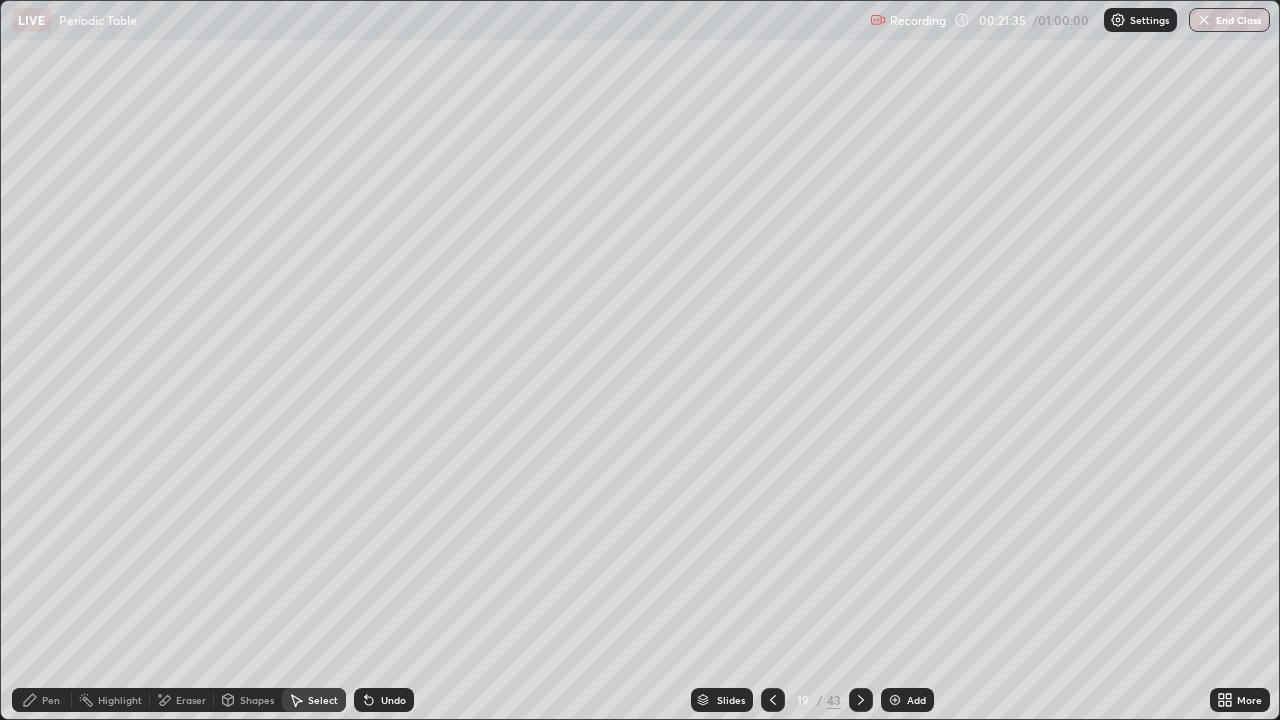 click on "Pen" at bounding box center [51, 700] 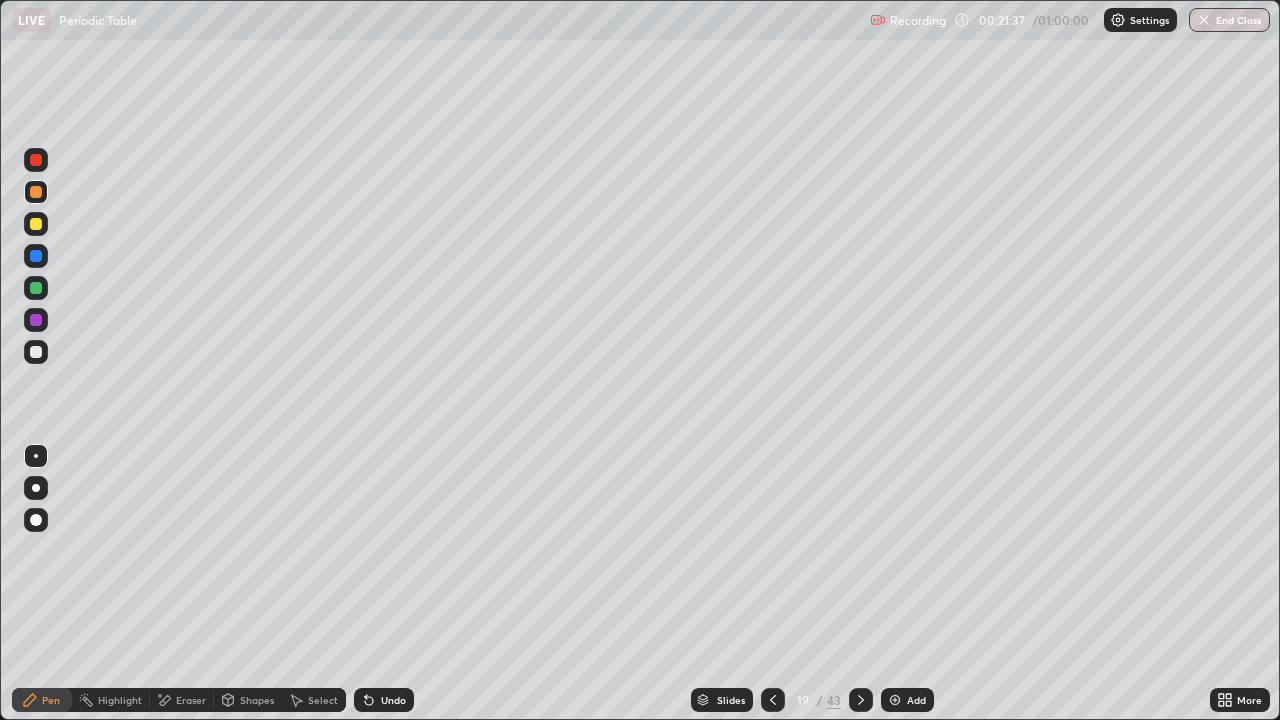 click at bounding box center (36, 288) 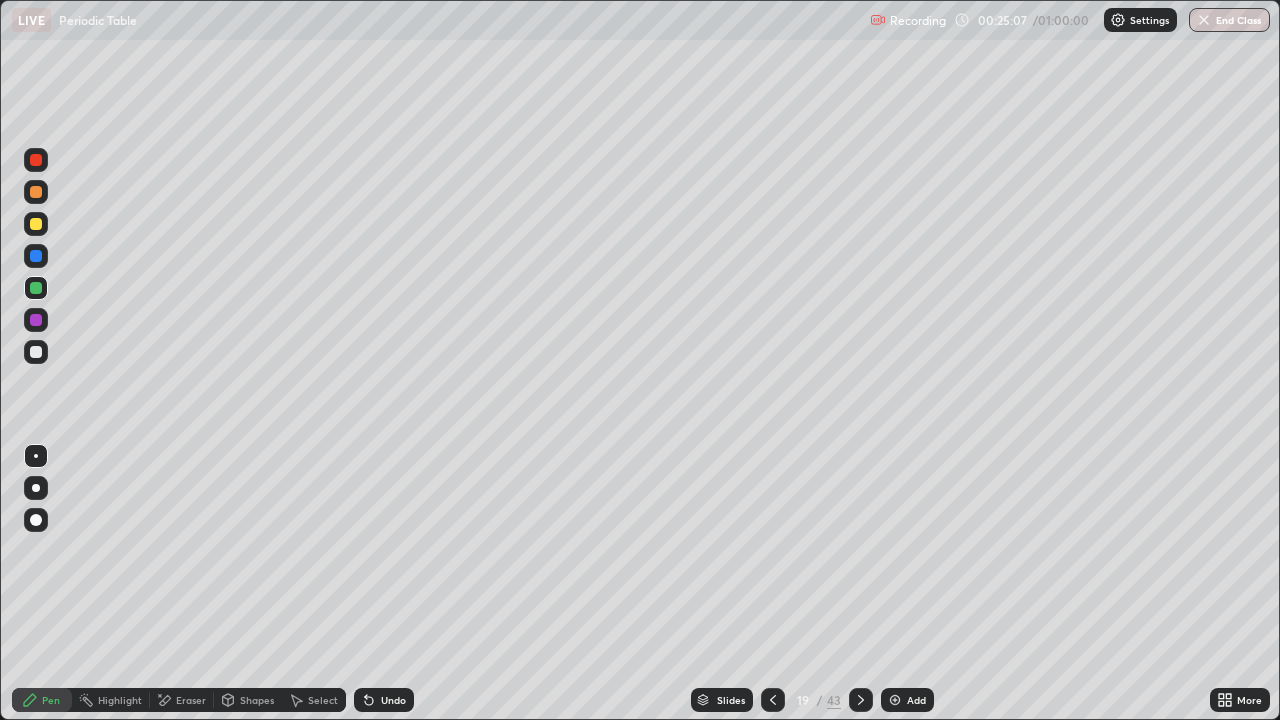 click at bounding box center (36, 224) 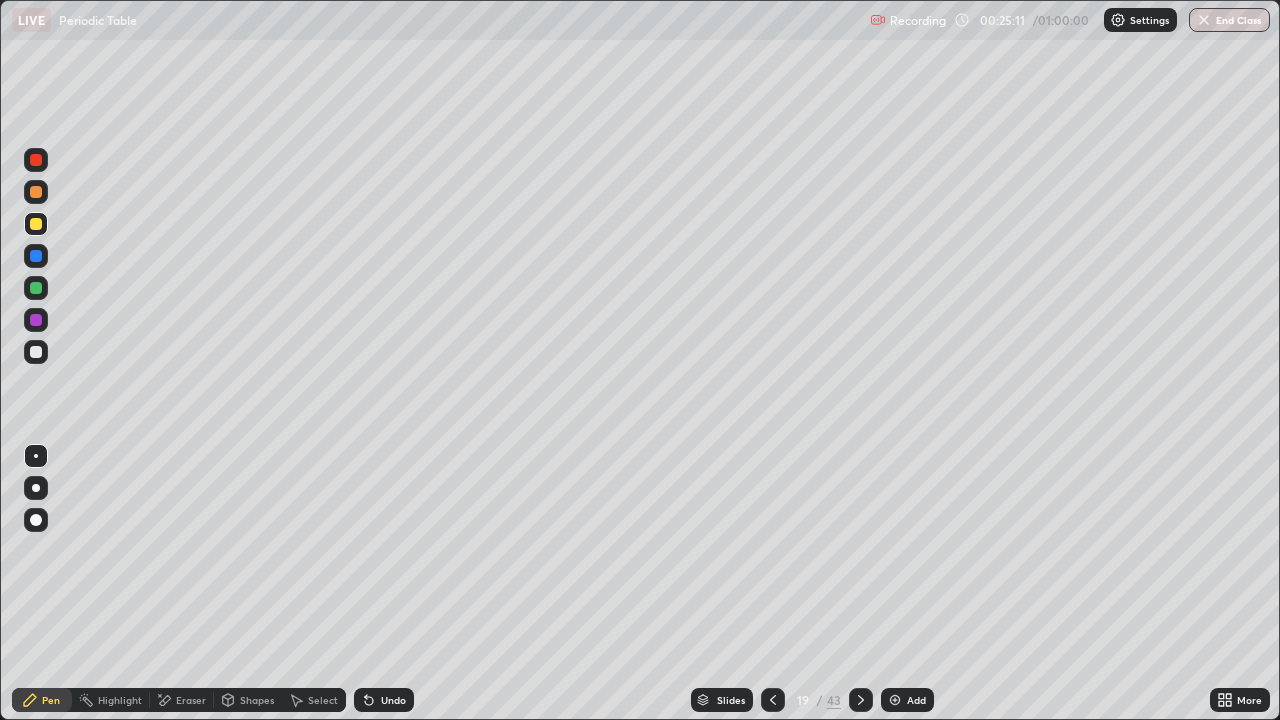 click at bounding box center [36, 352] 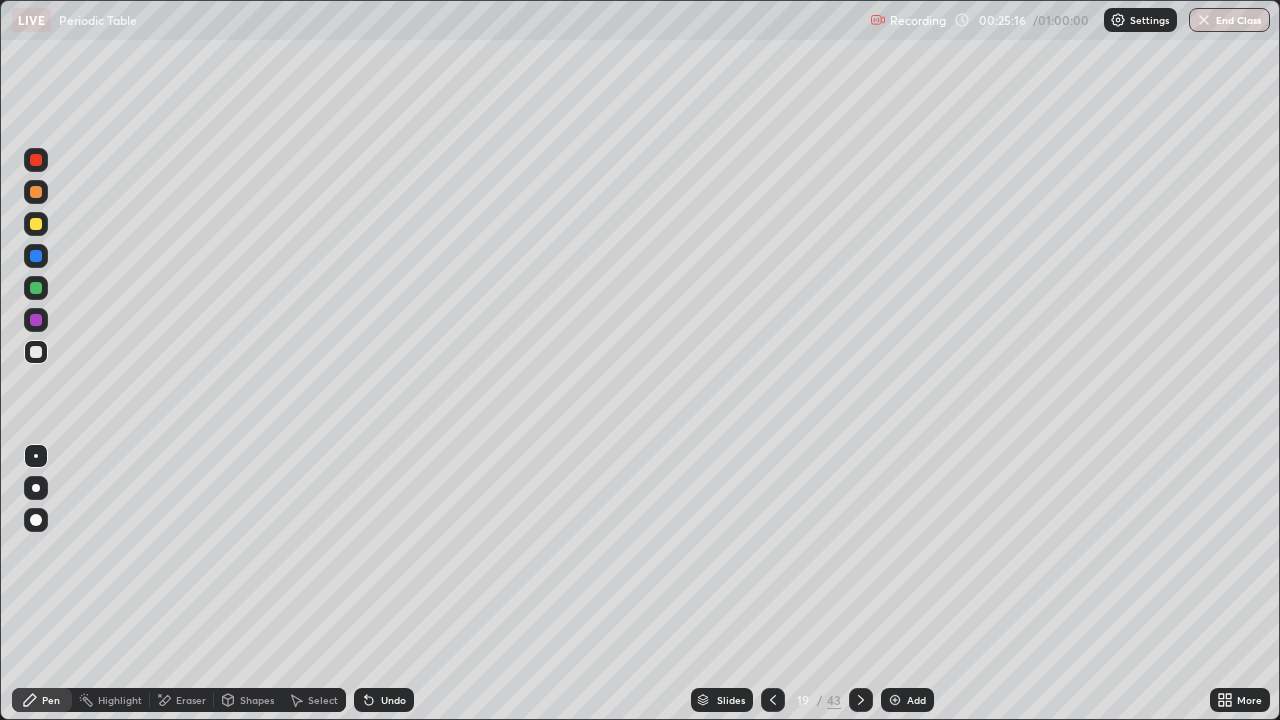 click at bounding box center (36, 352) 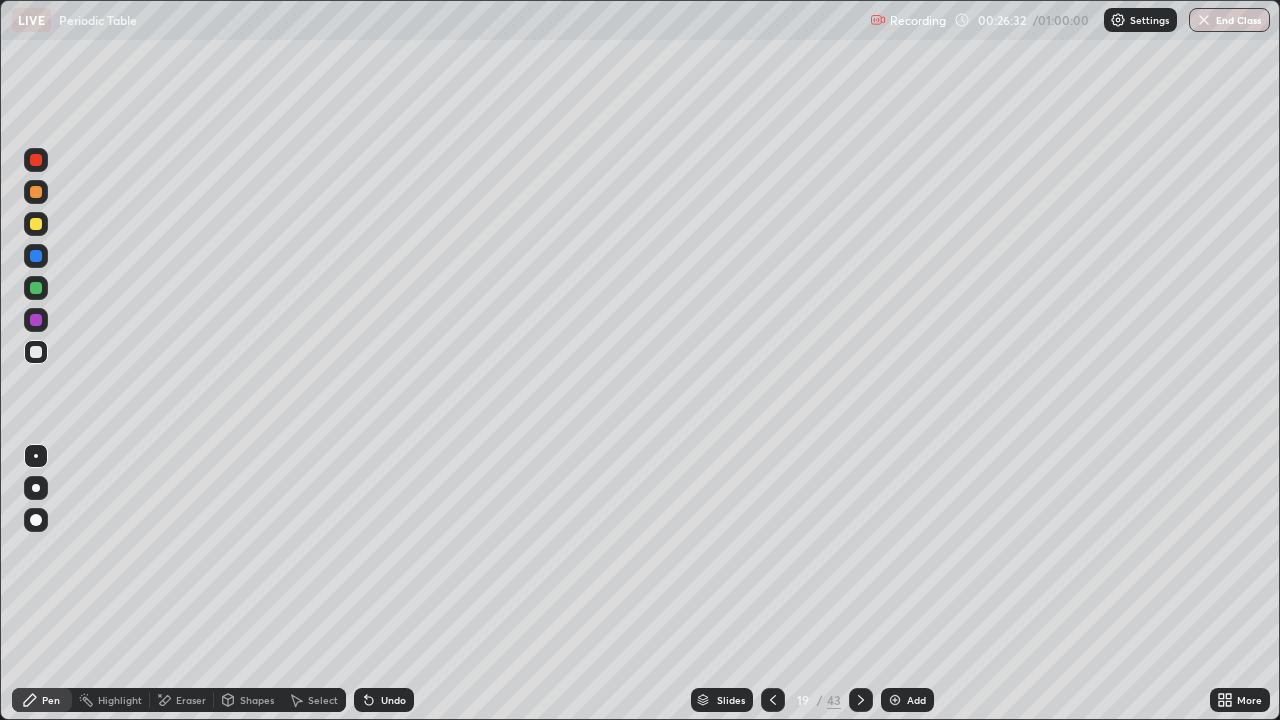 click on "Select" at bounding box center (314, 700) 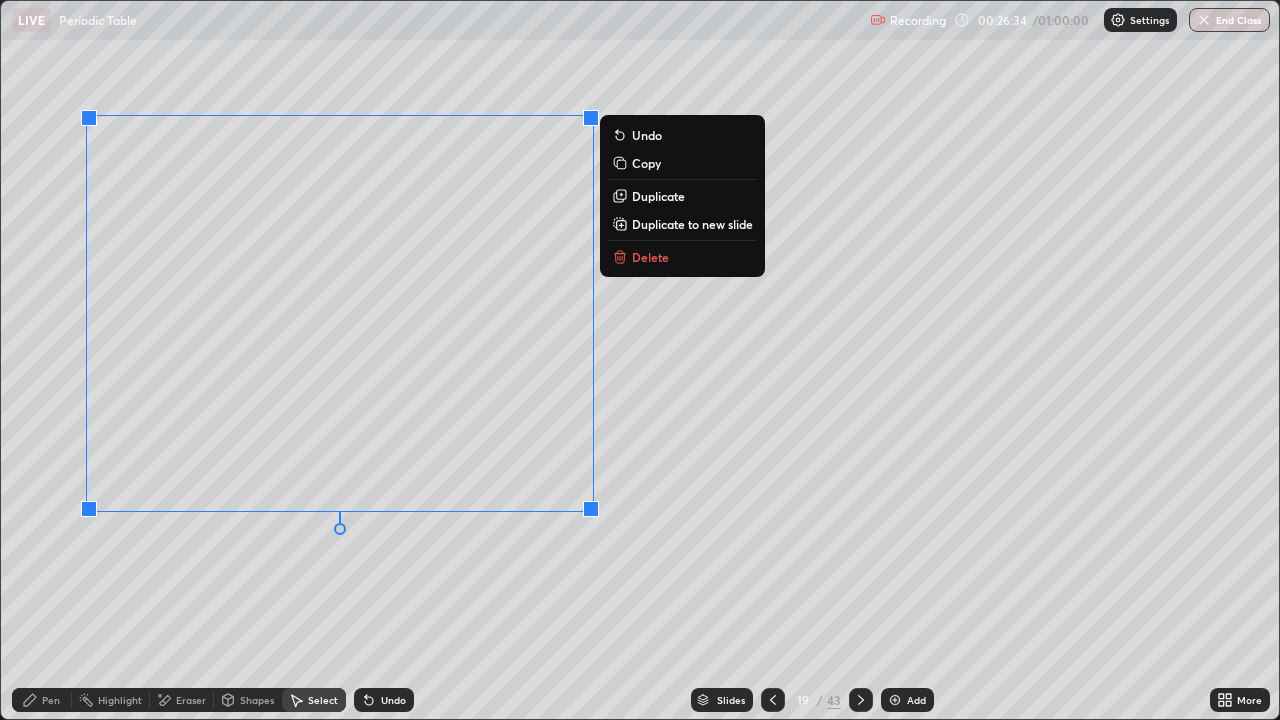 click on "Delete" at bounding box center (650, 257) 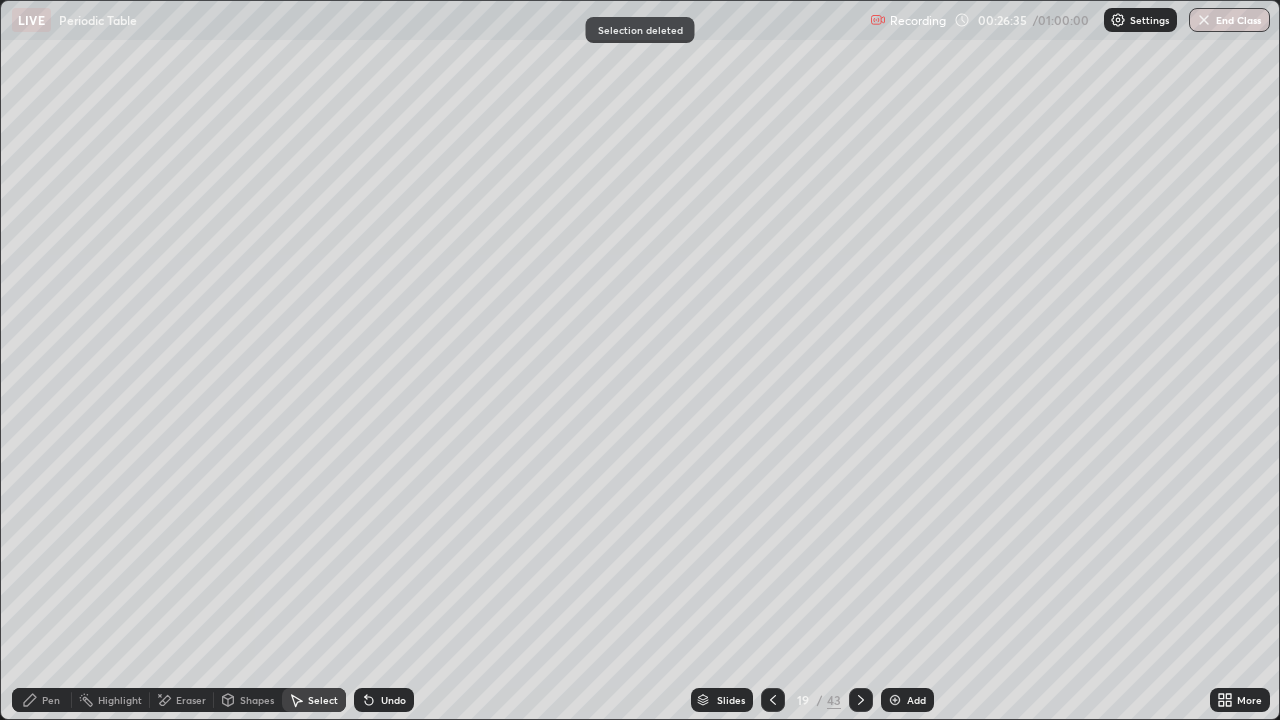 click on "Pen" at bounding box center [42, 700] 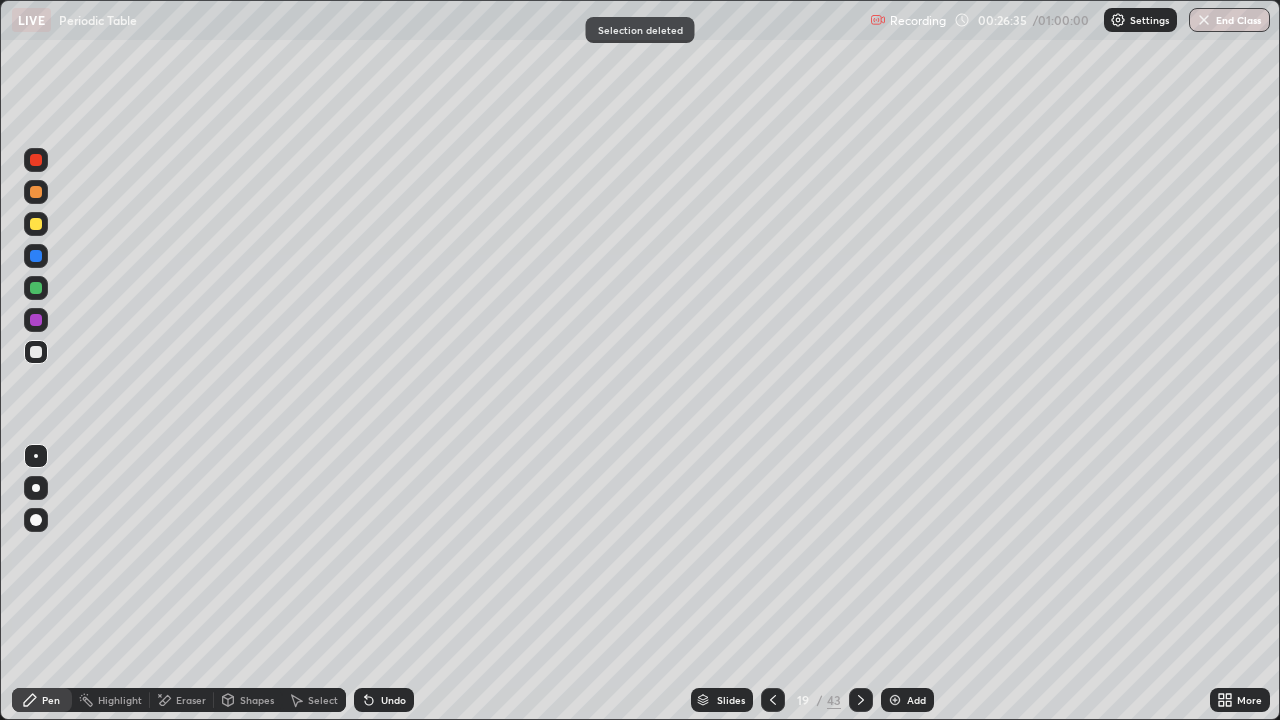 click at bounding box center (36, 288) 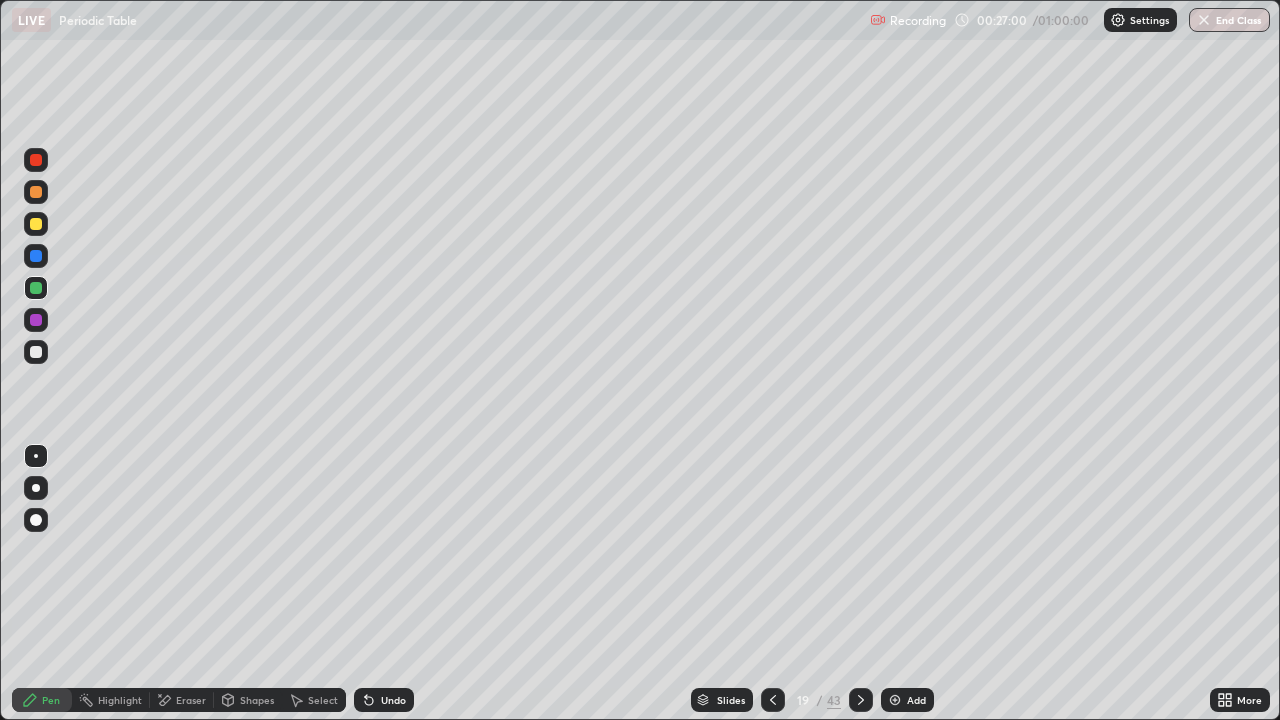 click 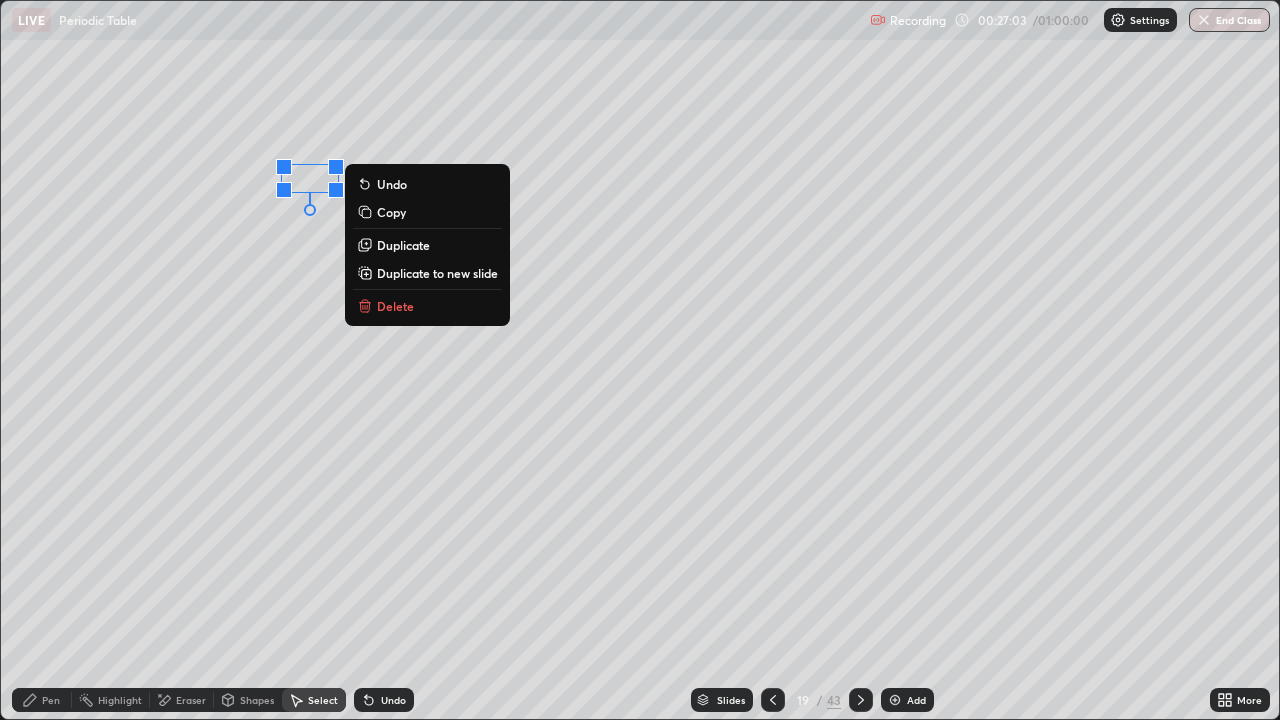 click on "0 ° Undo Copy Duplicate Duplicate to new slide Delete" at bounding box center (640, 360) 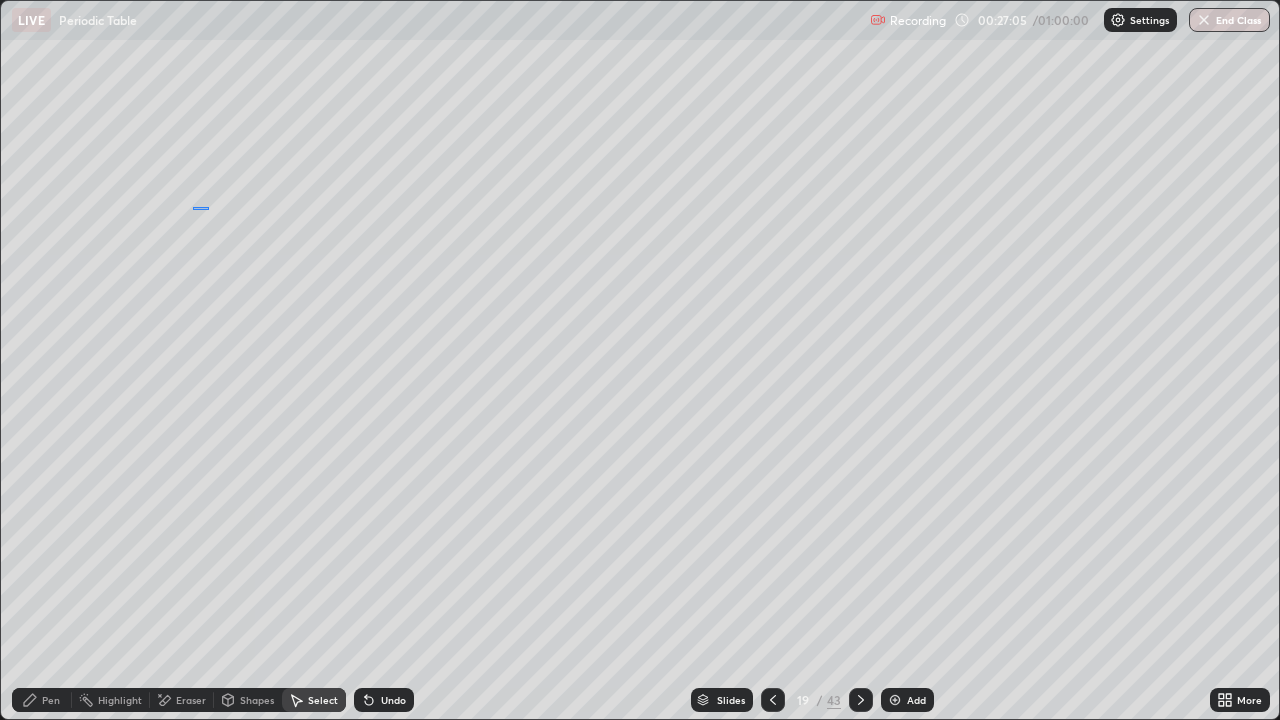 click on "0 ° Undo Copy Duplicate Duplicate to new slide Delete" at bounding box center [640, 360] 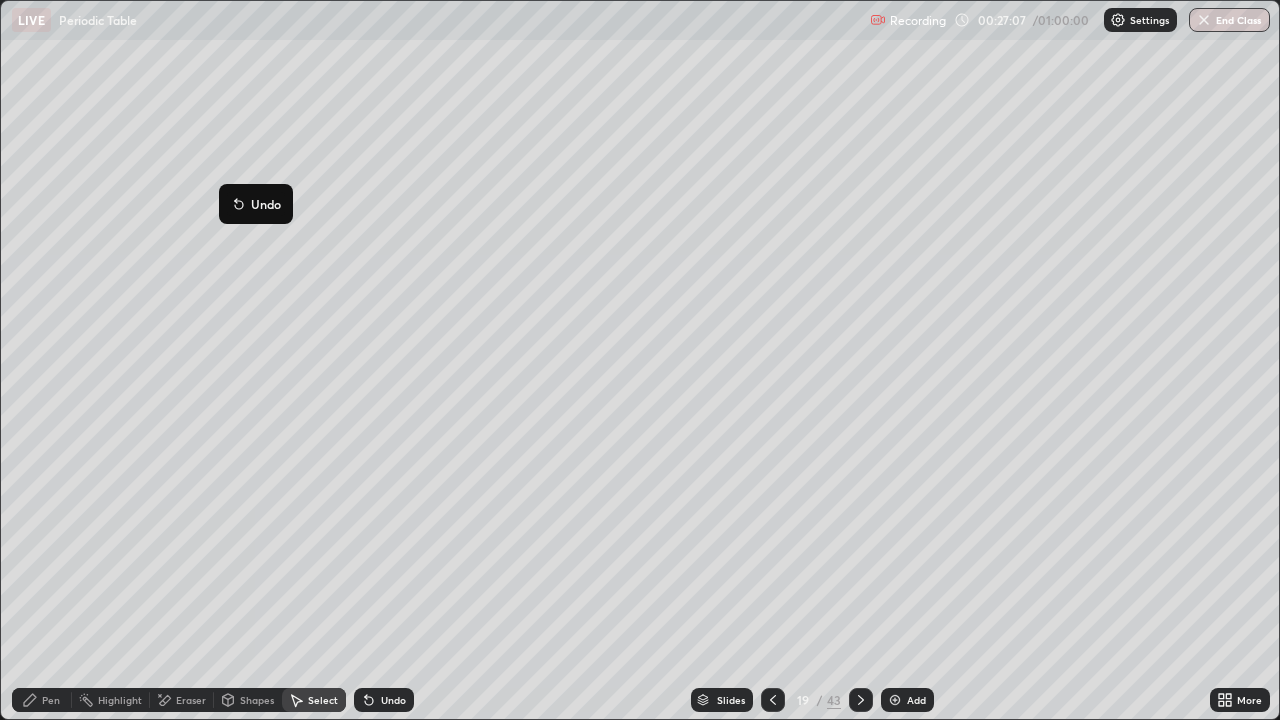 click on "0 ° Undo Copy Duplicate Duplicate to new slide Delete" at bounding box center (640, 360) 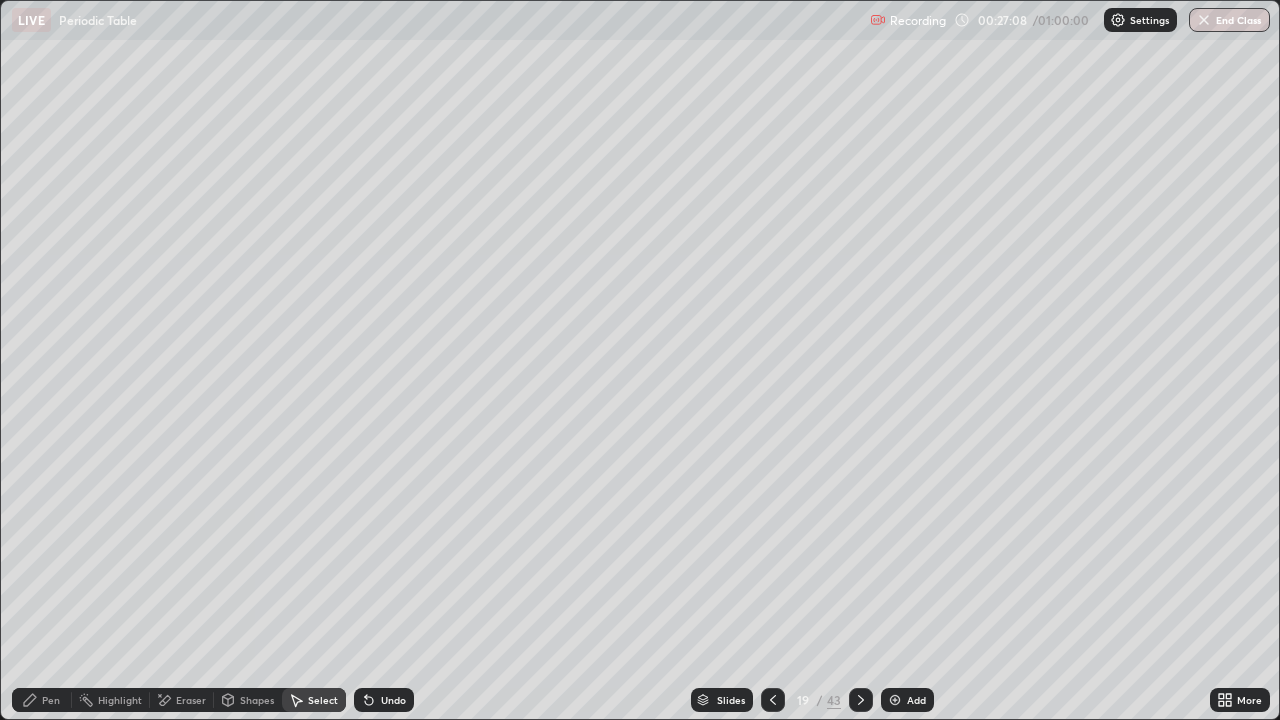 click on "Pen" at bounding box center (51, 700) 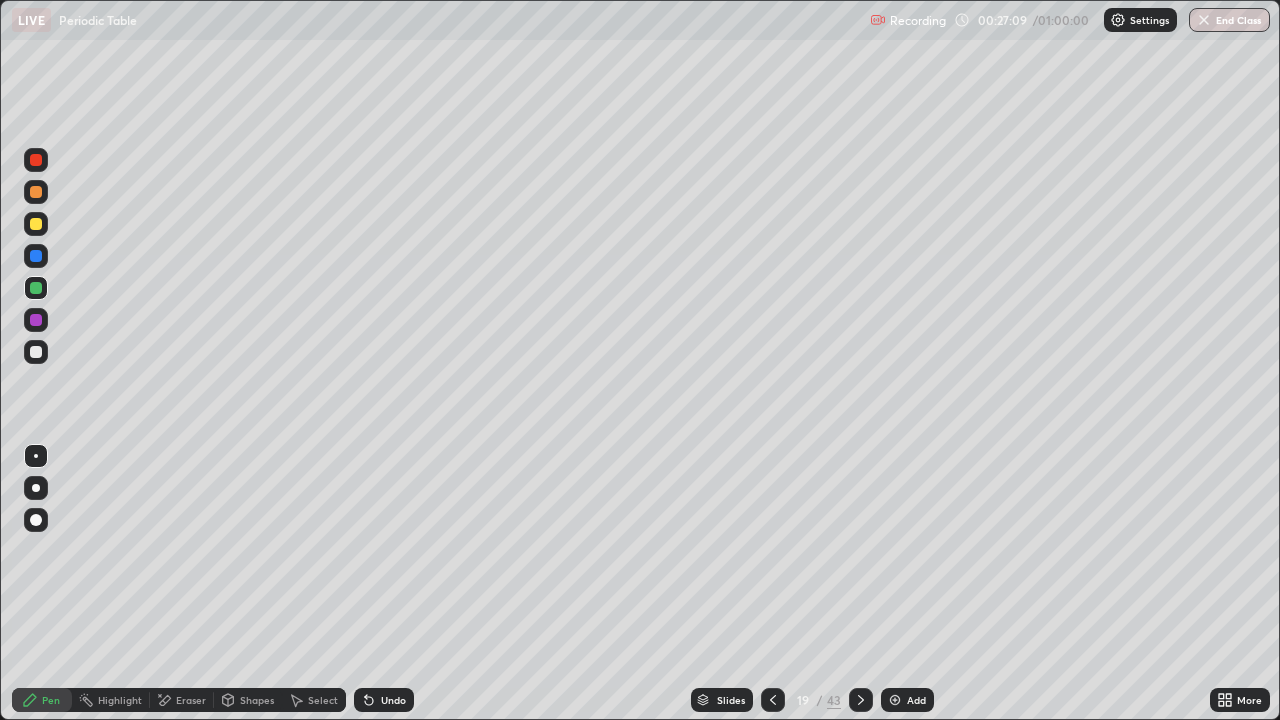 click at bounding box center [36, 352] 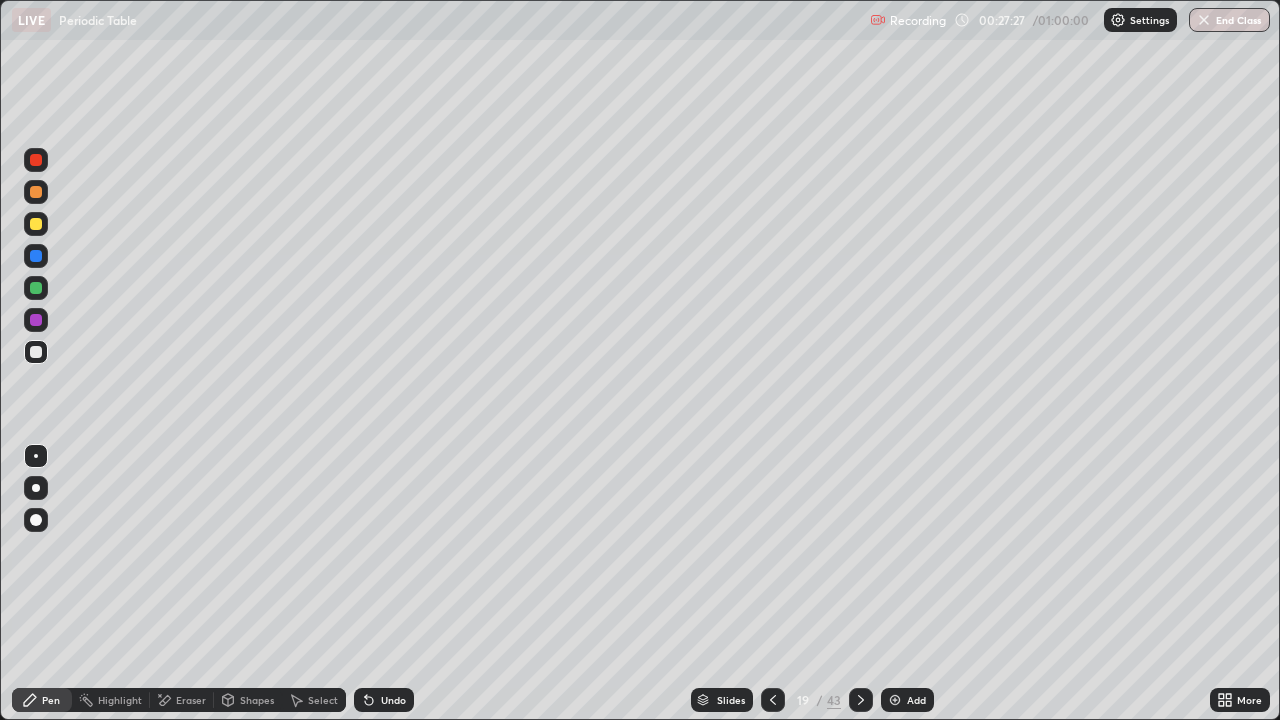 click at bounding box center [36, 352] 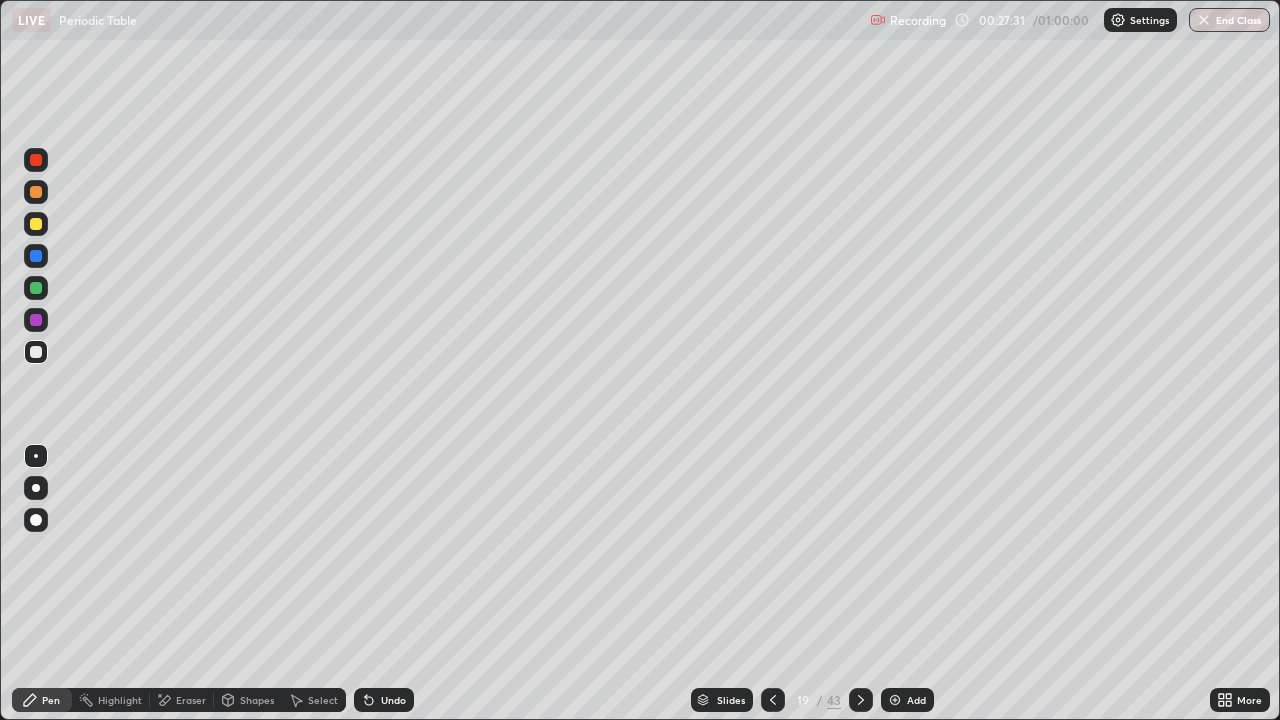 click 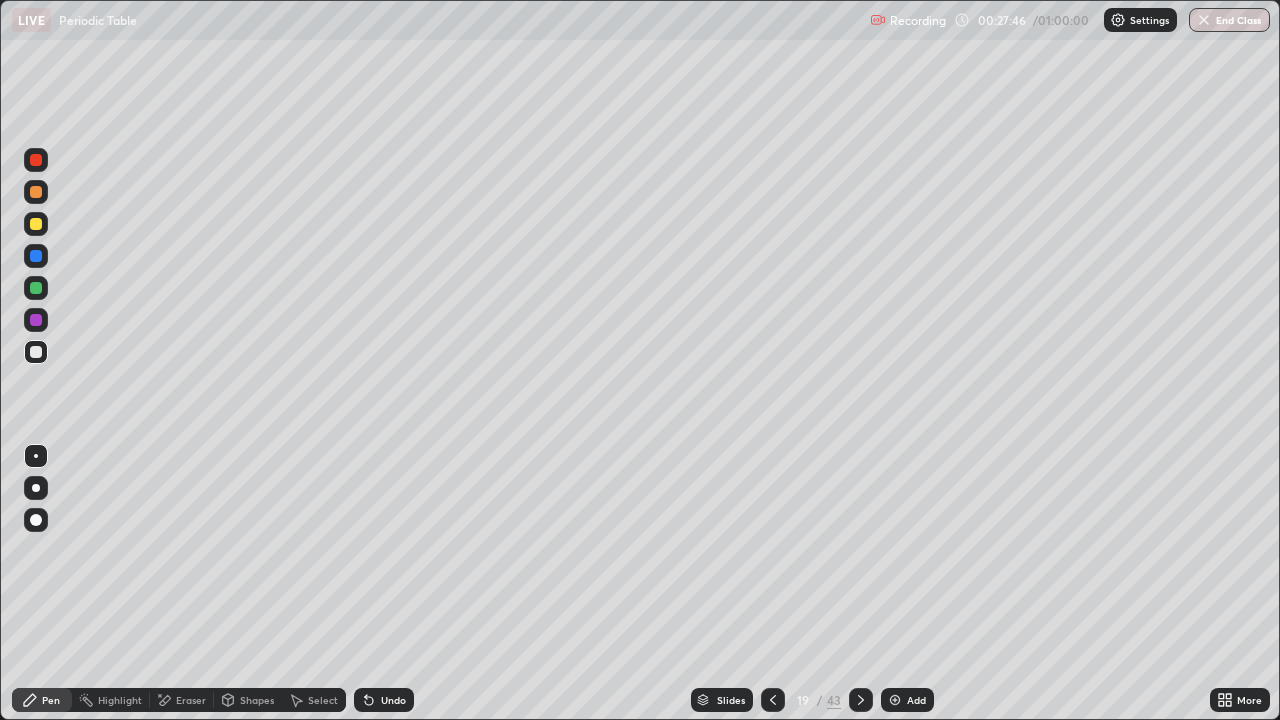 click on "Select" at bounding box center [323, 700] 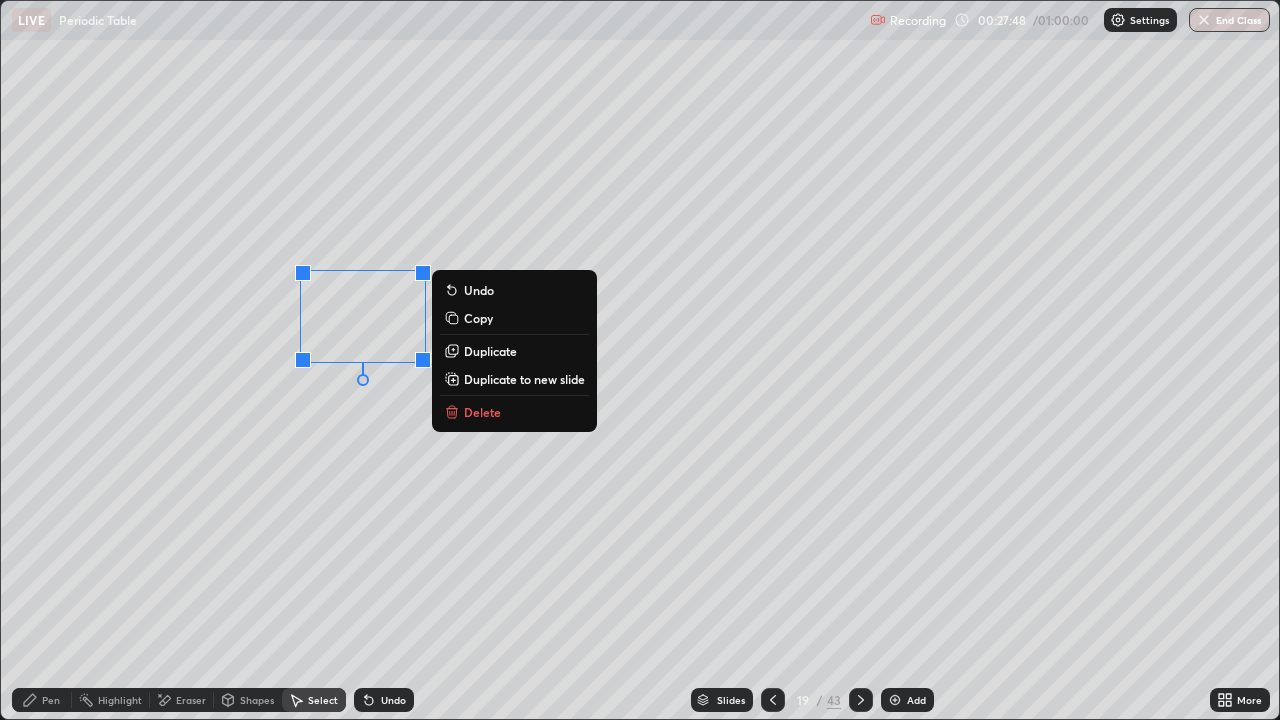 click on "0 ° Undo Copy Duplicate Duplicate to new slide Delete" at bounding box center (640, 360) 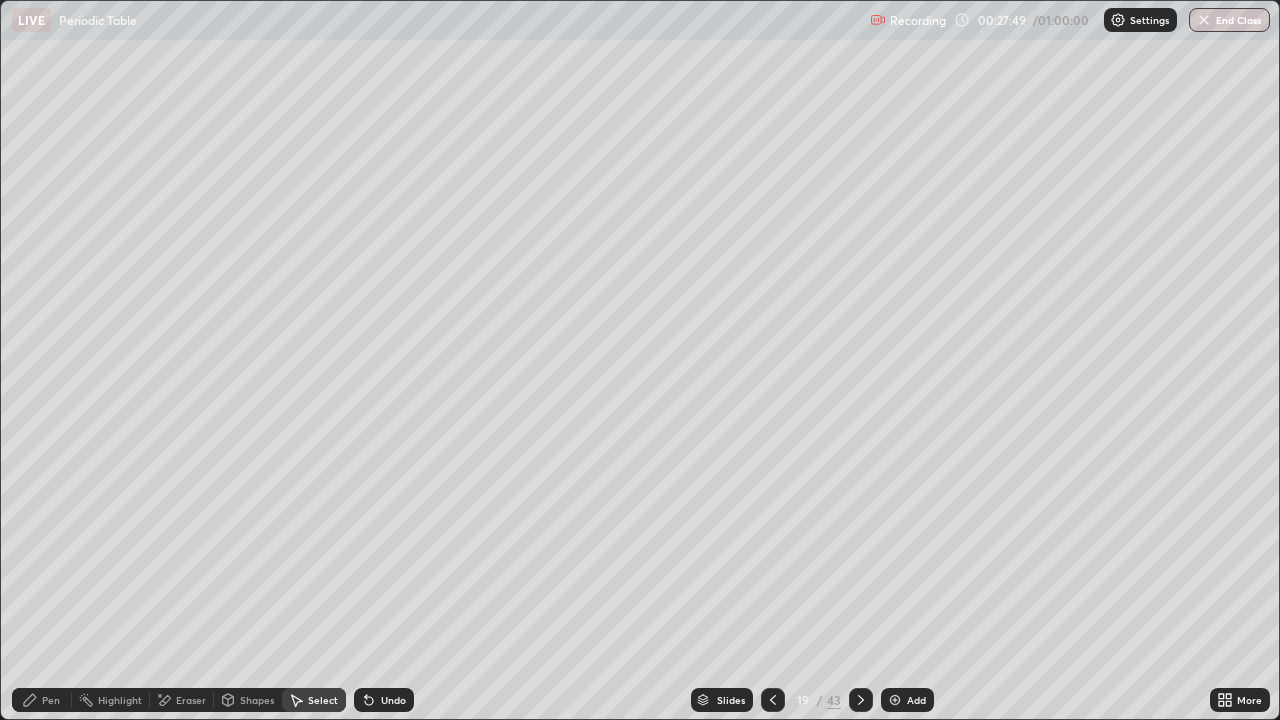 click 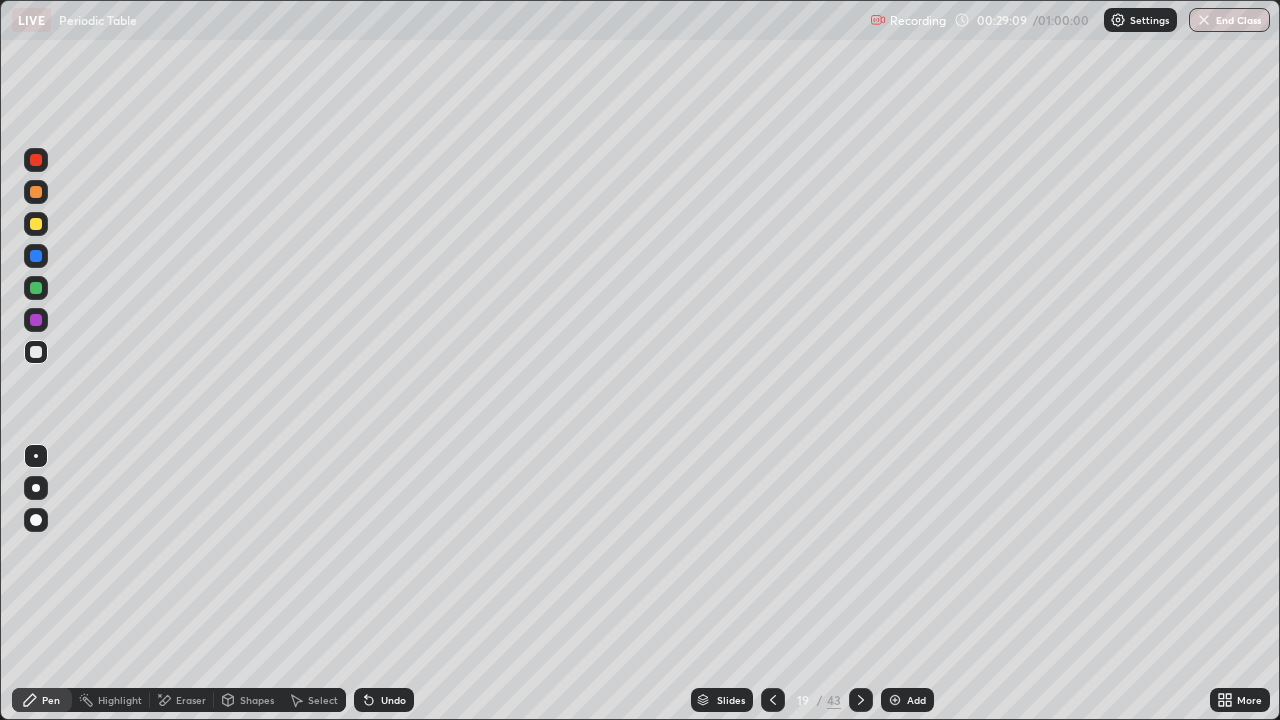 click on "Select" at bounding box center [323, 700] 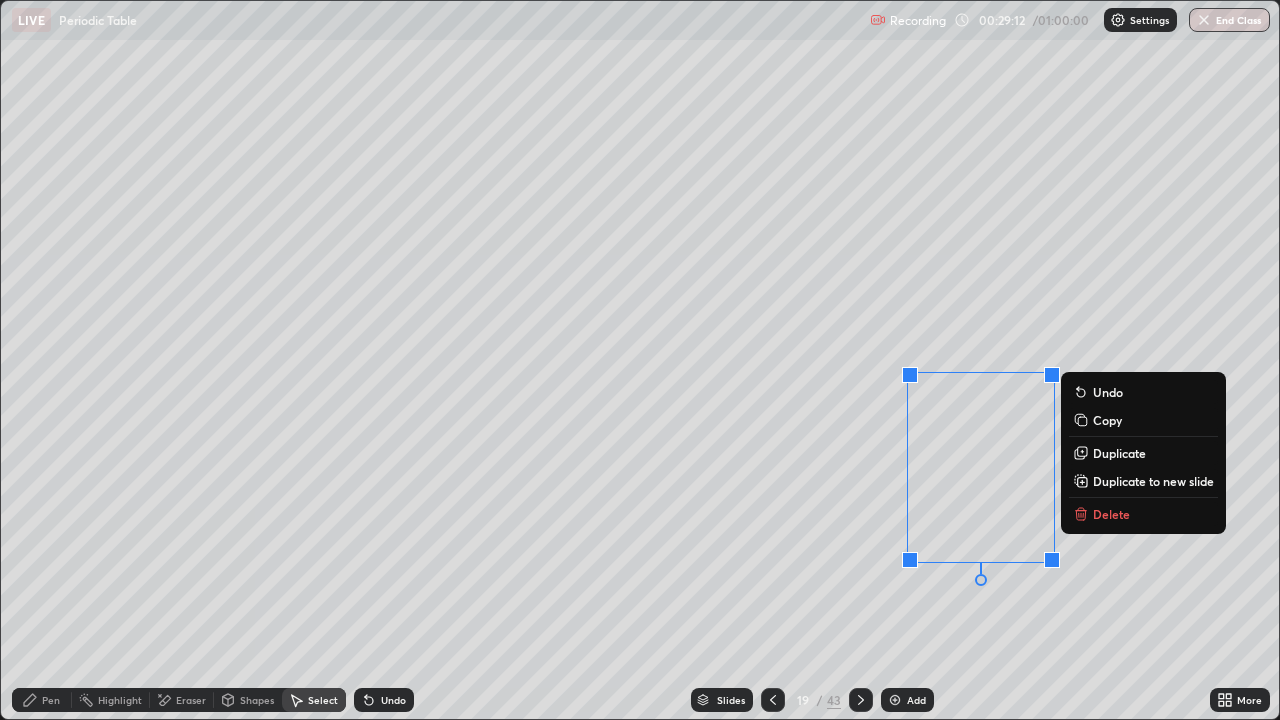click on "0 ° Undo Copy Duplicate Duplicate to new slide Delete" at bounding box center [640, 360] 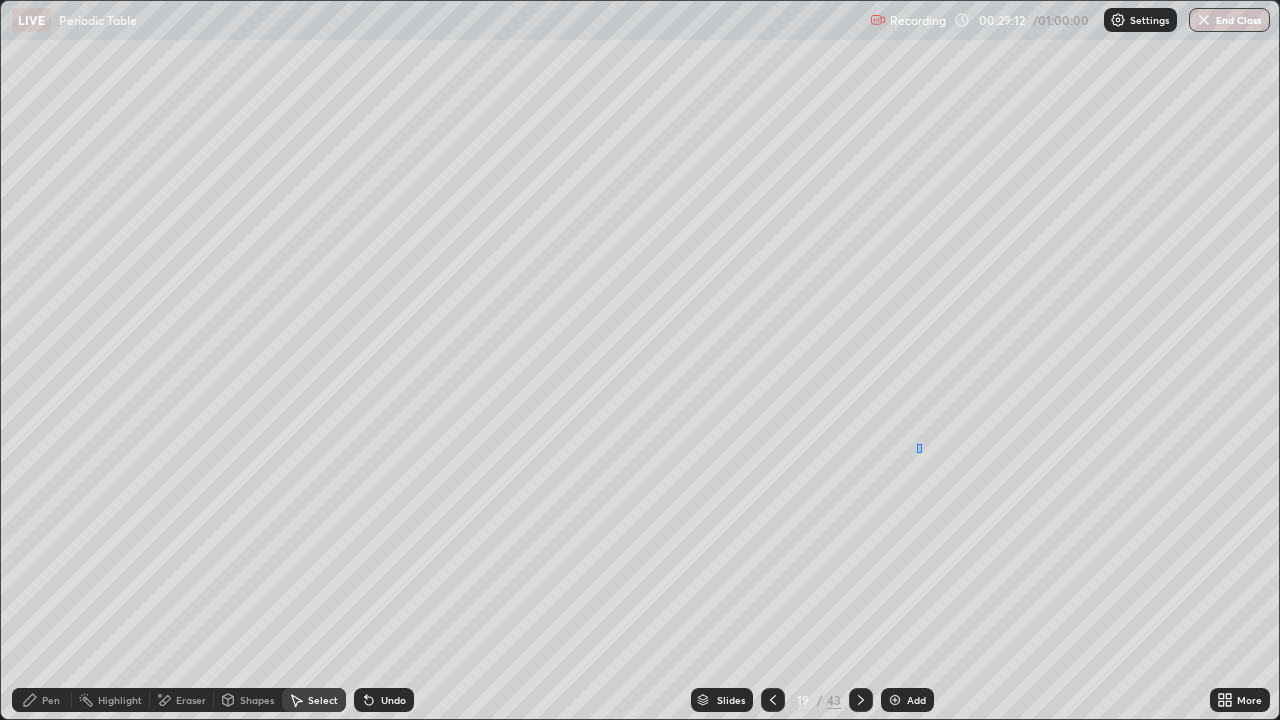 click on "0 ° Undo Copy Duplicate Duplicate to new slide Delete" at bounding box center (640, 360) 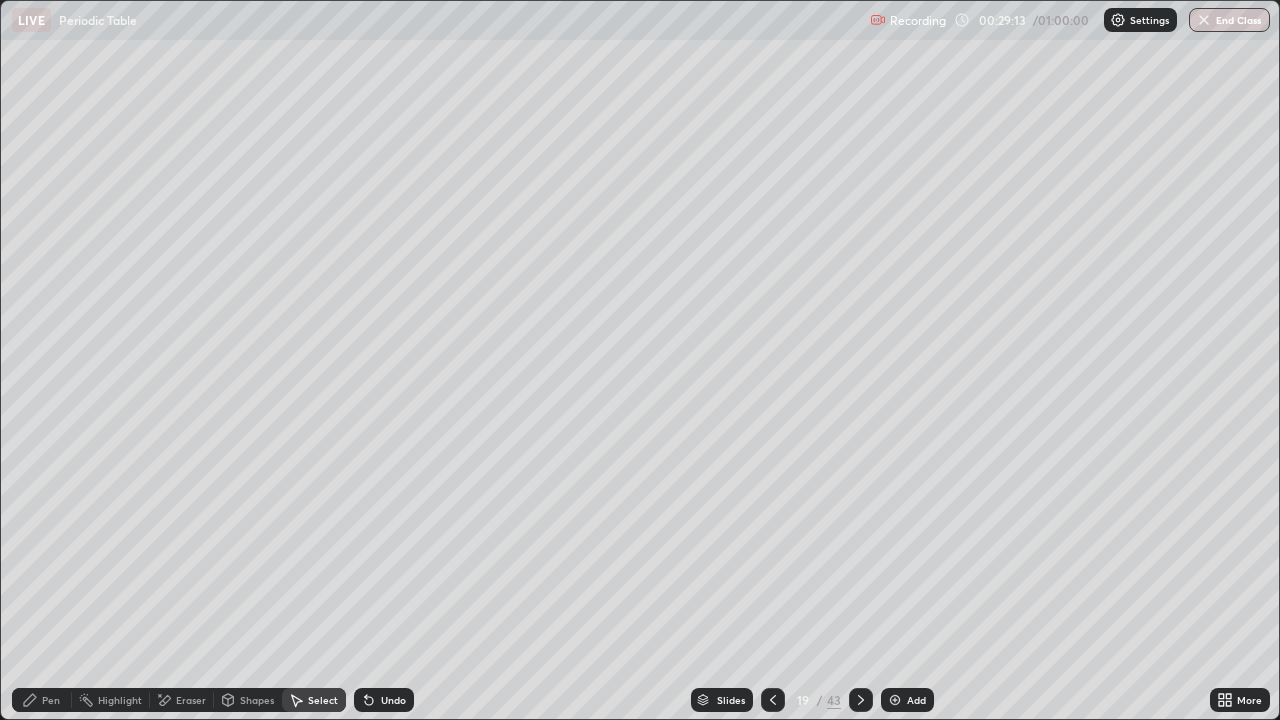 click on "0 ° Undo Copy Duplicate Duplicate to new slide Delete" at bounding box center (640, 360) 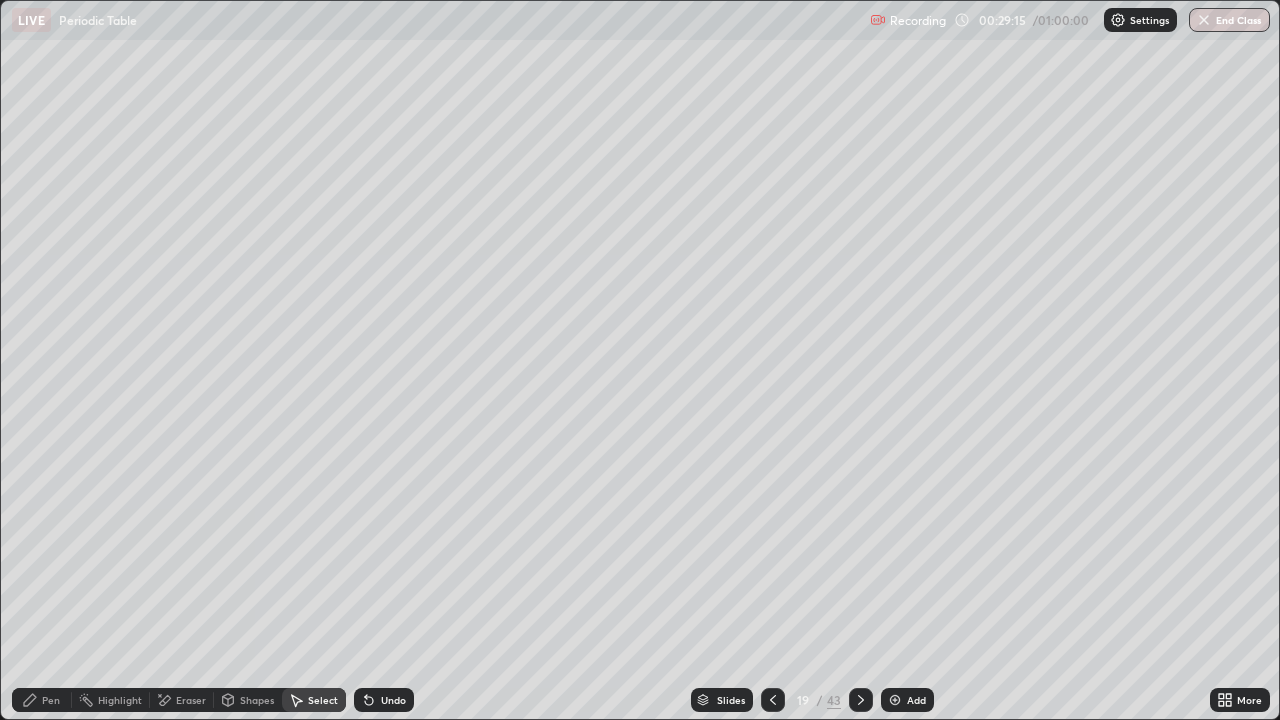 click on "Duplicate" at bounding box center (0, 0) 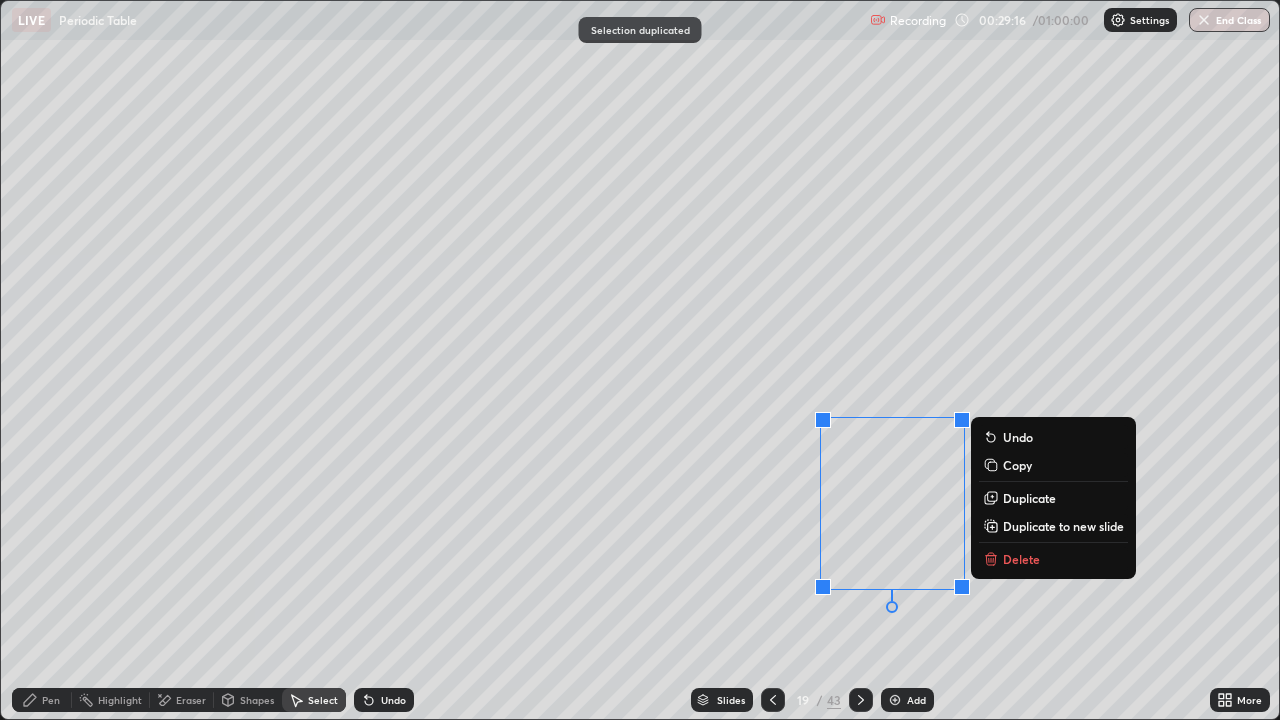 click on "0 ° Undo Copy Duplicate Duplicate to new slide Delete" at bounding box center [640, 360] 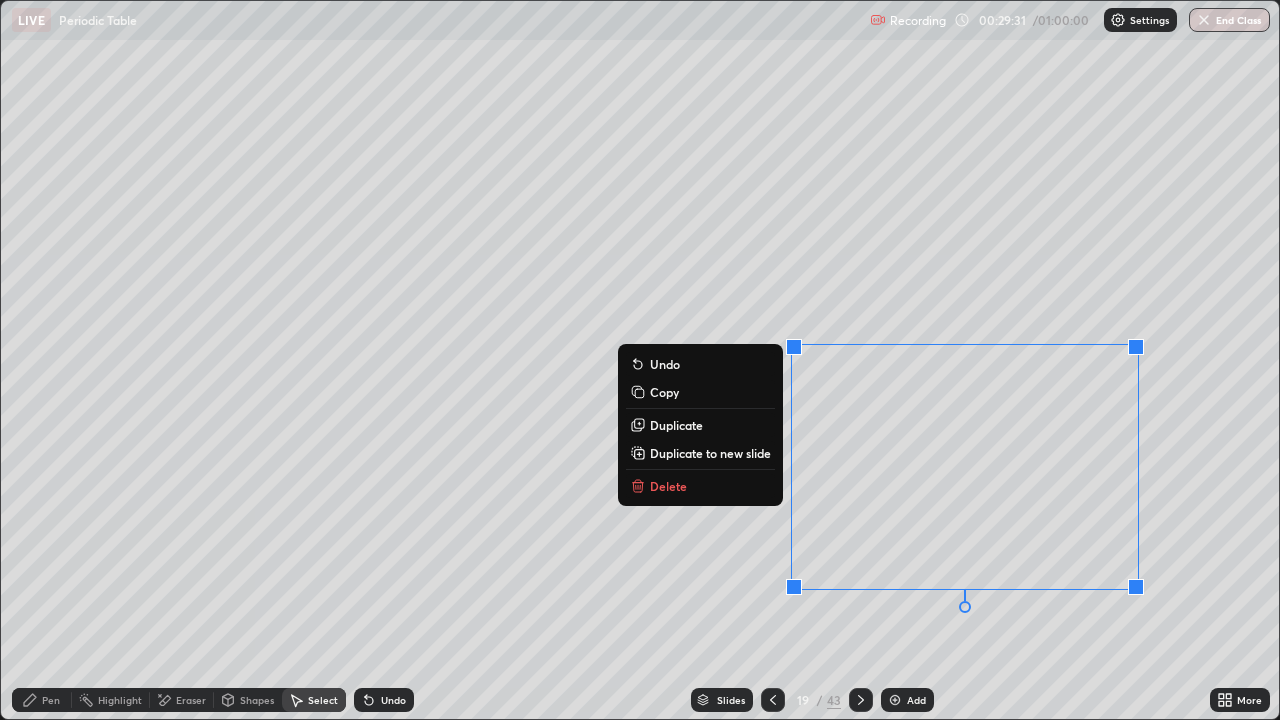 click on "Delete" at bounding box center (668, 486) 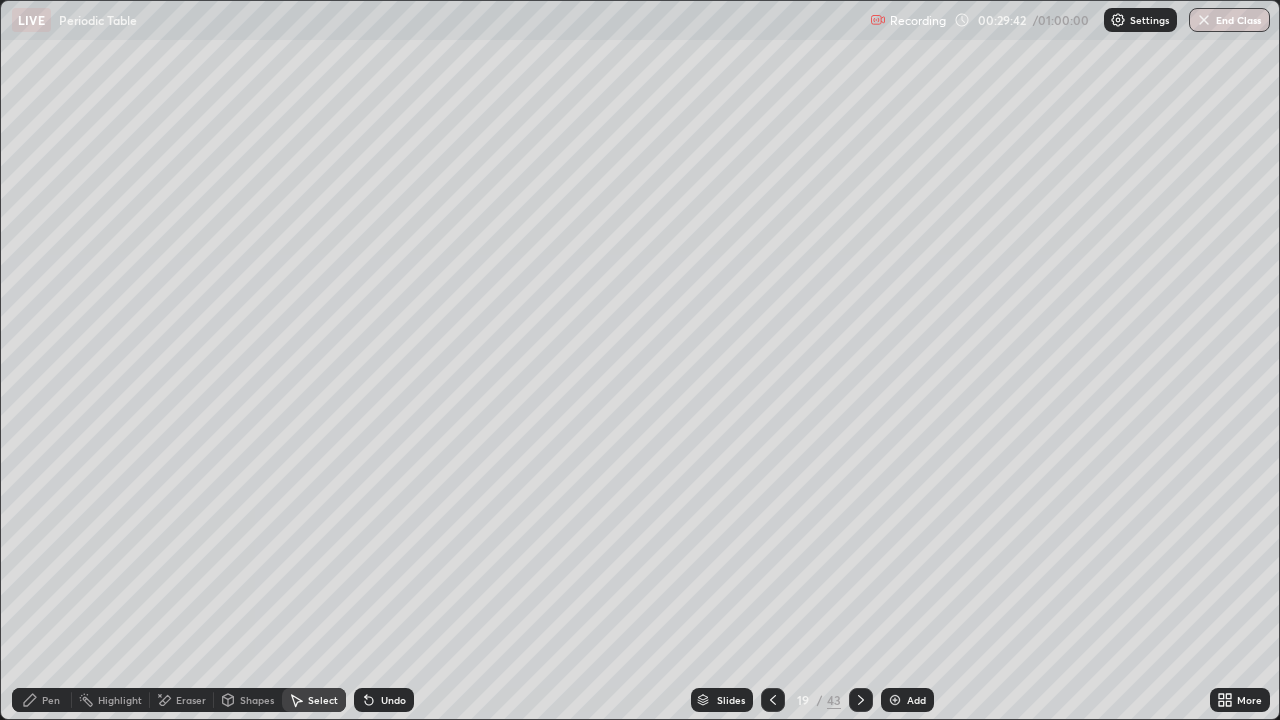 click 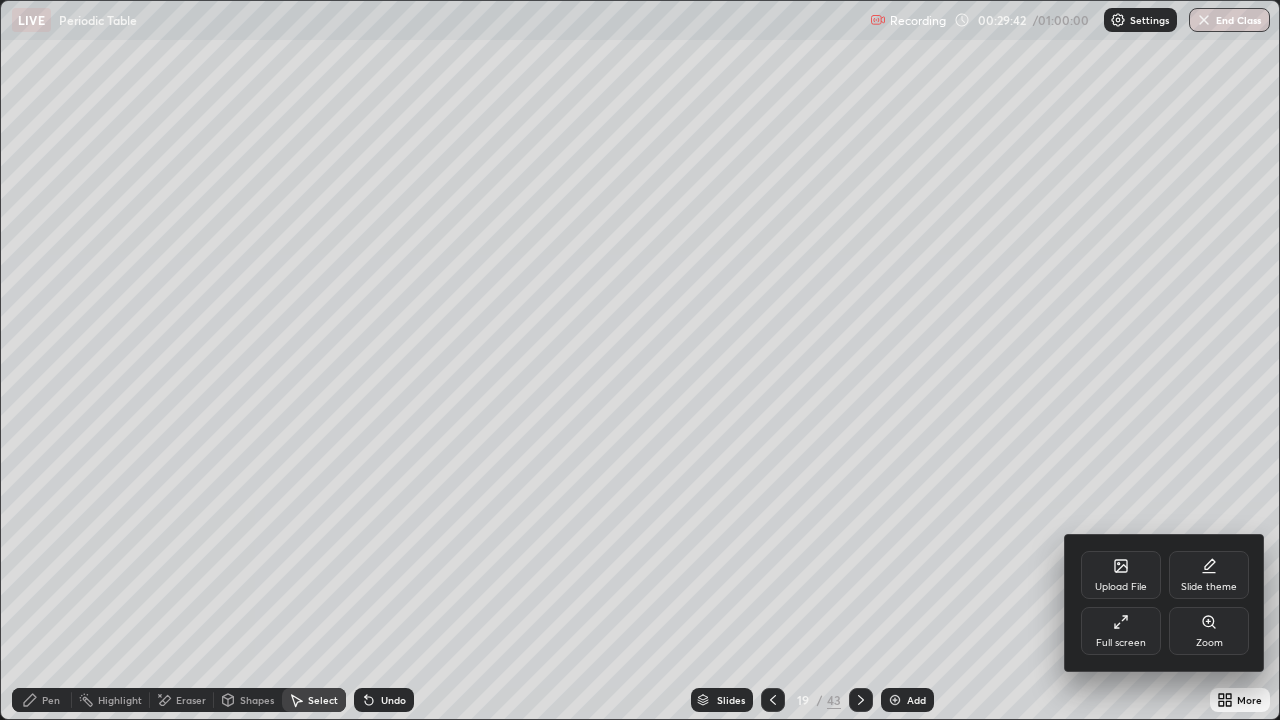 click on "Full screen" at bounding box center (1121, 631) 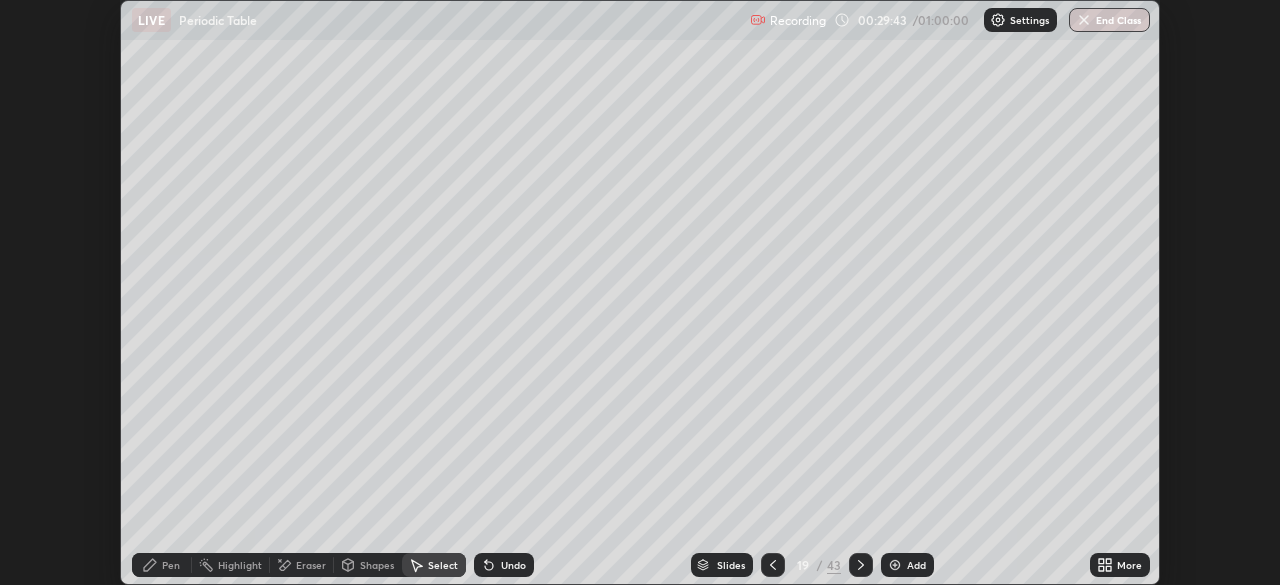 scroll, scrollTop: 585, scrollLeft: 1280, axis: both 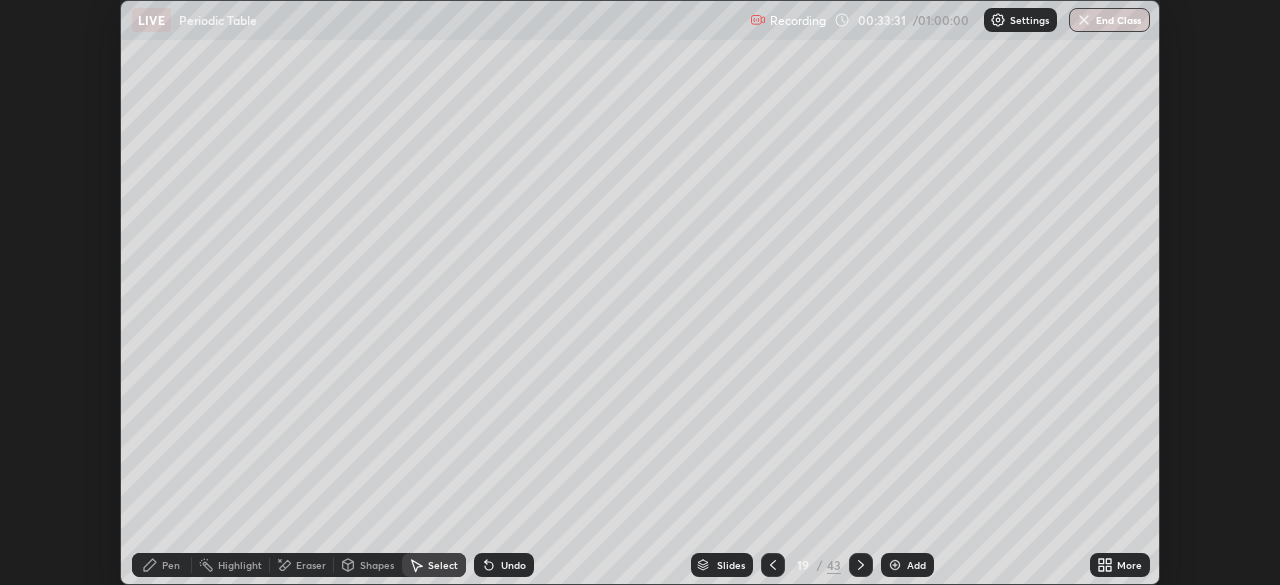 click on "0 ° Undo Copy Duplicate Duplicate to new slide Delete" at bounding box center (640, 292) 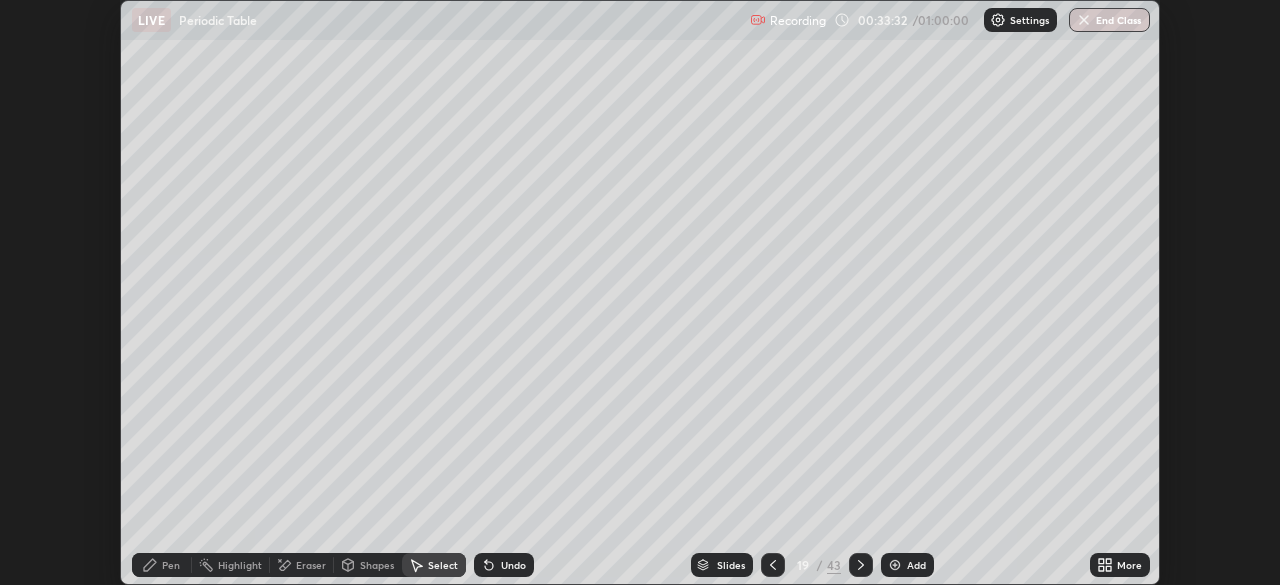 click 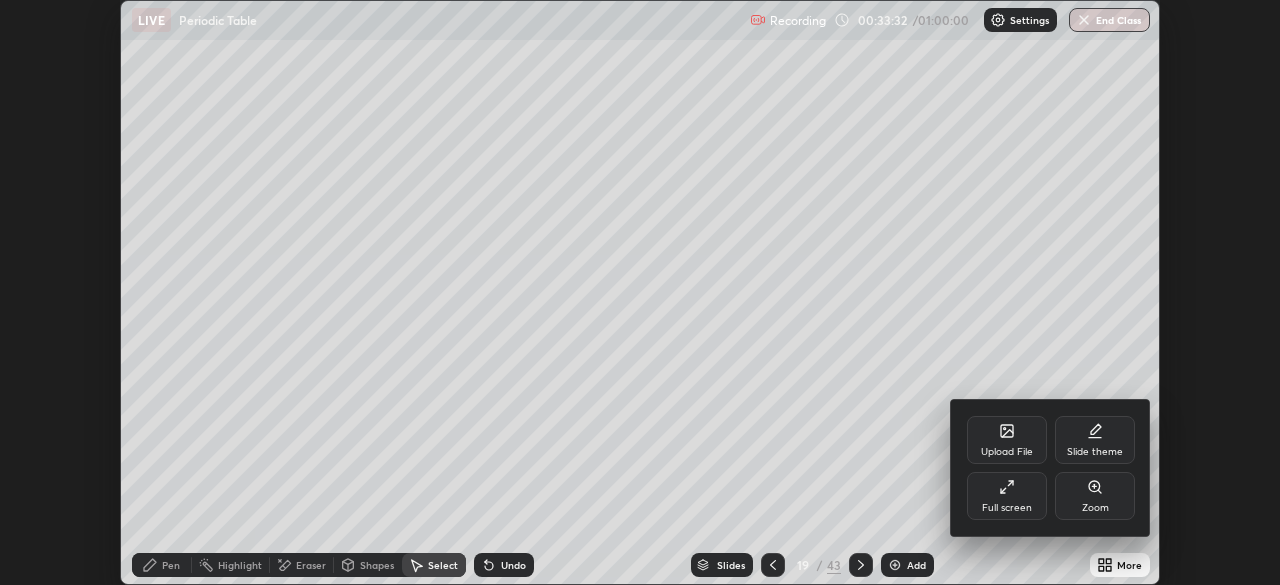 click on "Full screen" at bounding box center (1007, 508) 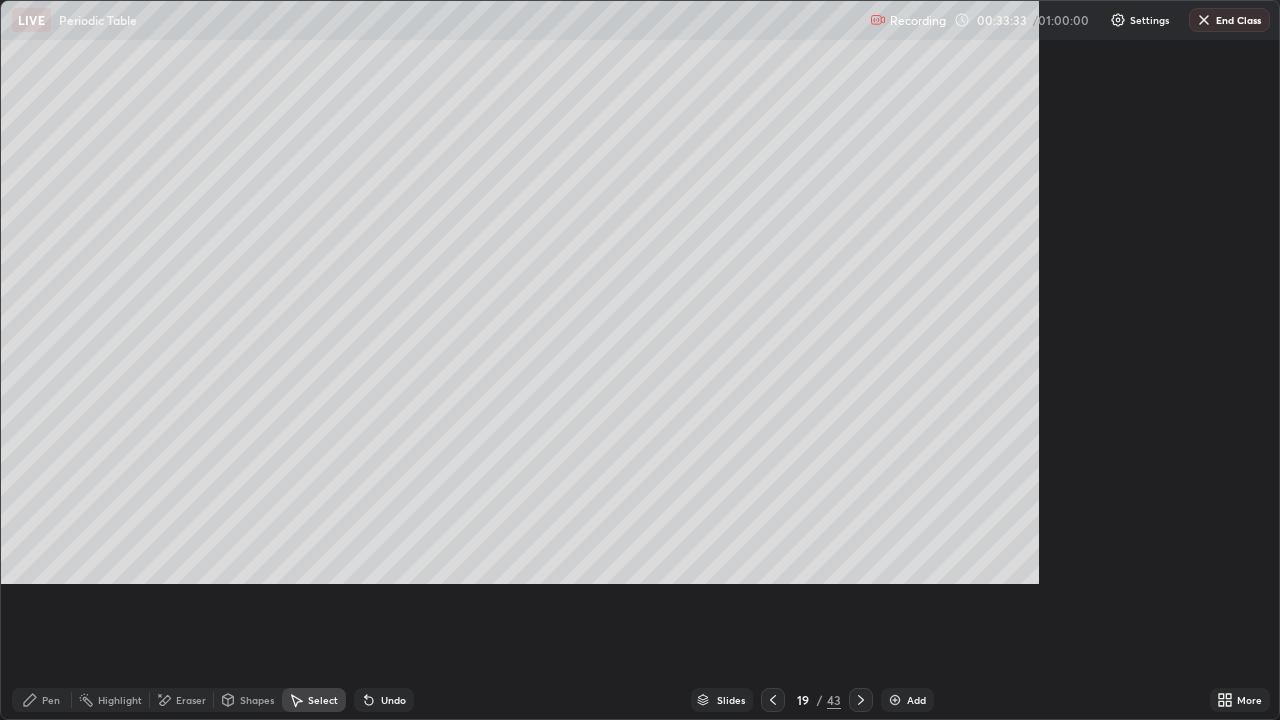 scroll, scrollTop: 99280, scrollLeft: 98720, axis: both 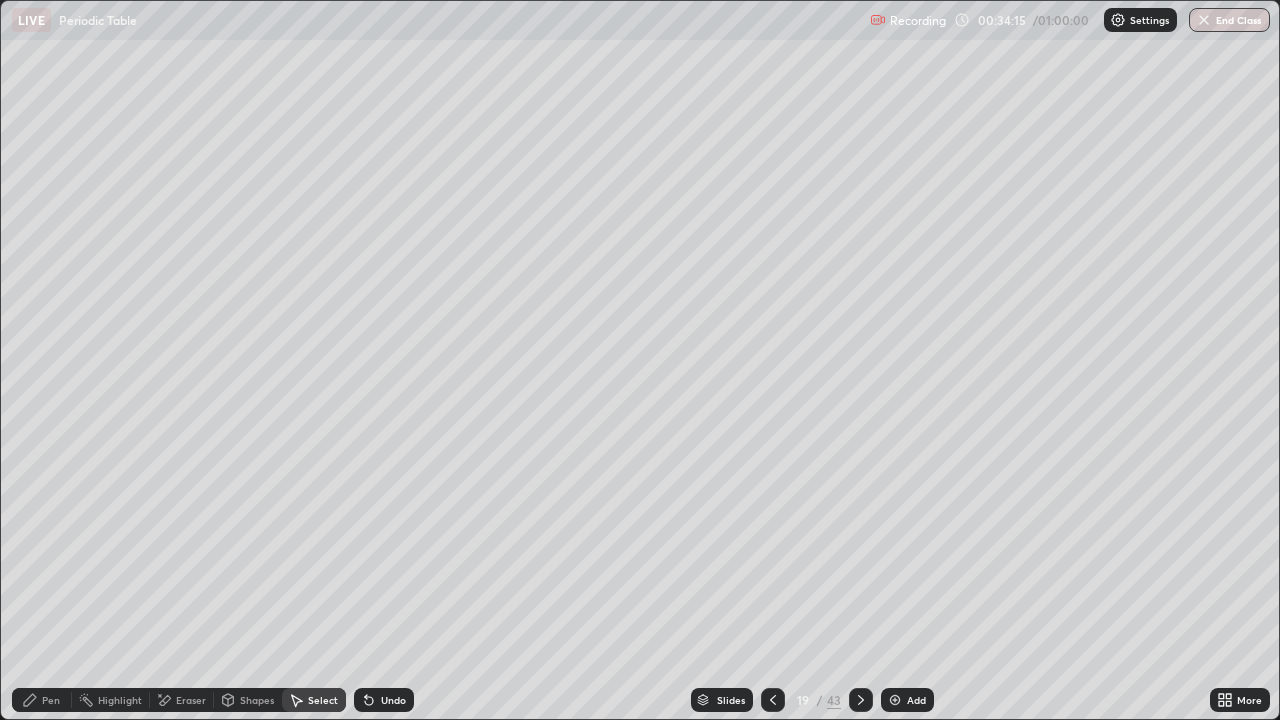 click on "Select" at bounding box center [323, 700] 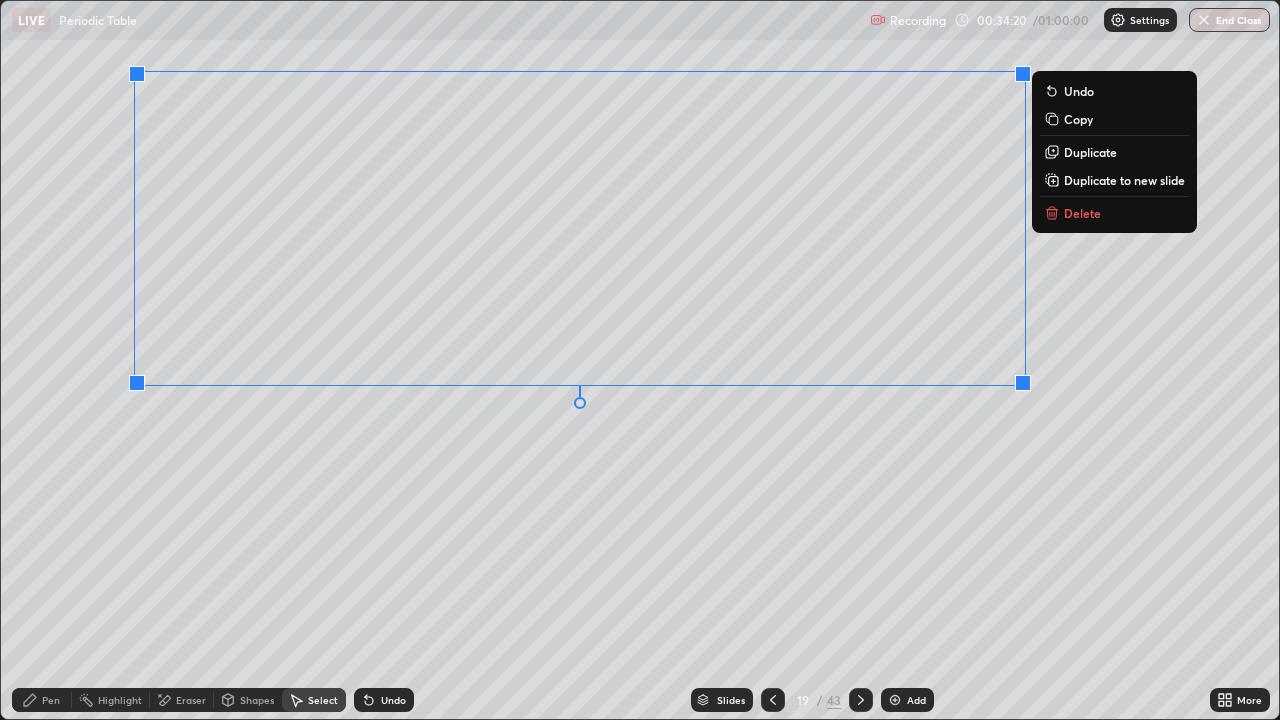 click on "Delete" at bounding box center [1114, 213] 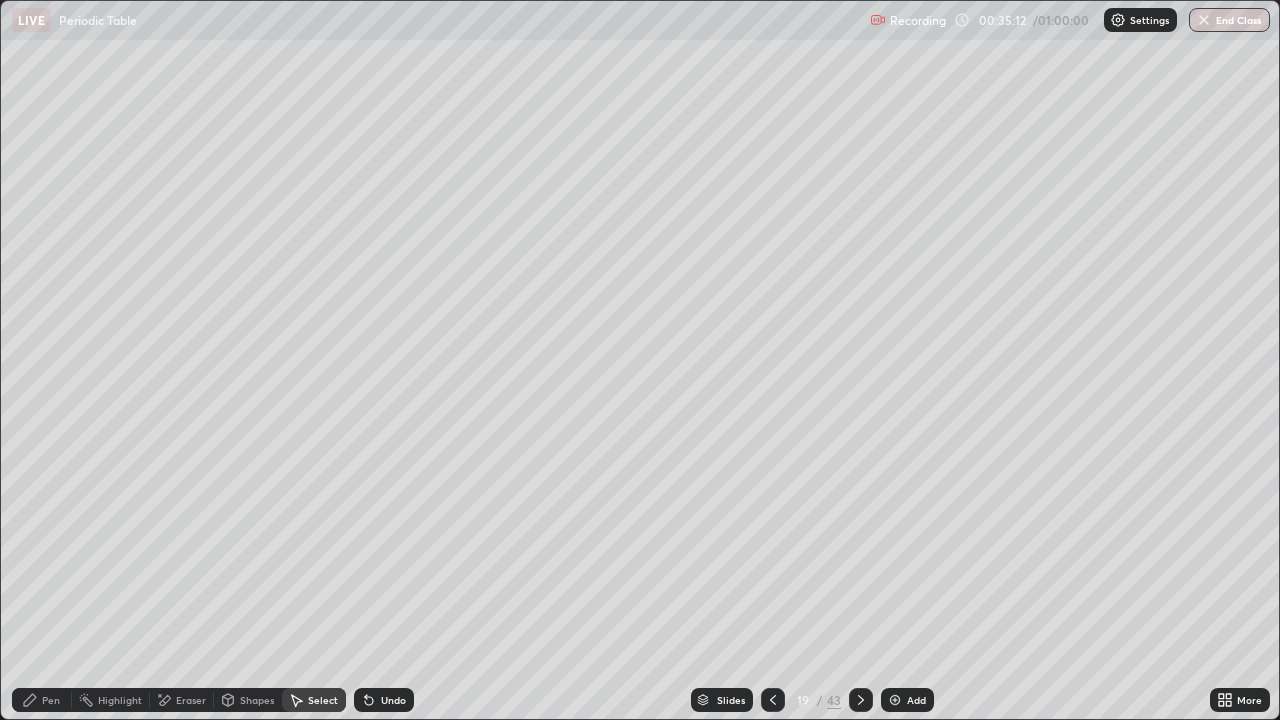 click 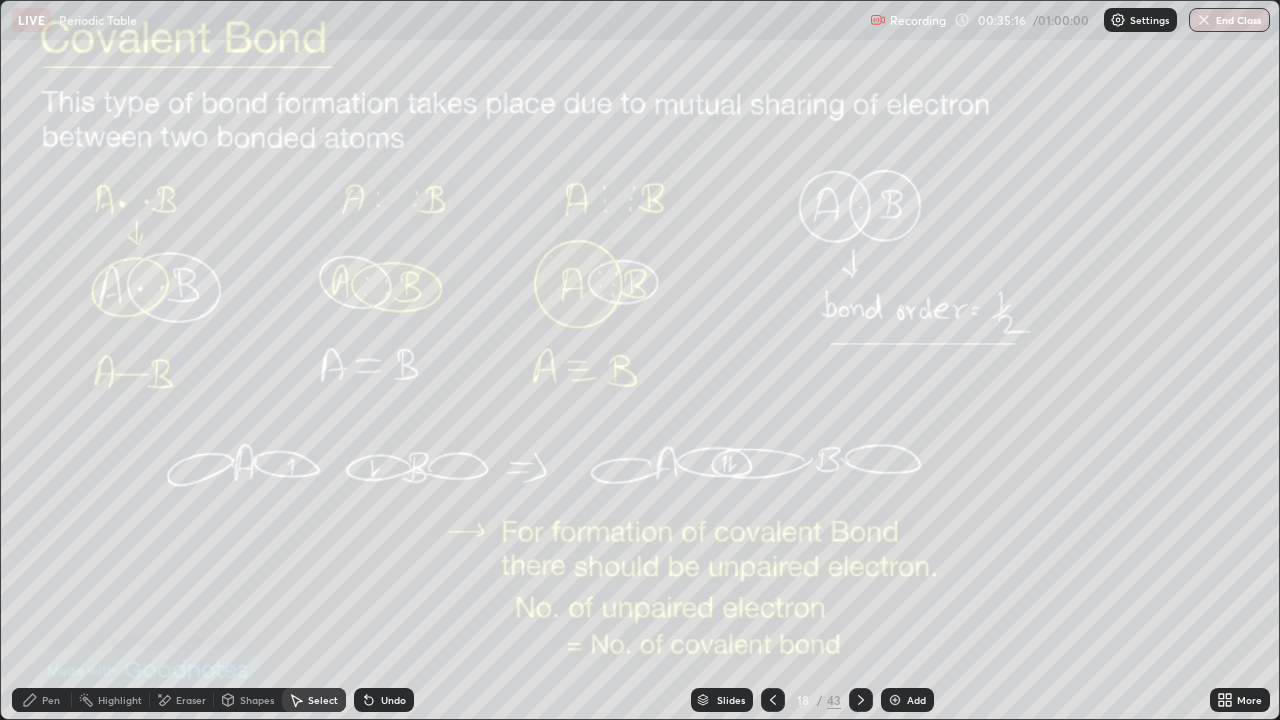 click on "Pen" at bounding box center [42, 700] 